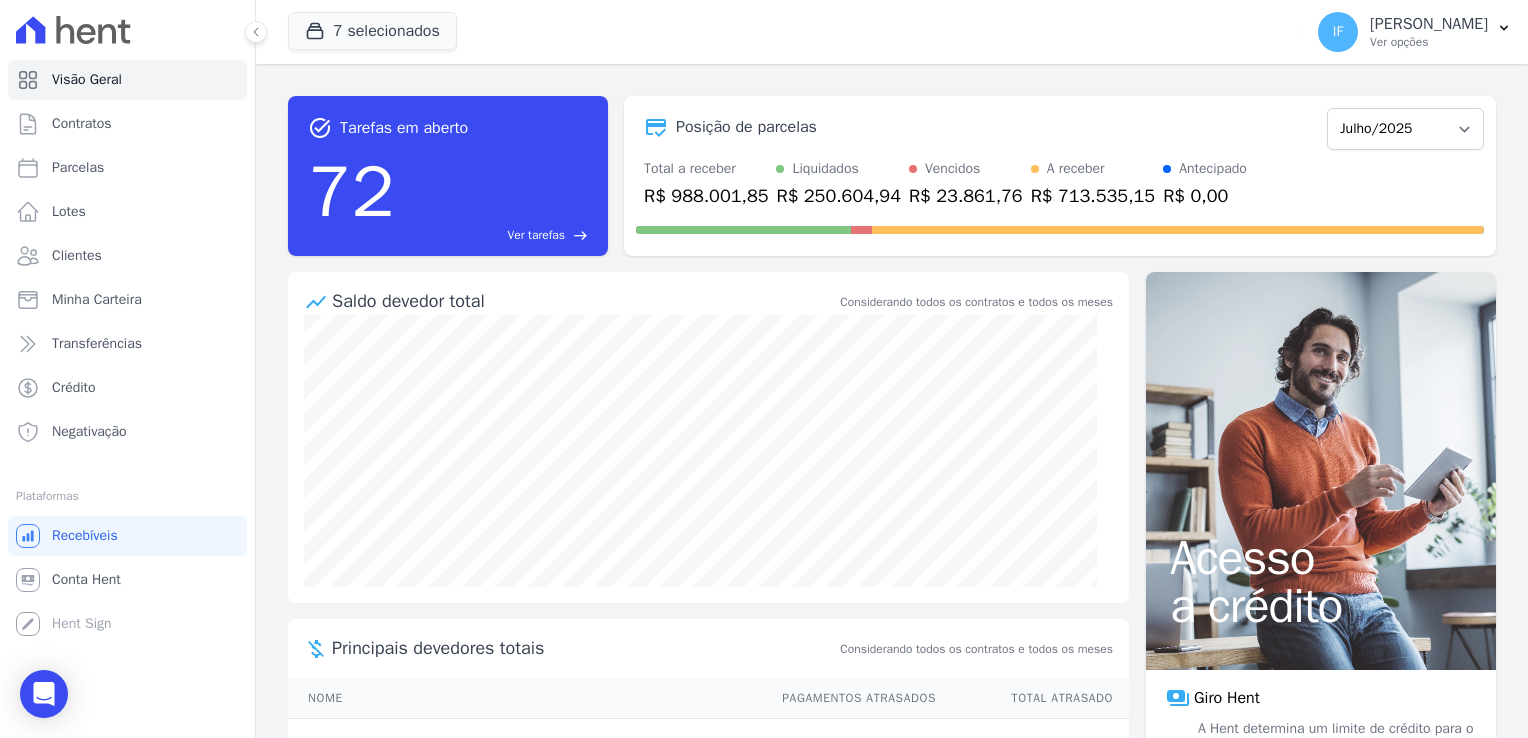 scroll, scrollTop: 0, scrollLeft: 0, axis: both 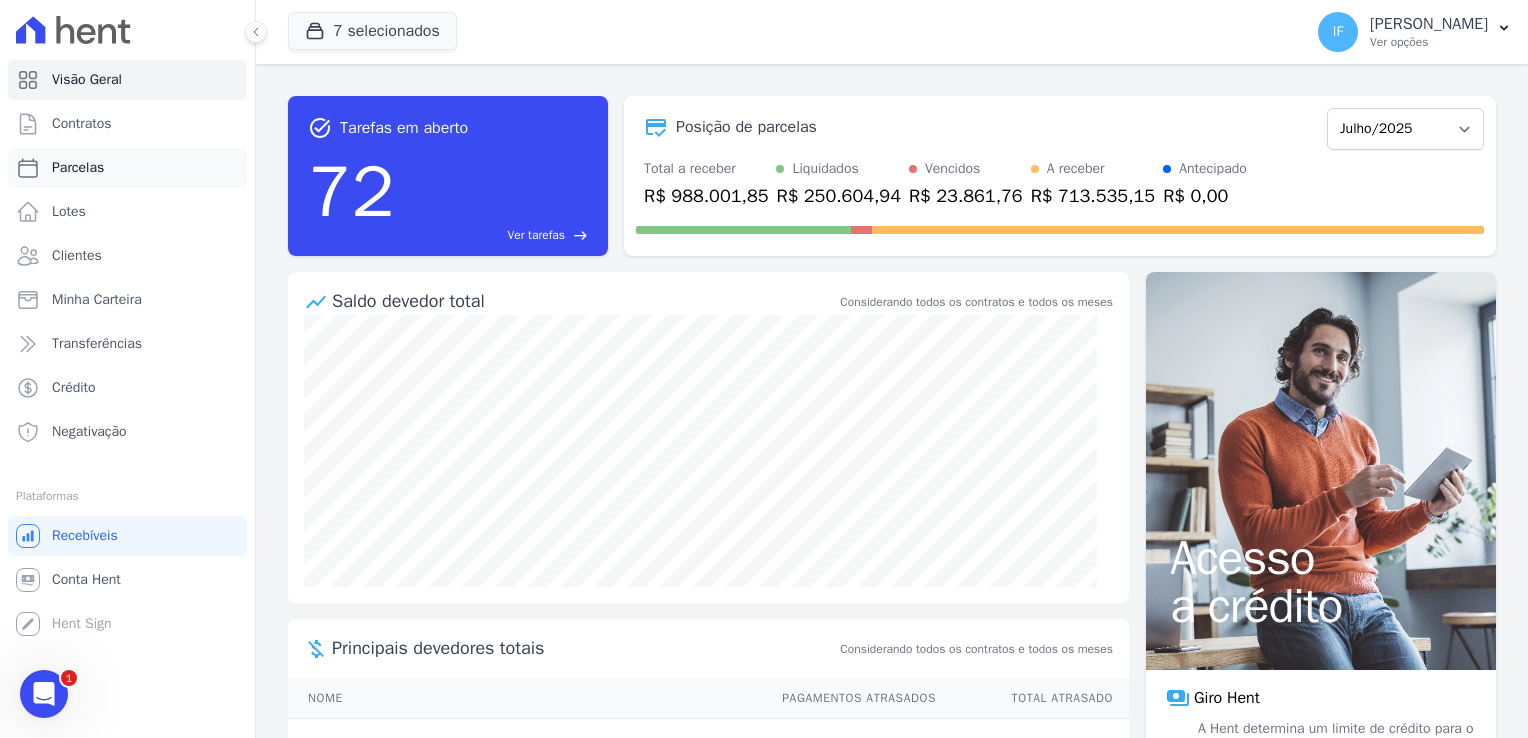 click on "Parcelas" at bounding box center (127, 168) 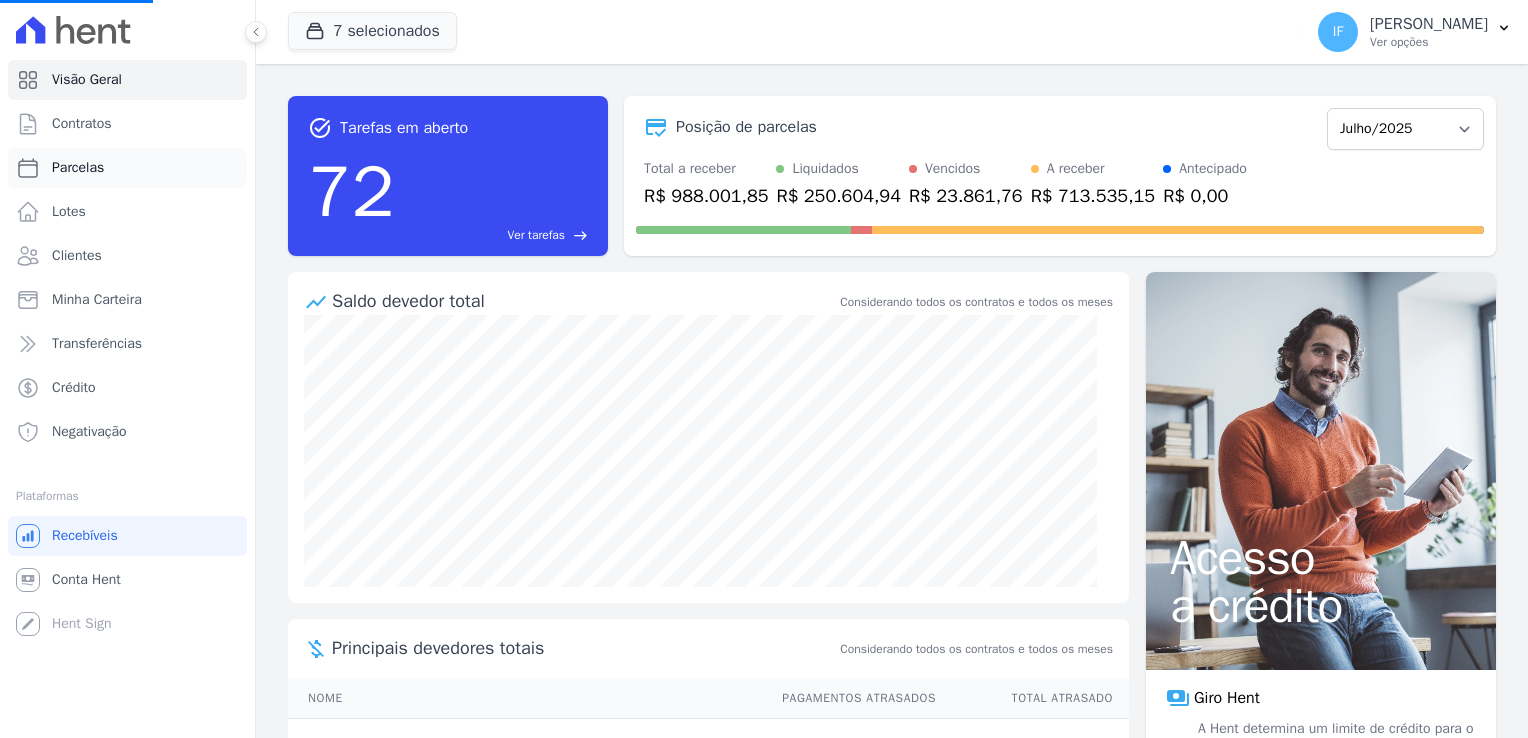 select 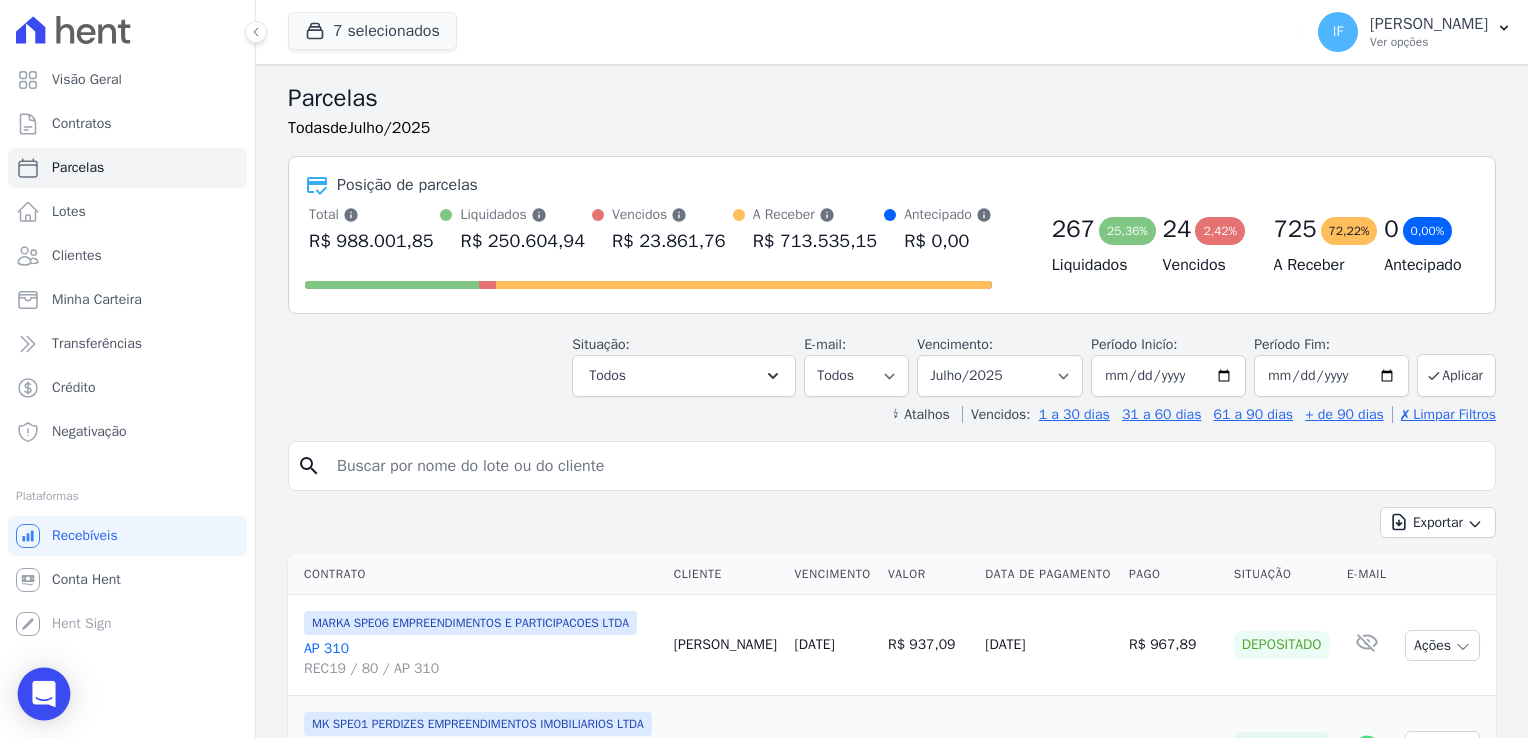 click 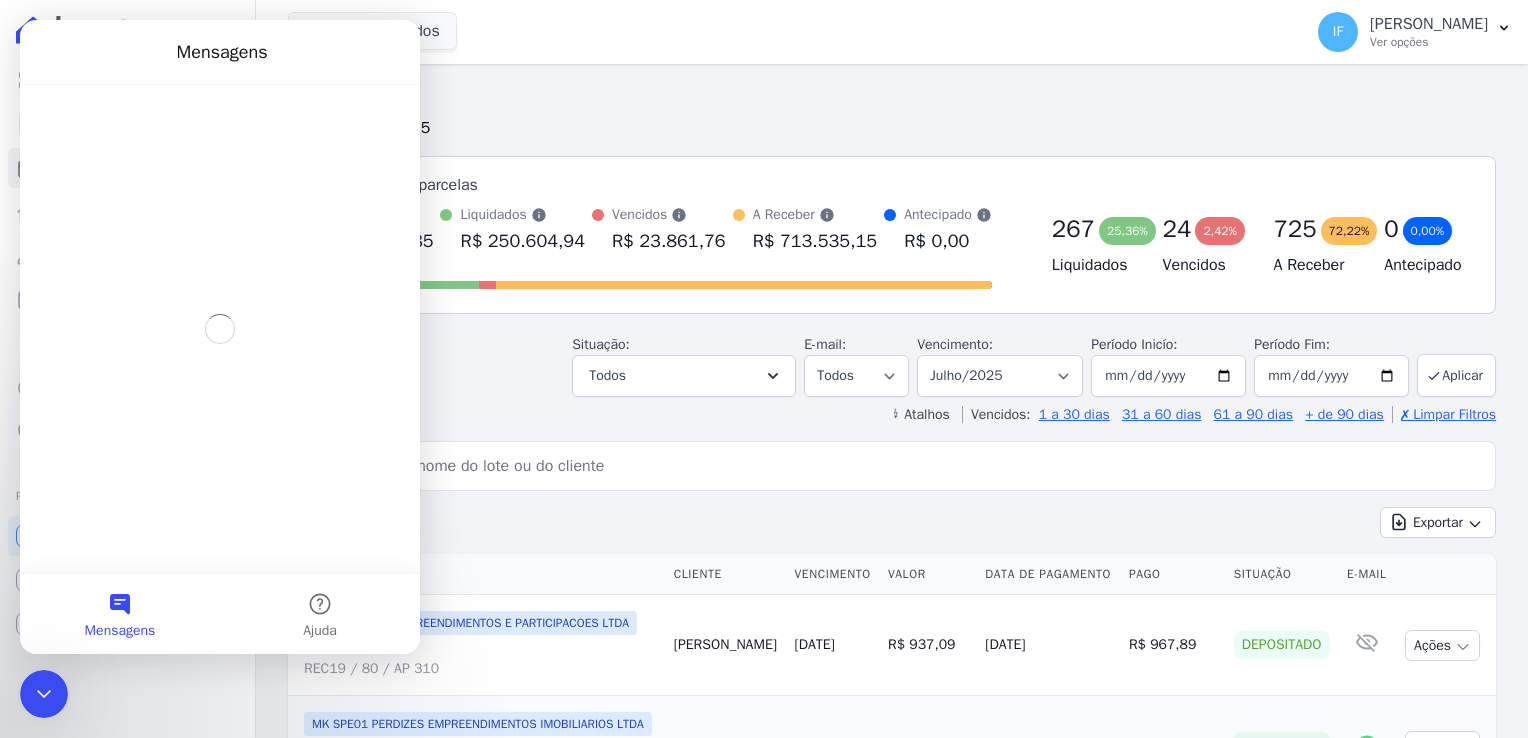 scroll, scrollTop: 0, scrollLeft: 0, axis: both 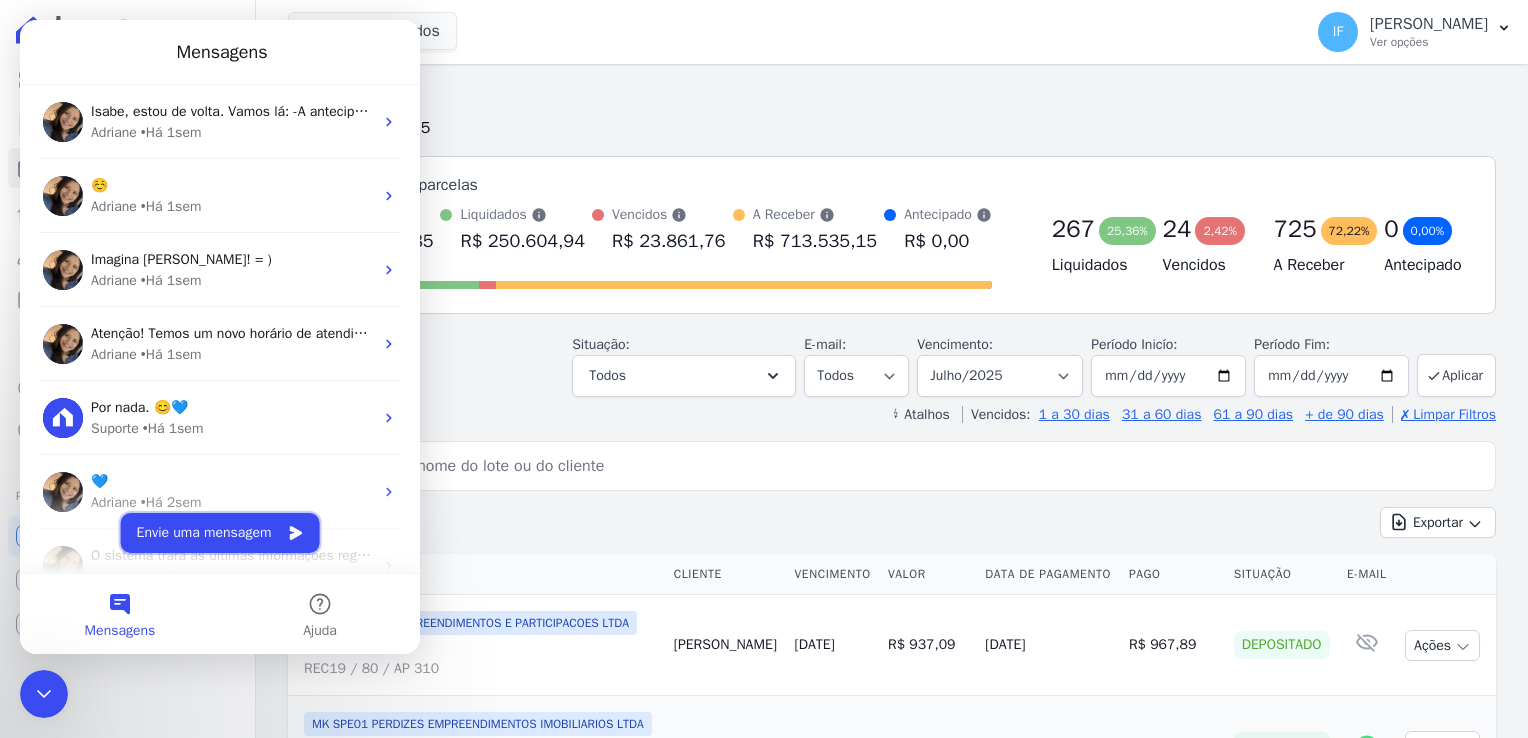 click on "Envie uma mensagem" at bounding box center [220, 533] 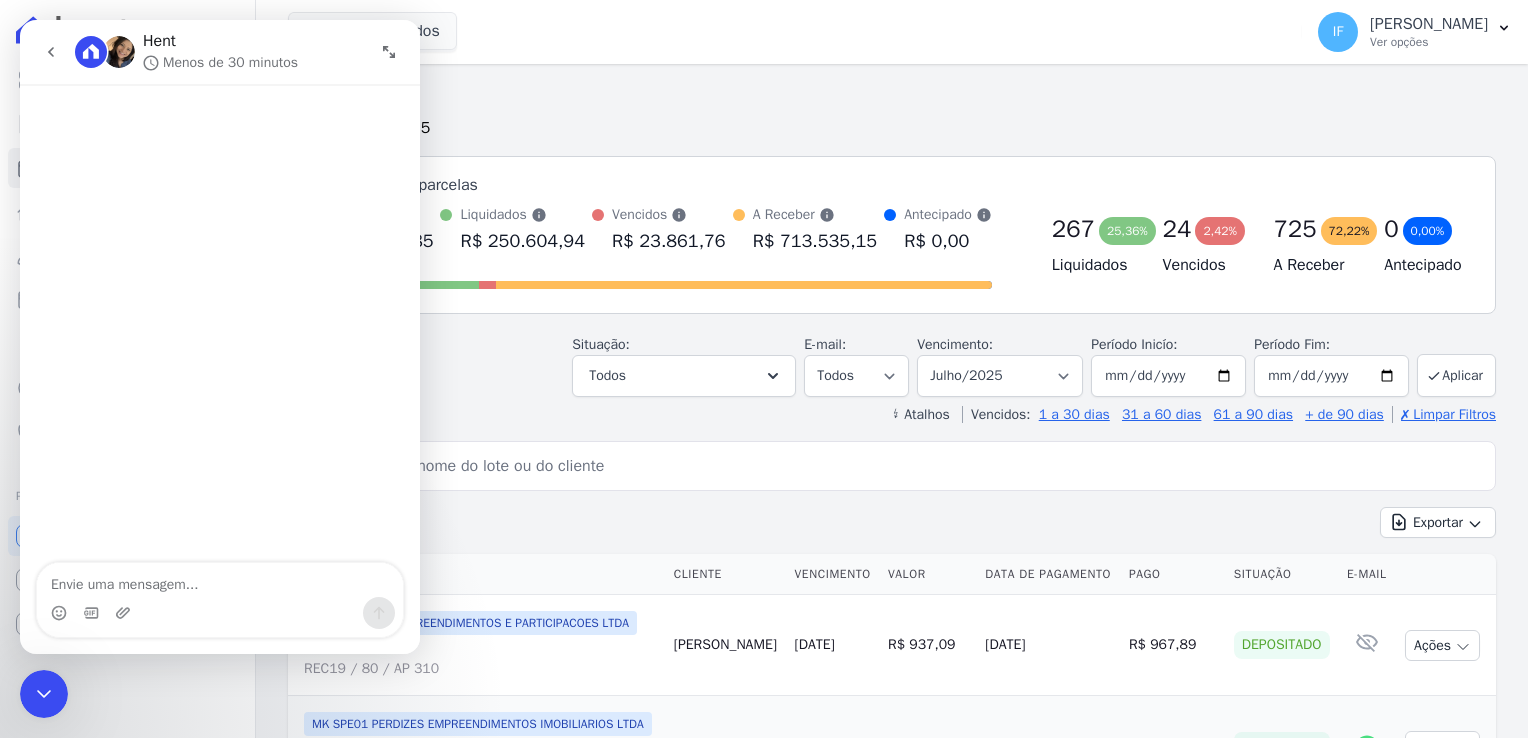 click at bounding box center [220, 613] 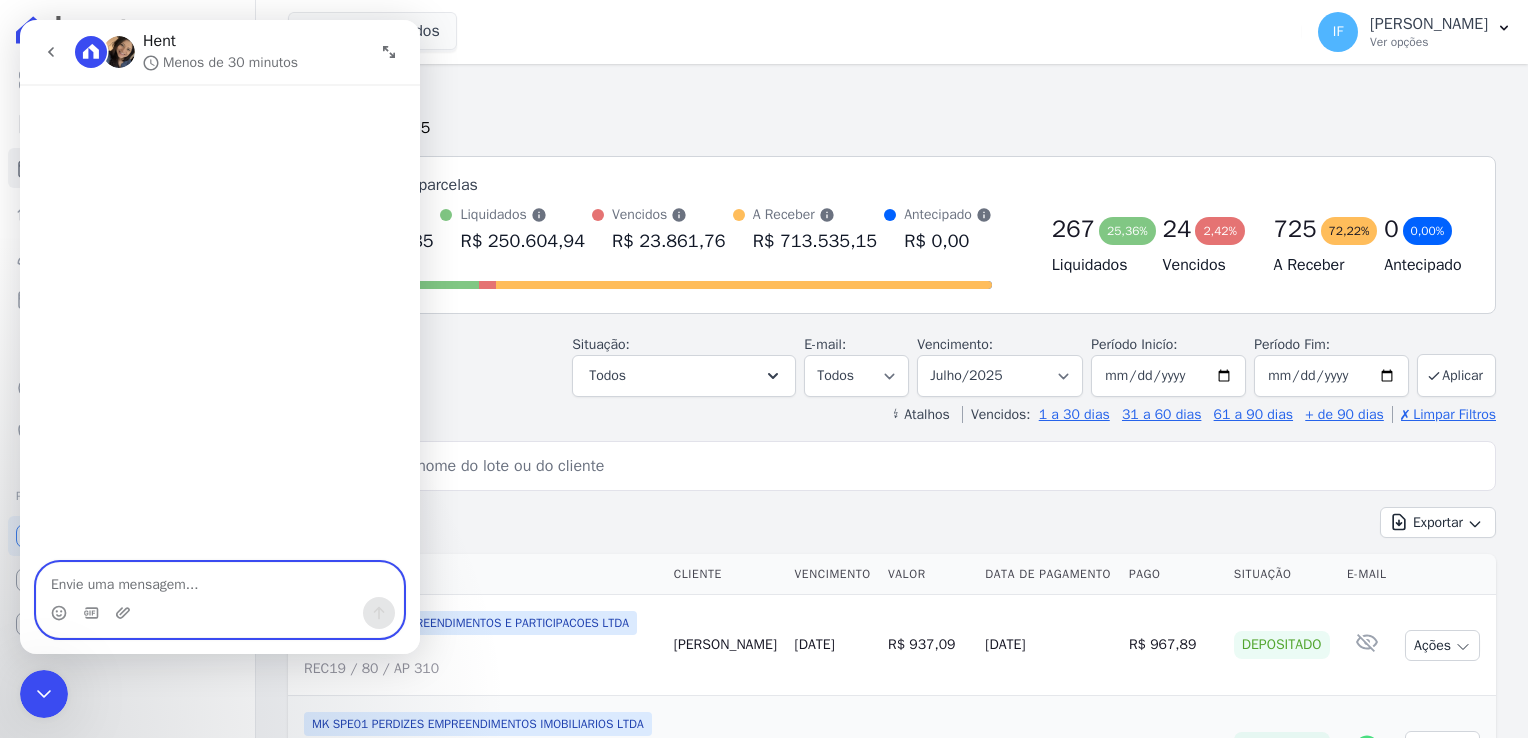 click at bounding box center [220, 580] 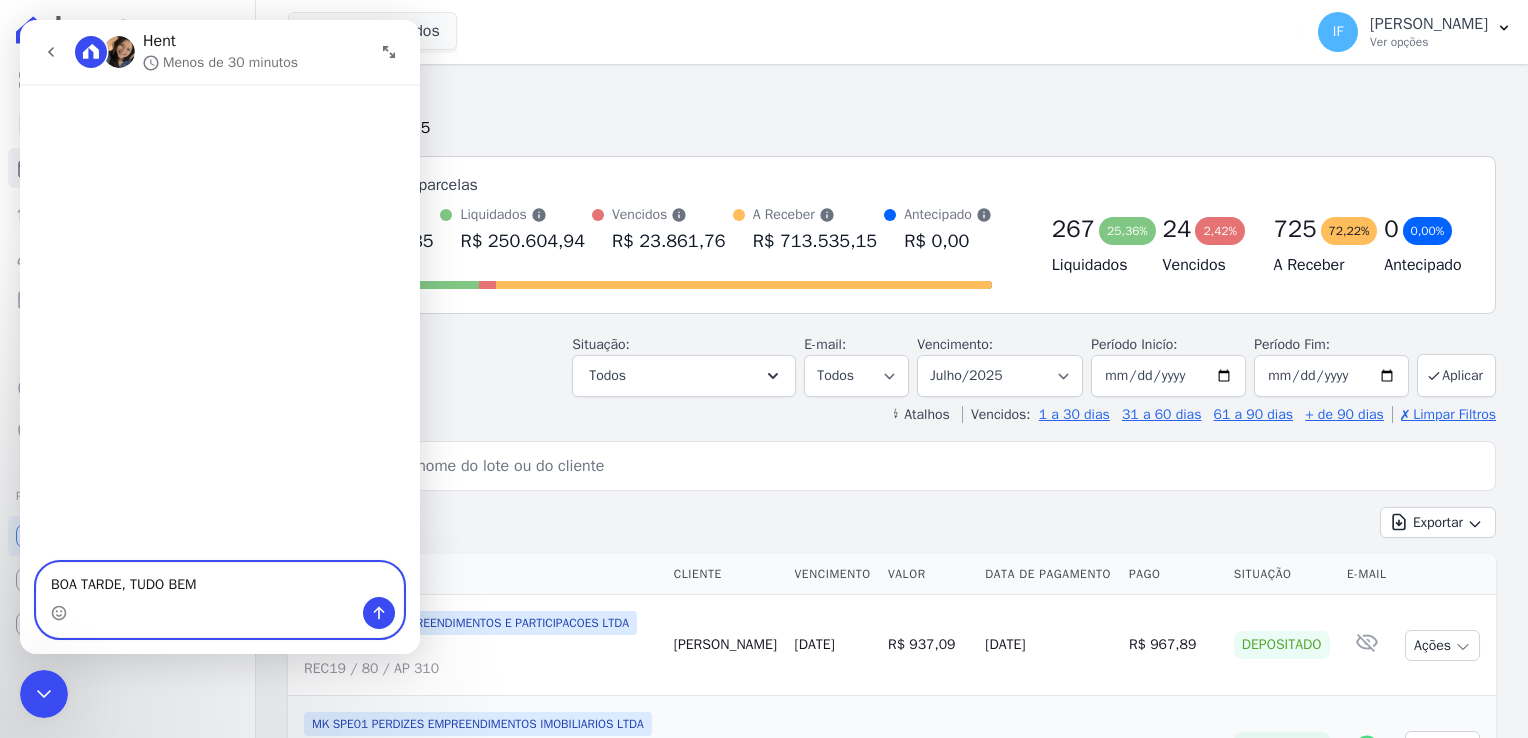 type on "BOA TARDE, TUDO BEM?" 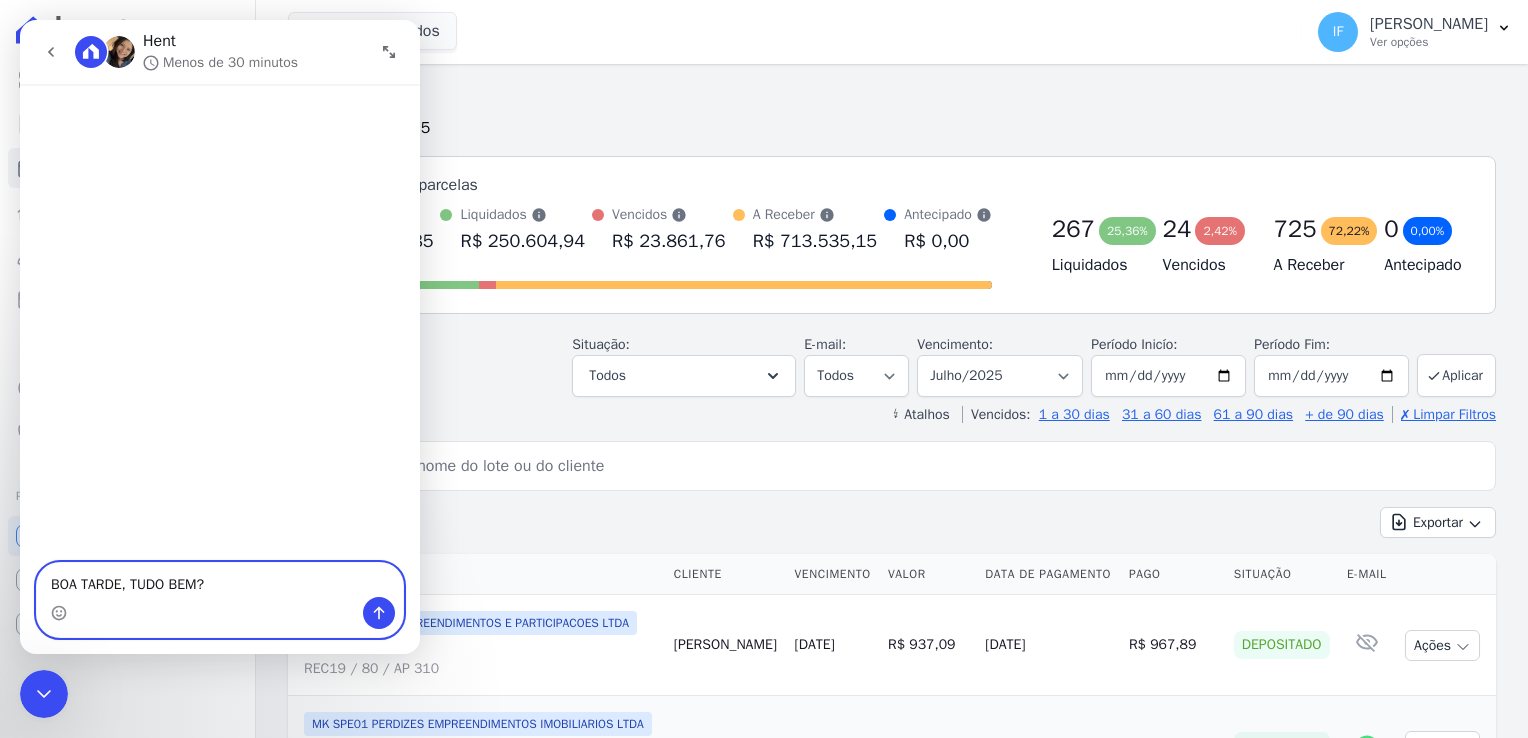 type 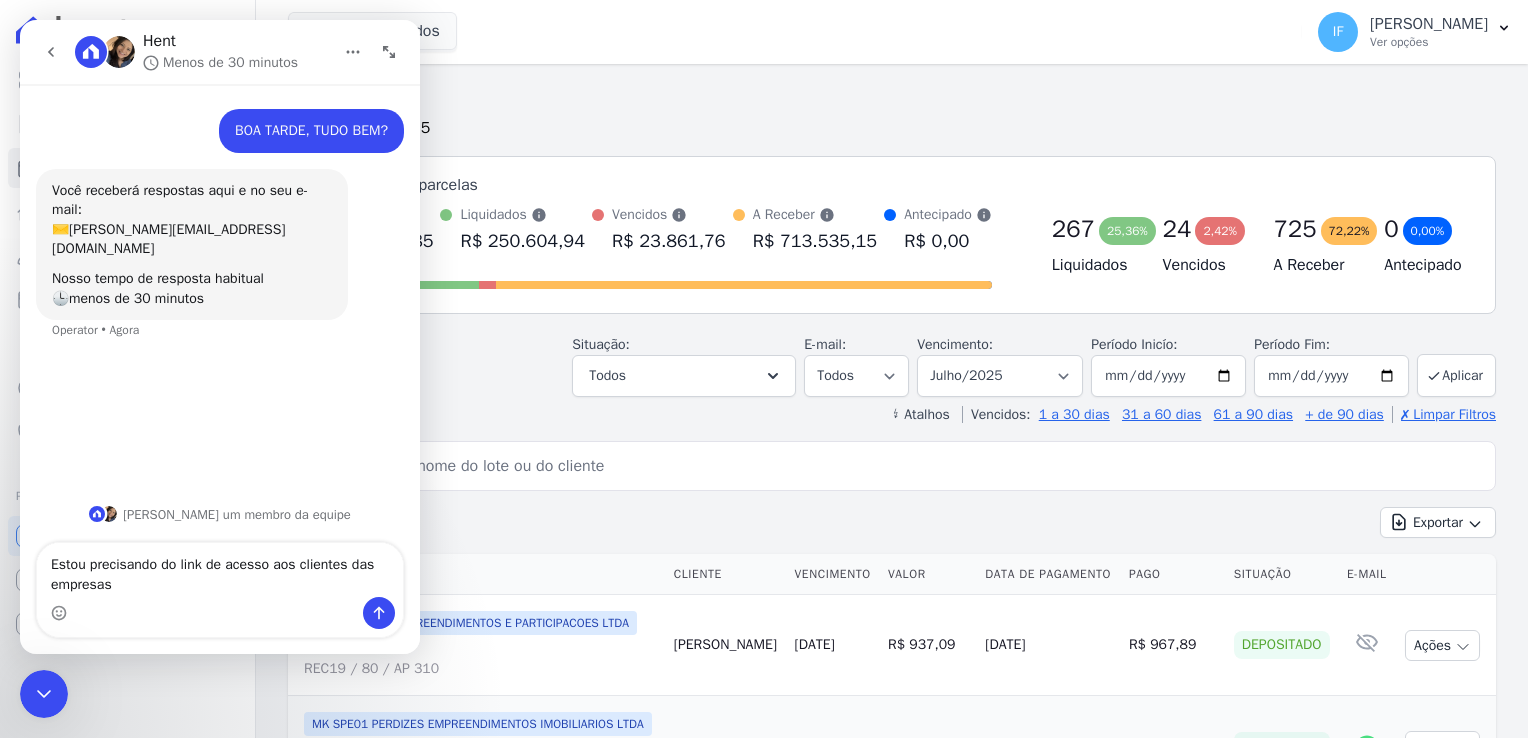 type on "Estou precisando do link de acesso aos clientes das empresas" 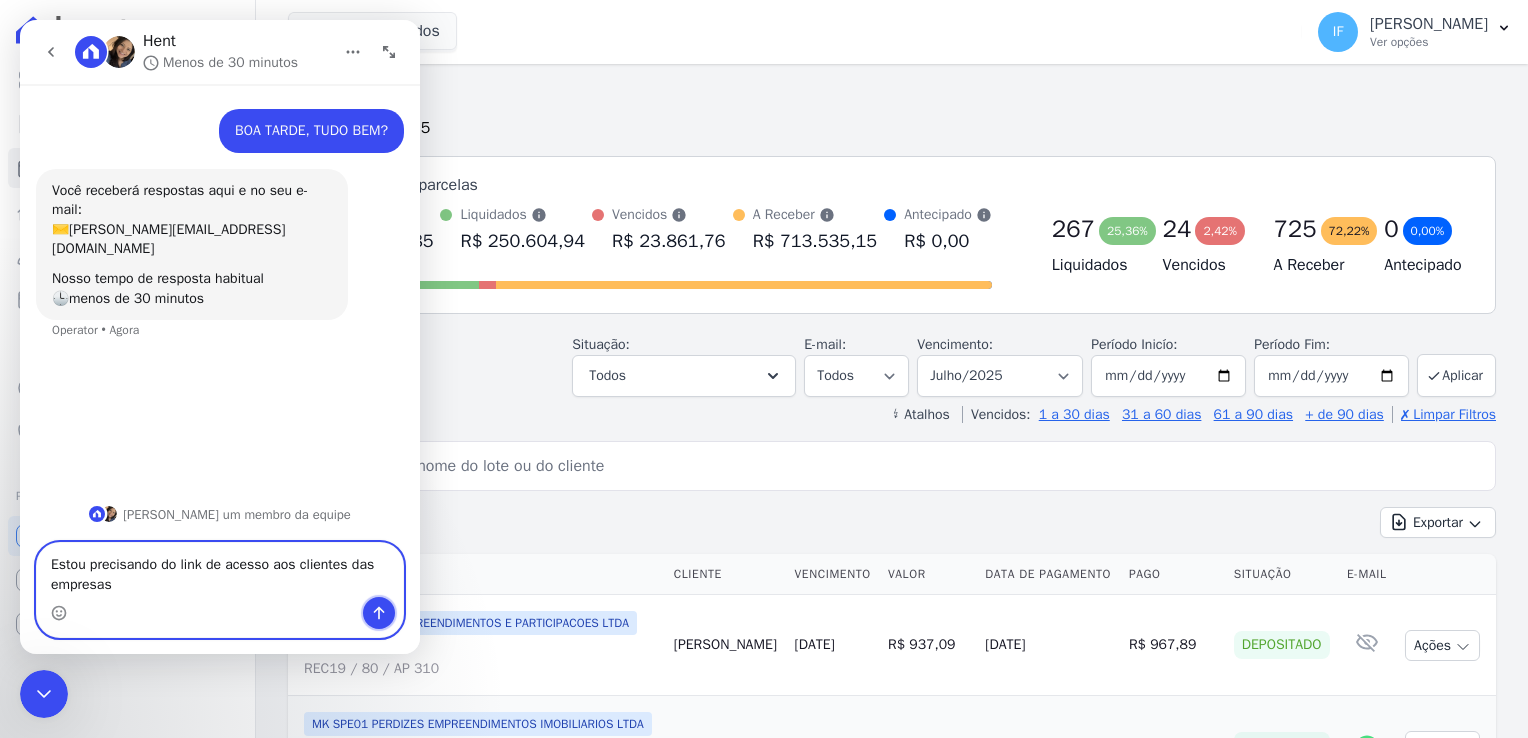 click 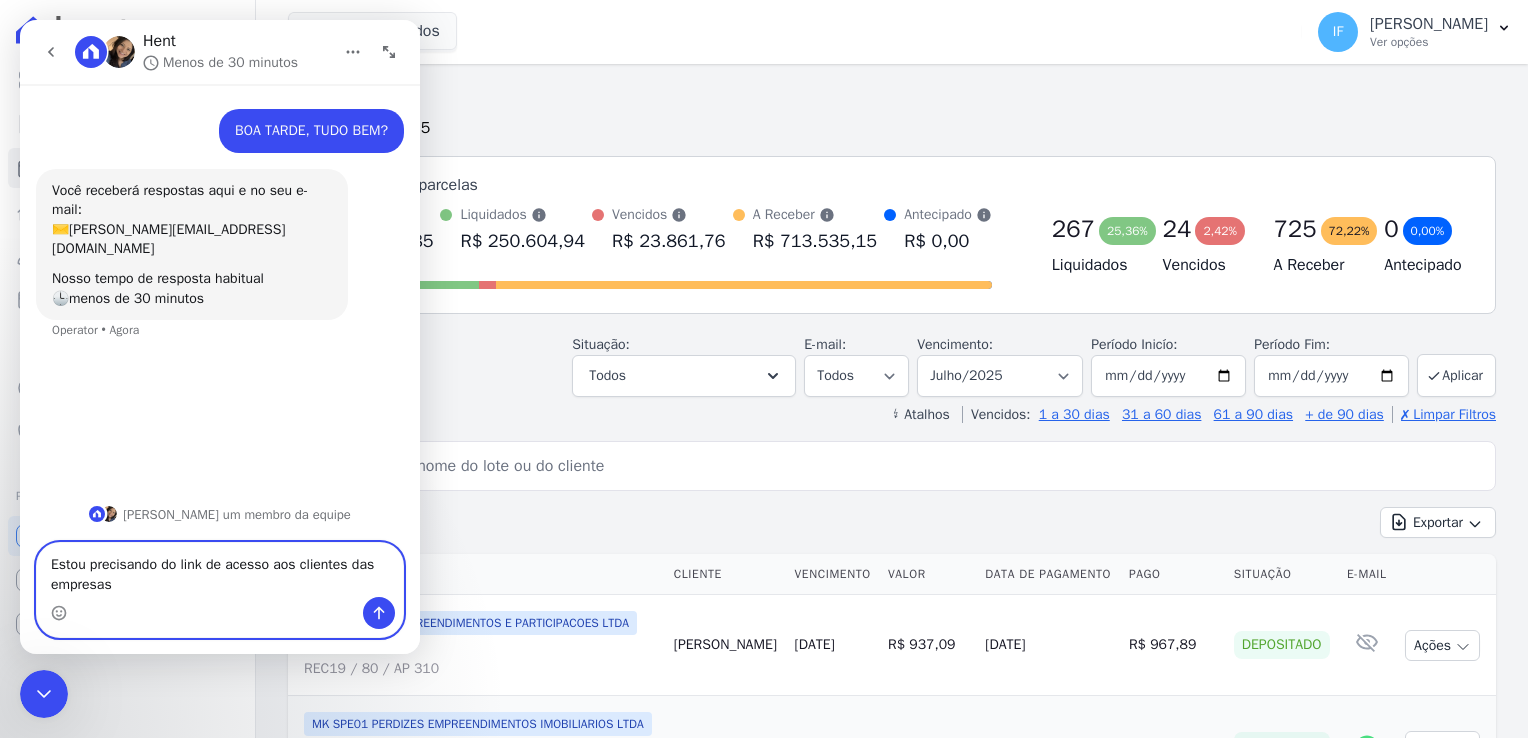 type 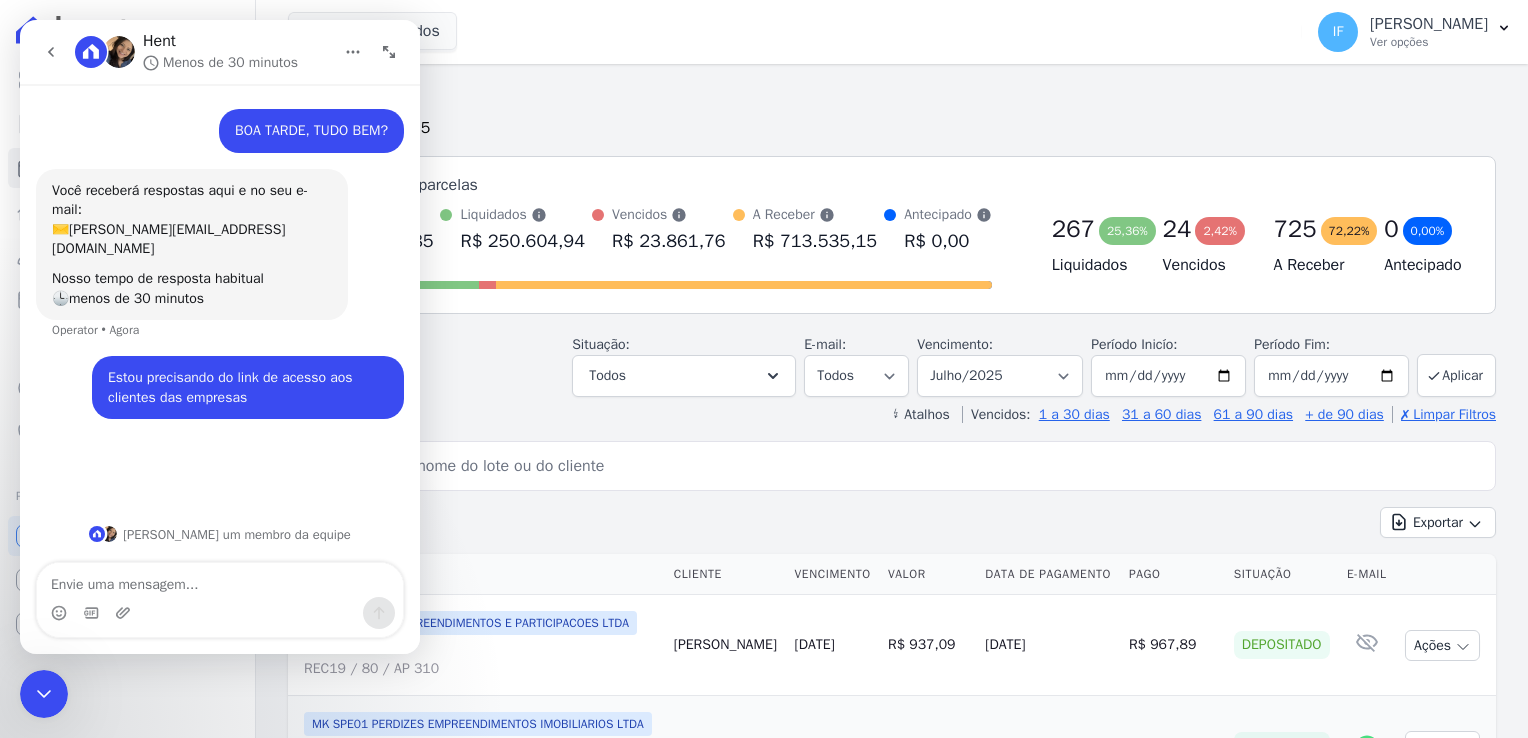 click 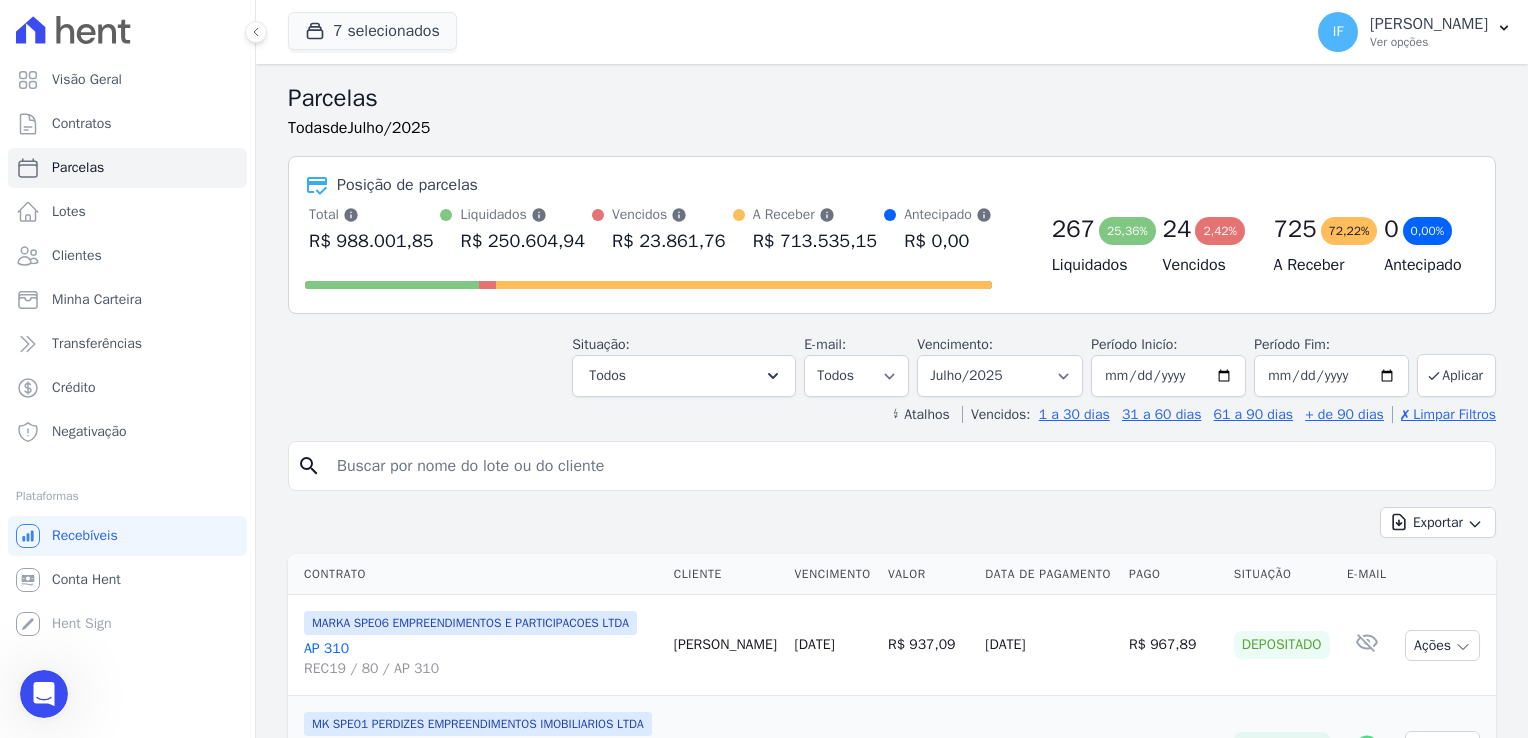 scroll, scrollTop: 0, scrollLeft: 0, axis: both 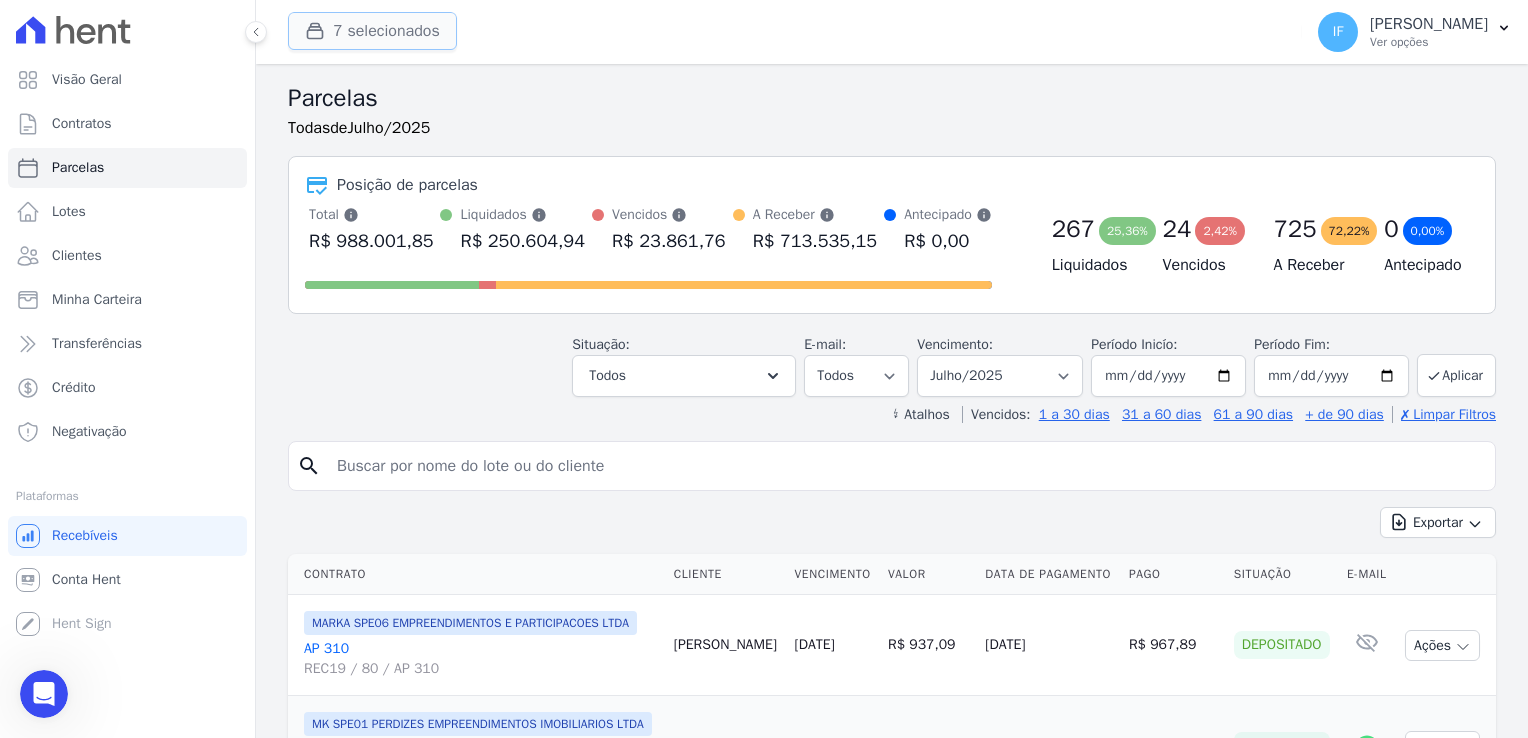 click on "7 selecionados" at bounding box center [372, 31] 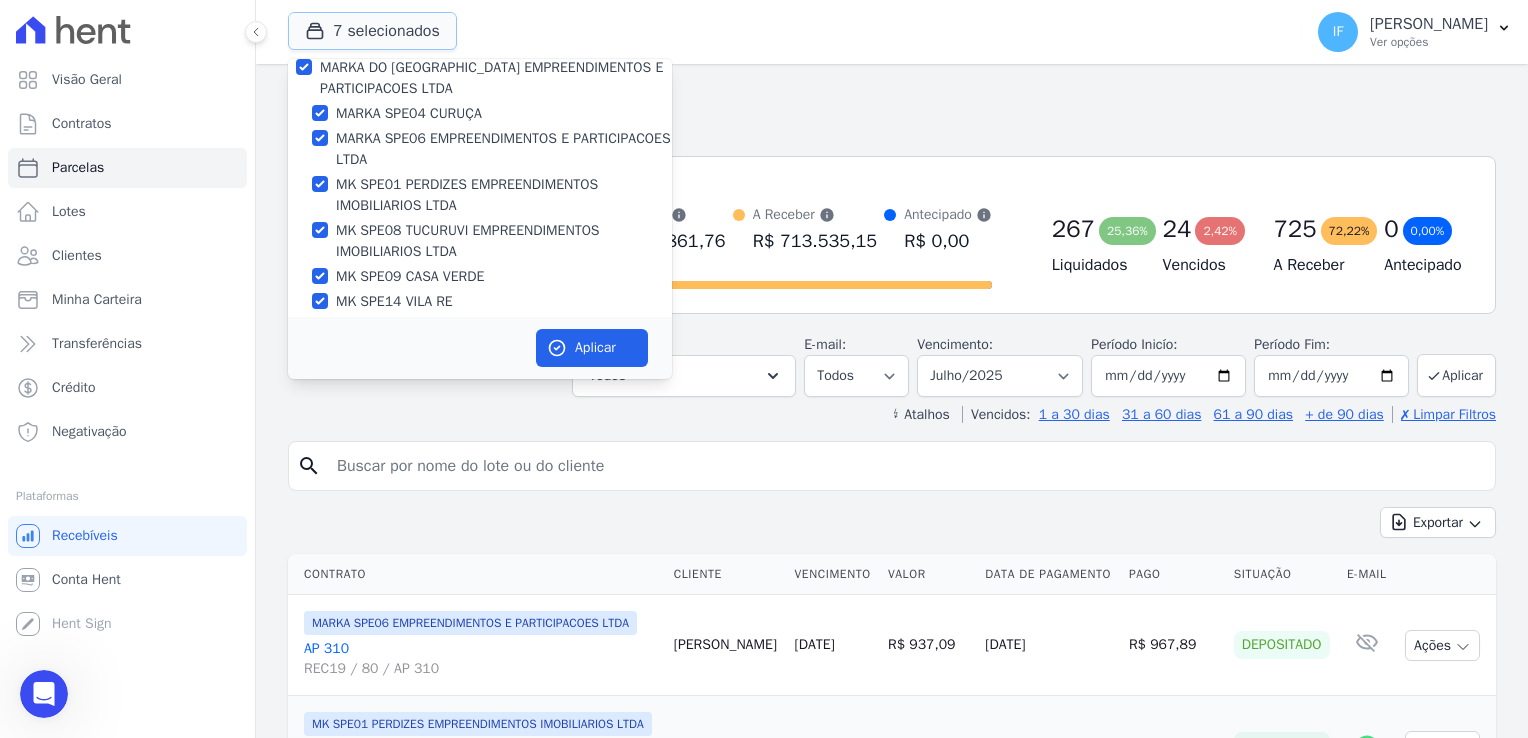 scroll, scrollTop: 0, scrollLeft: 0, axis: both 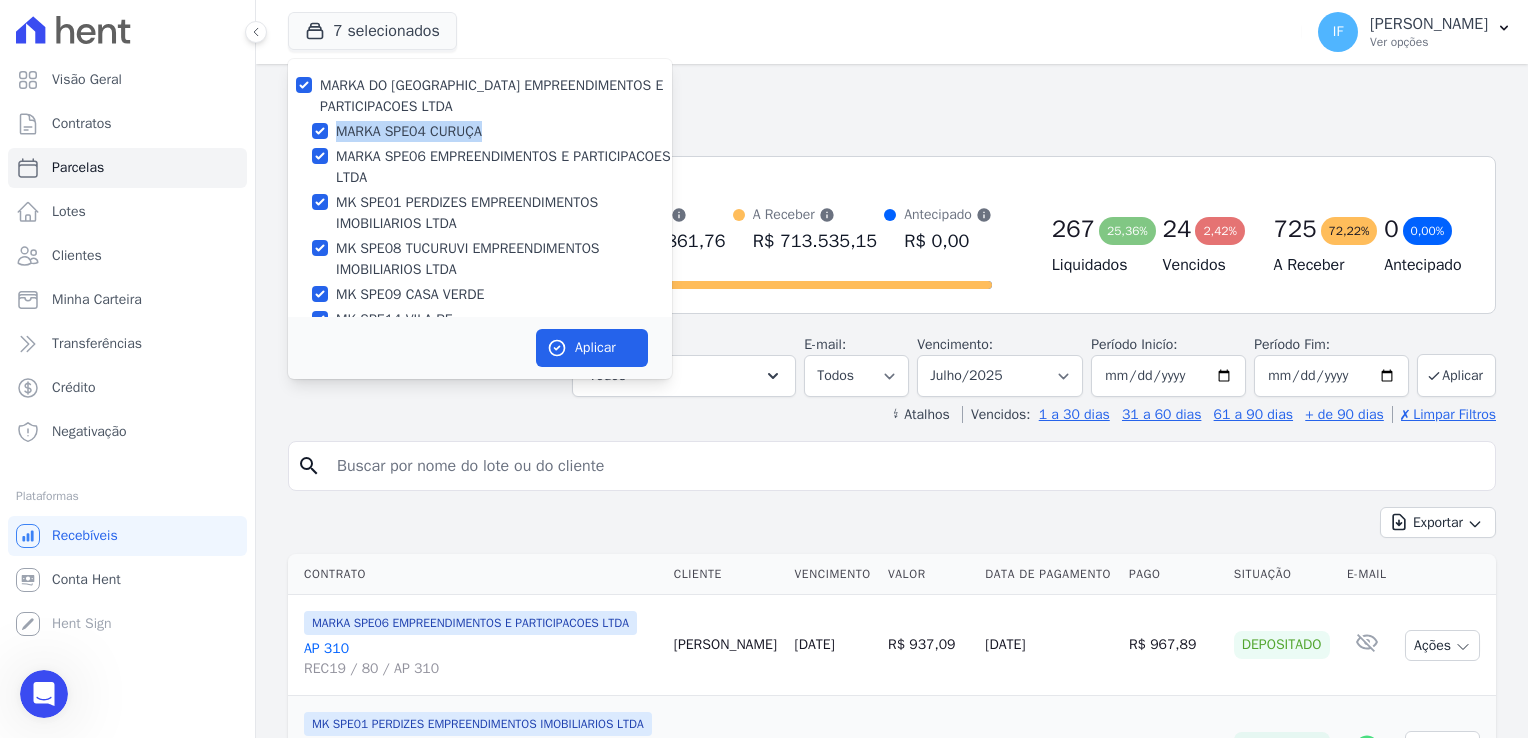 drag, startPoint x: 336, startPoint y: 134, endPoint x: 480, endPoint y: 134, distance: 144 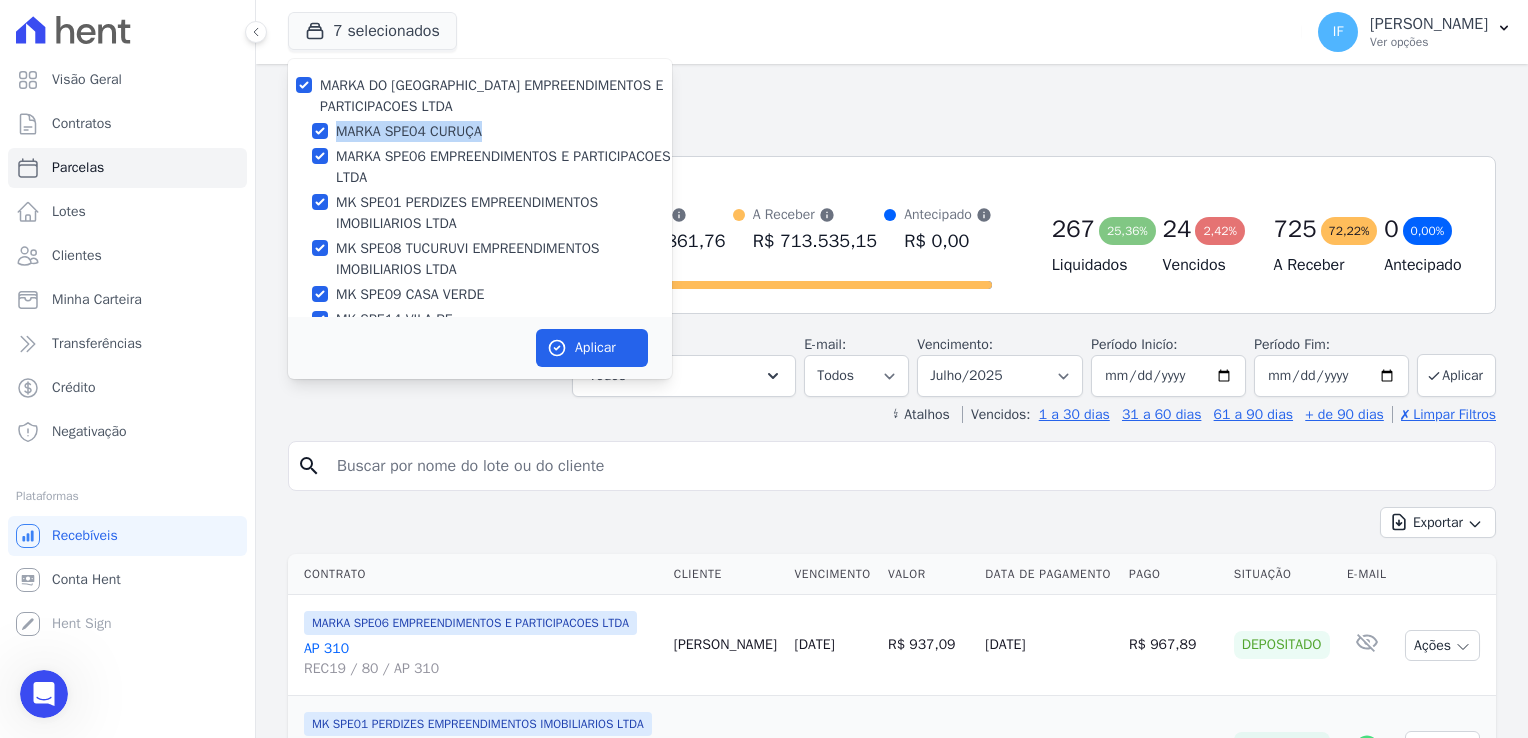 click on "MARKA SPE04 CURUÇA" at bounding box center [409, 131] 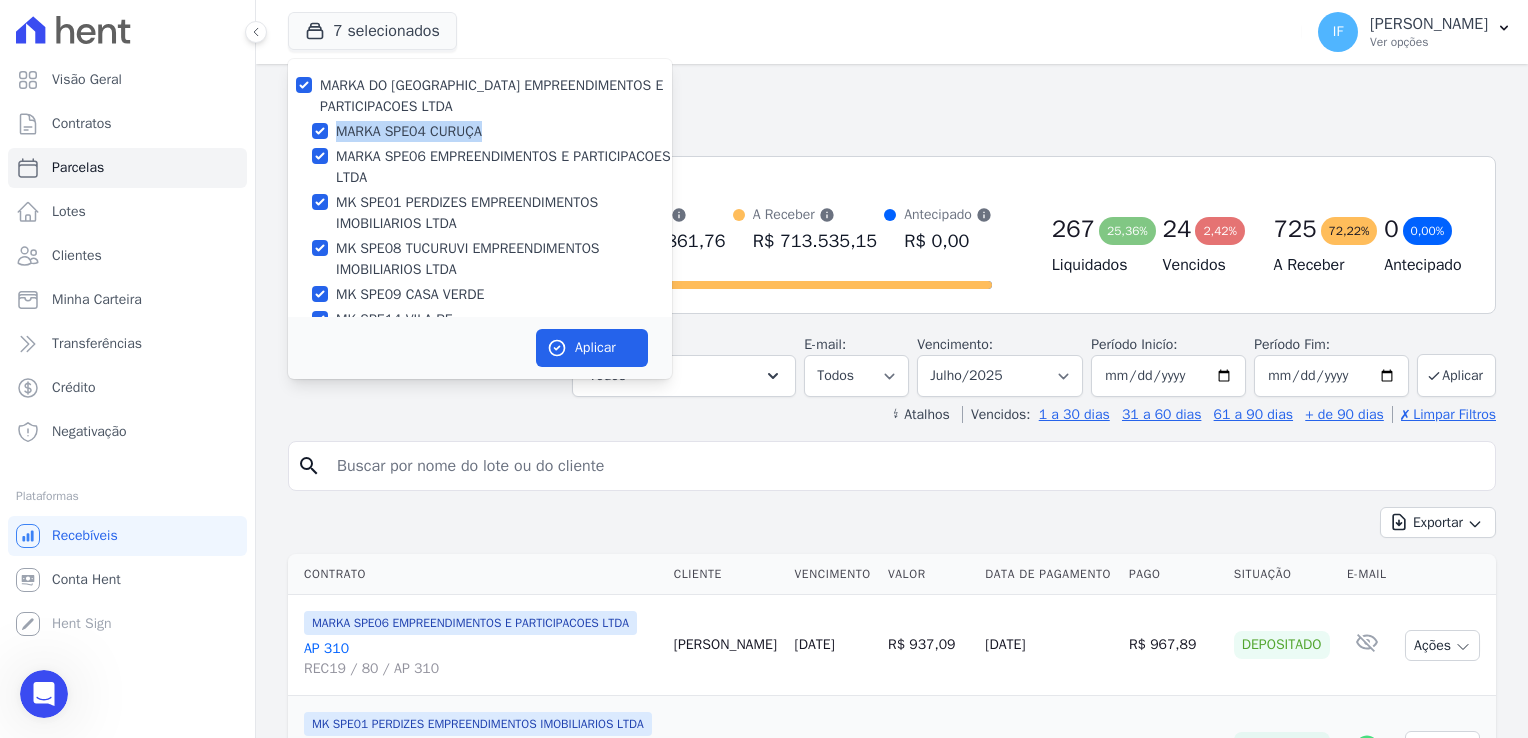 copy on "MARKA SPE04 CURUÇA" 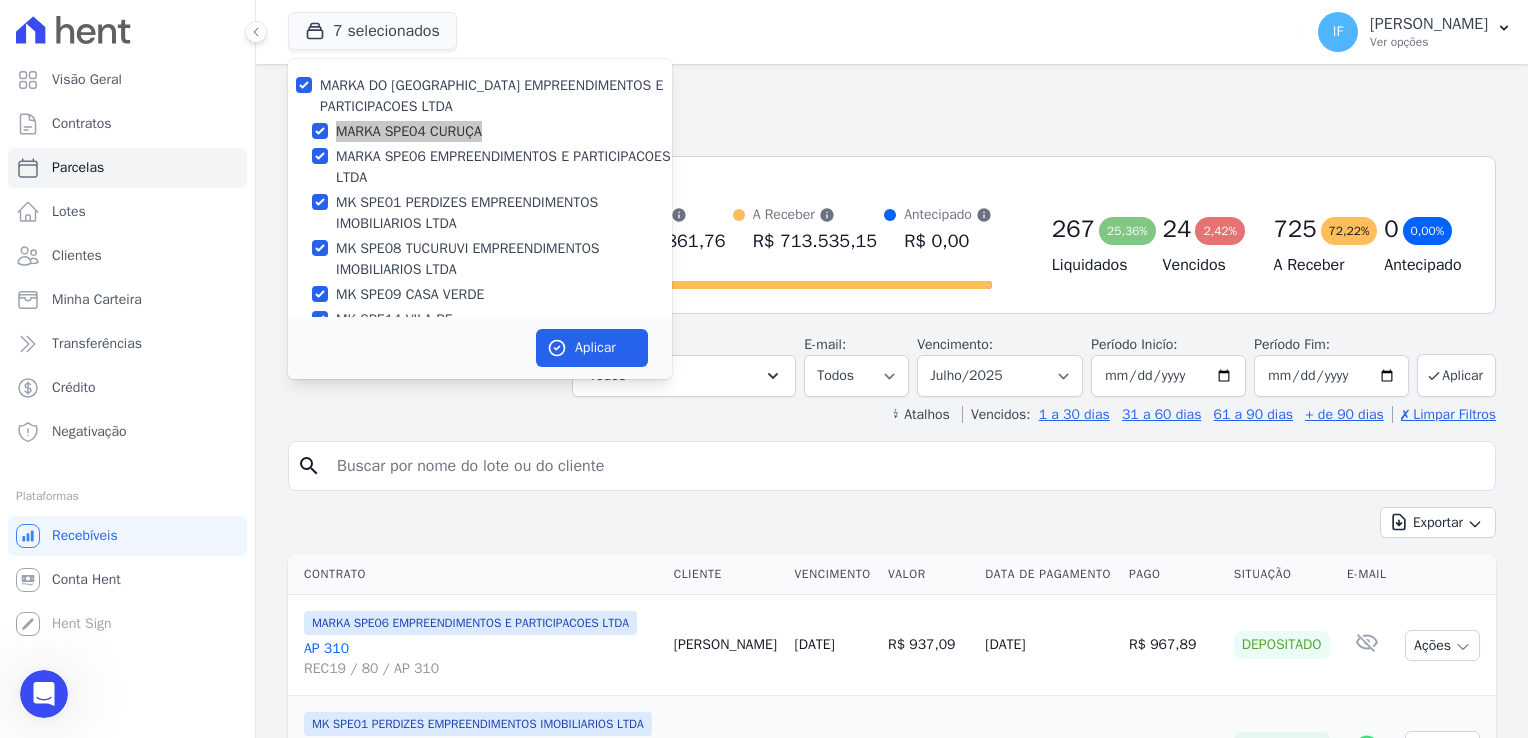 click 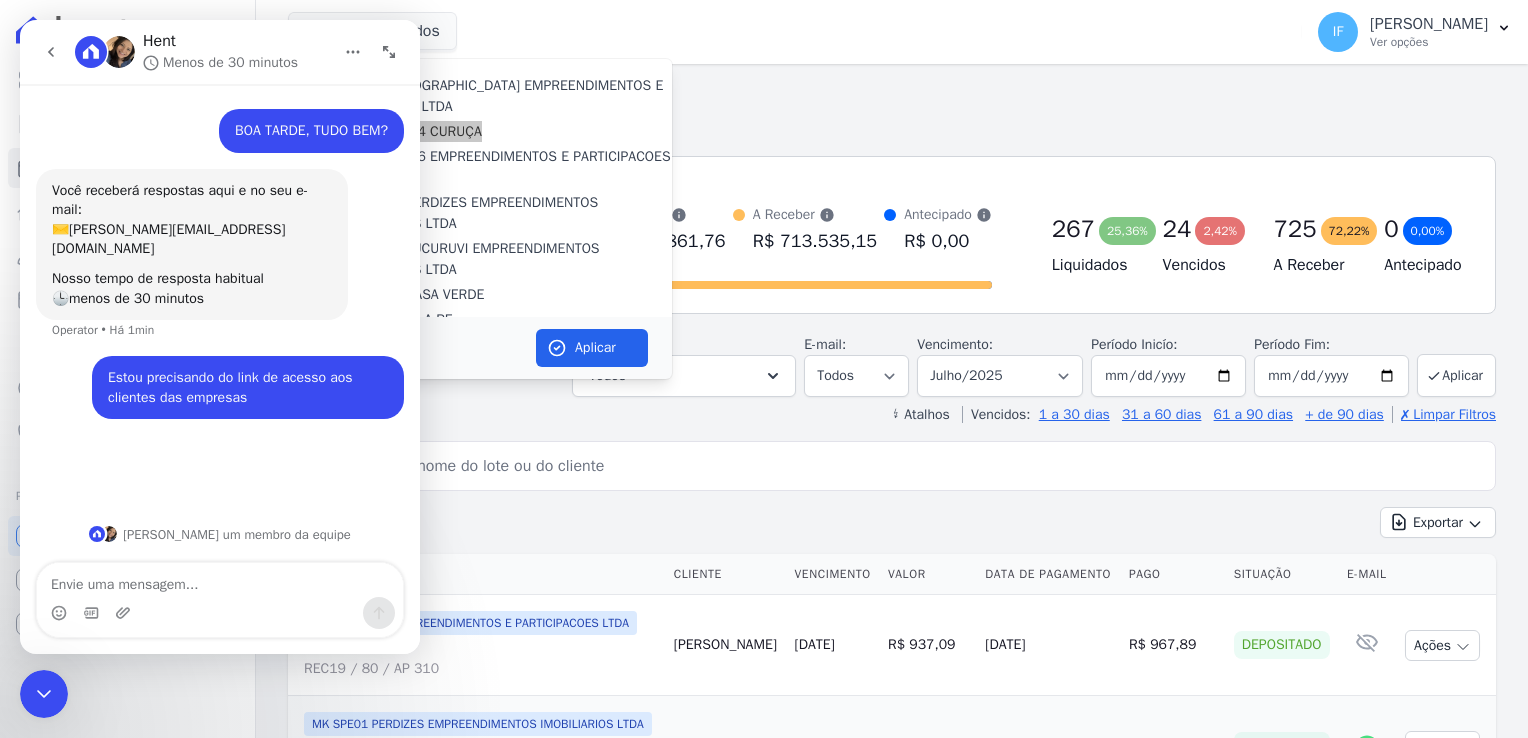 click at bounding box center [220, 580] 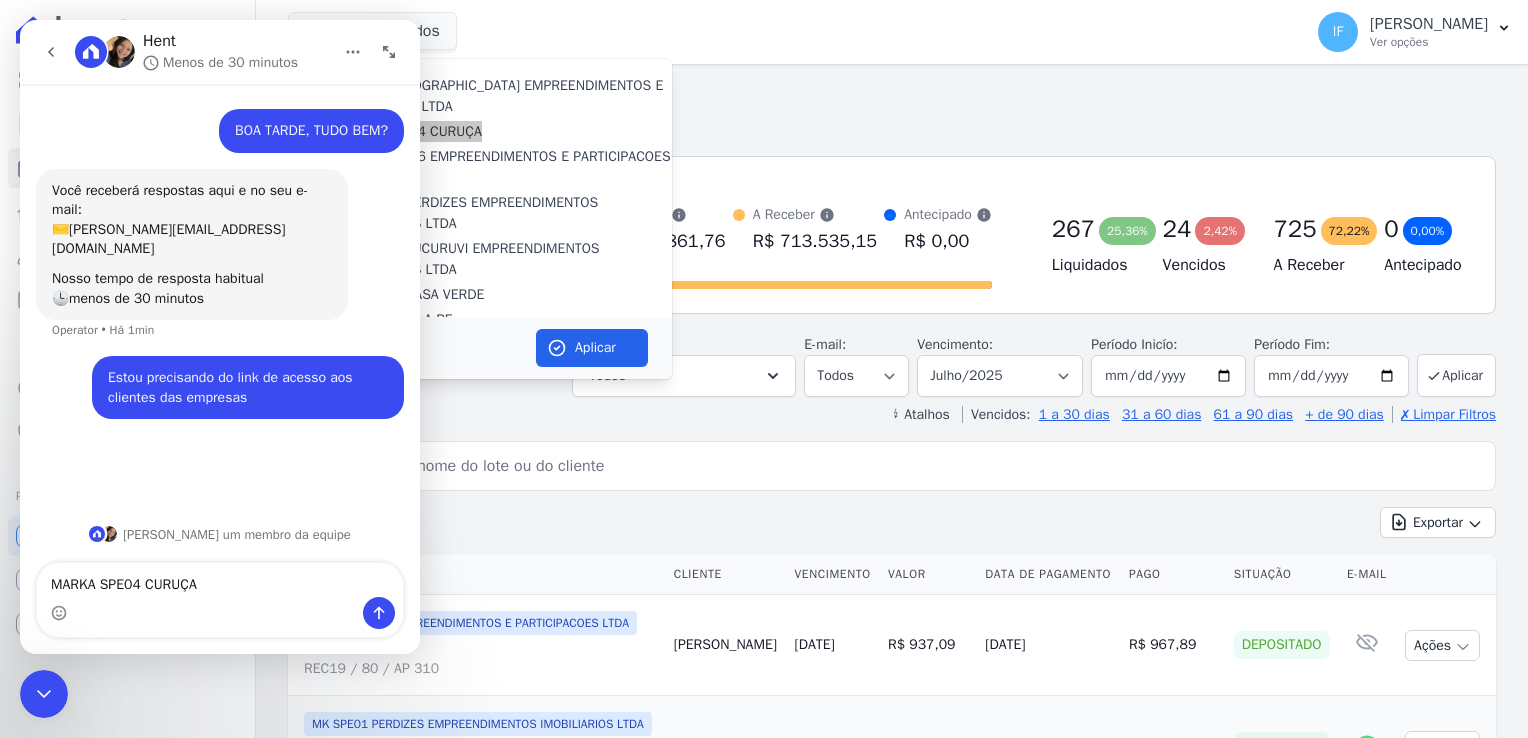 type on "MARKA SPE04 CURUÇA" 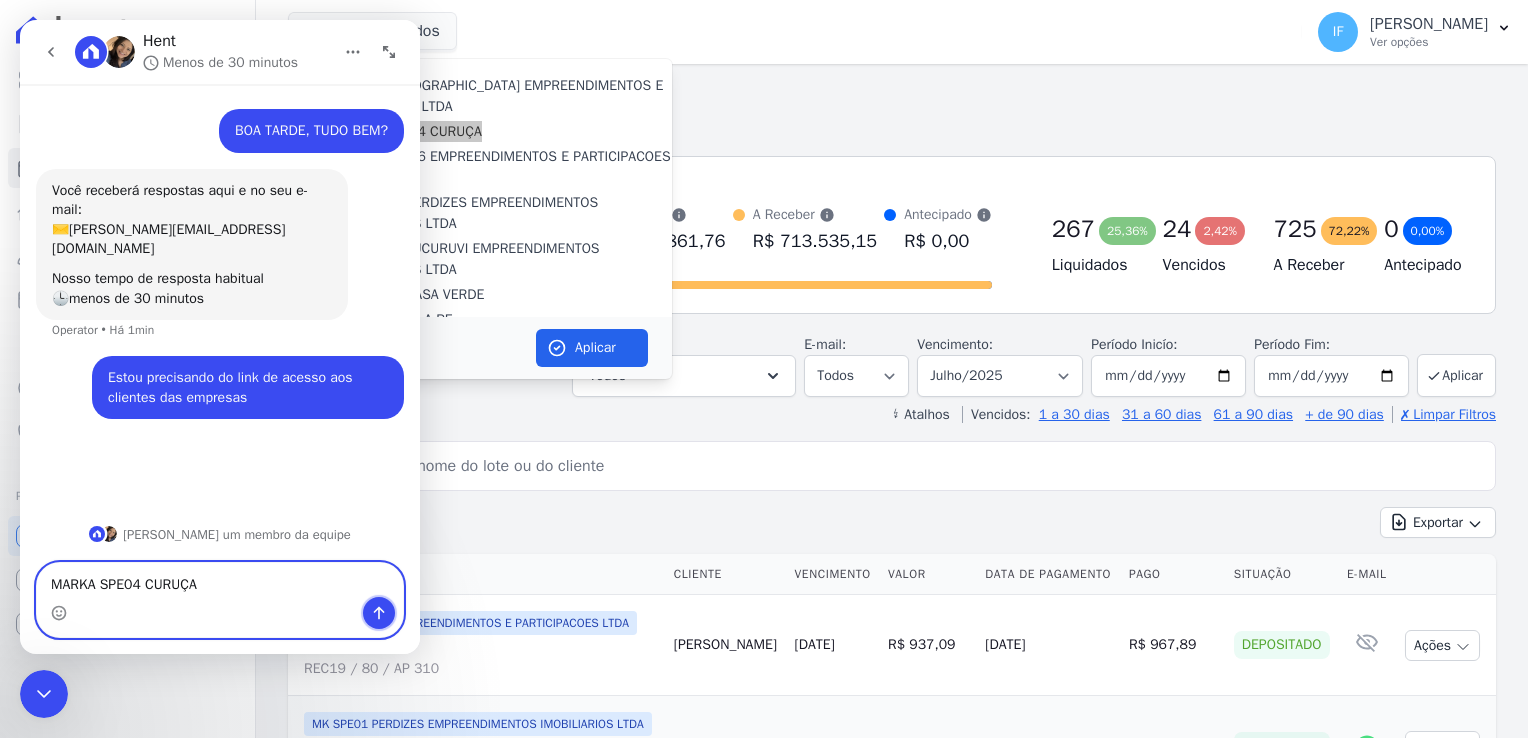 click 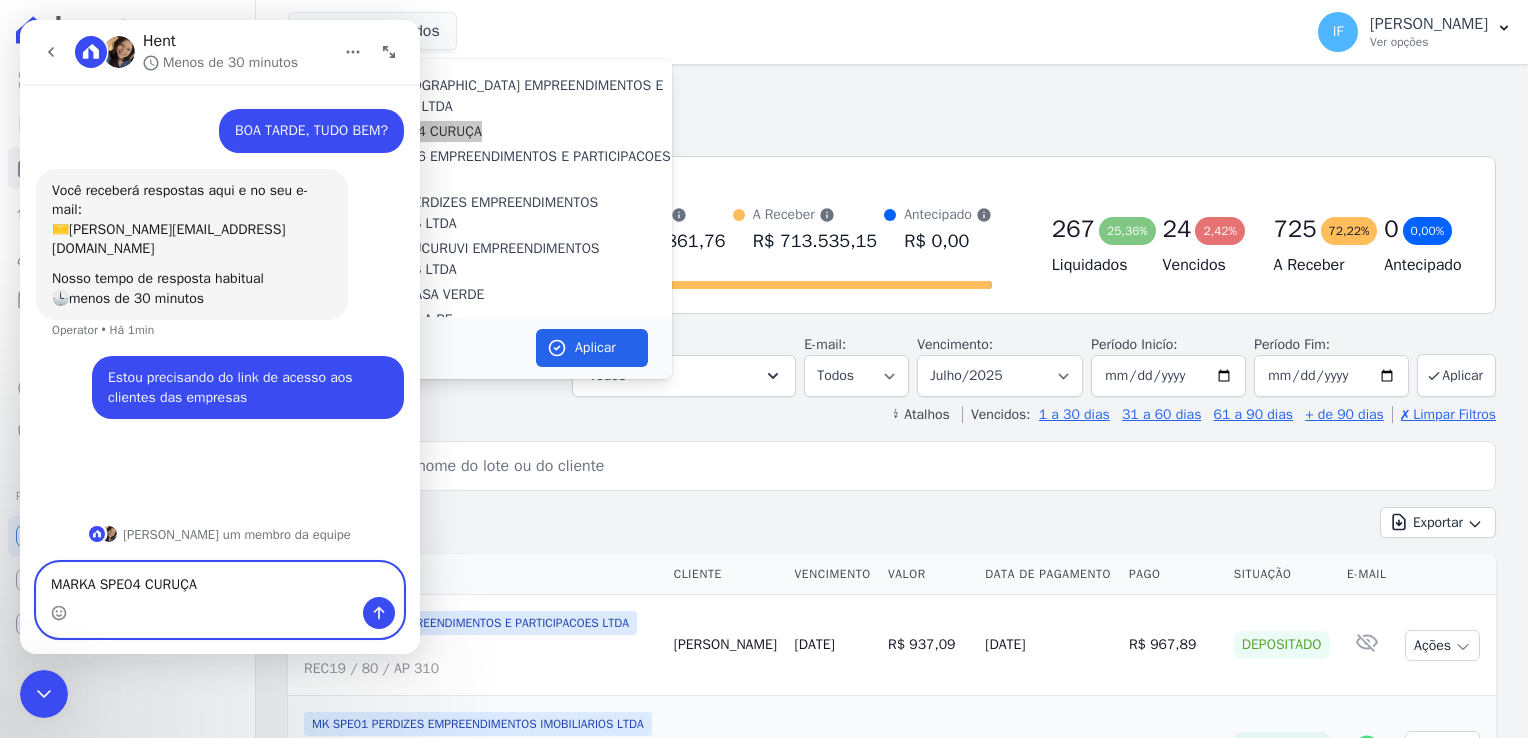 type 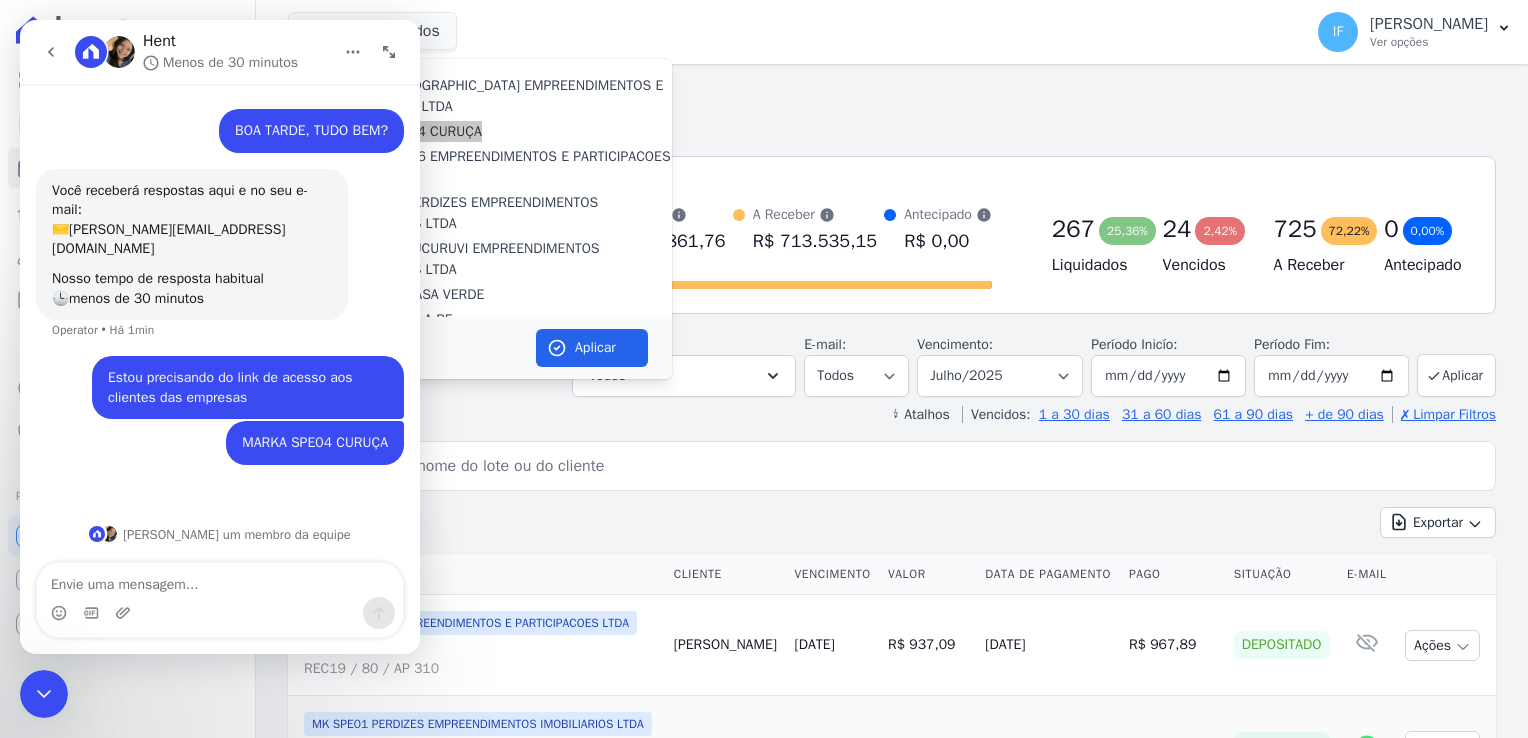 click 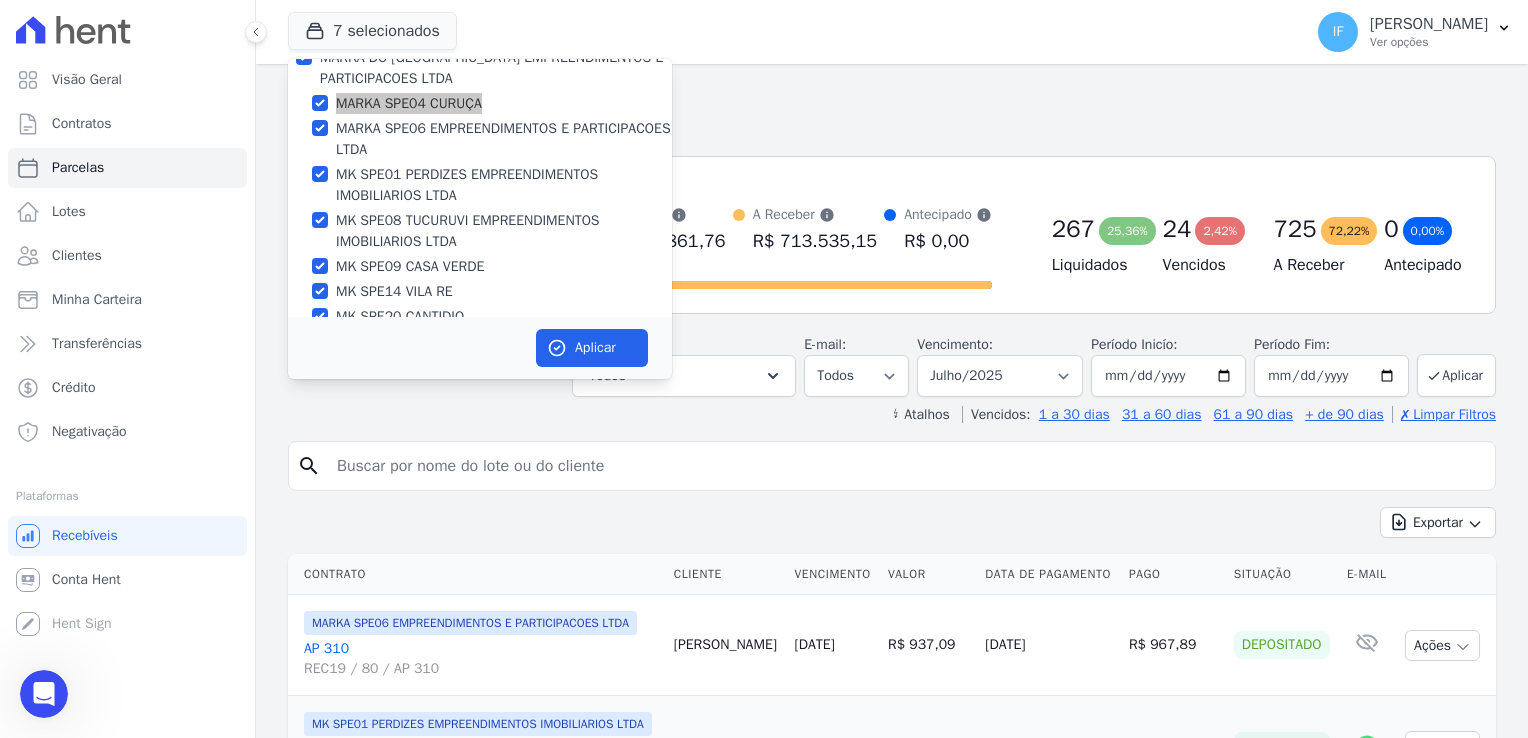 scroll, scrollTop: 53, scrollLeft: 0, axis: vertical 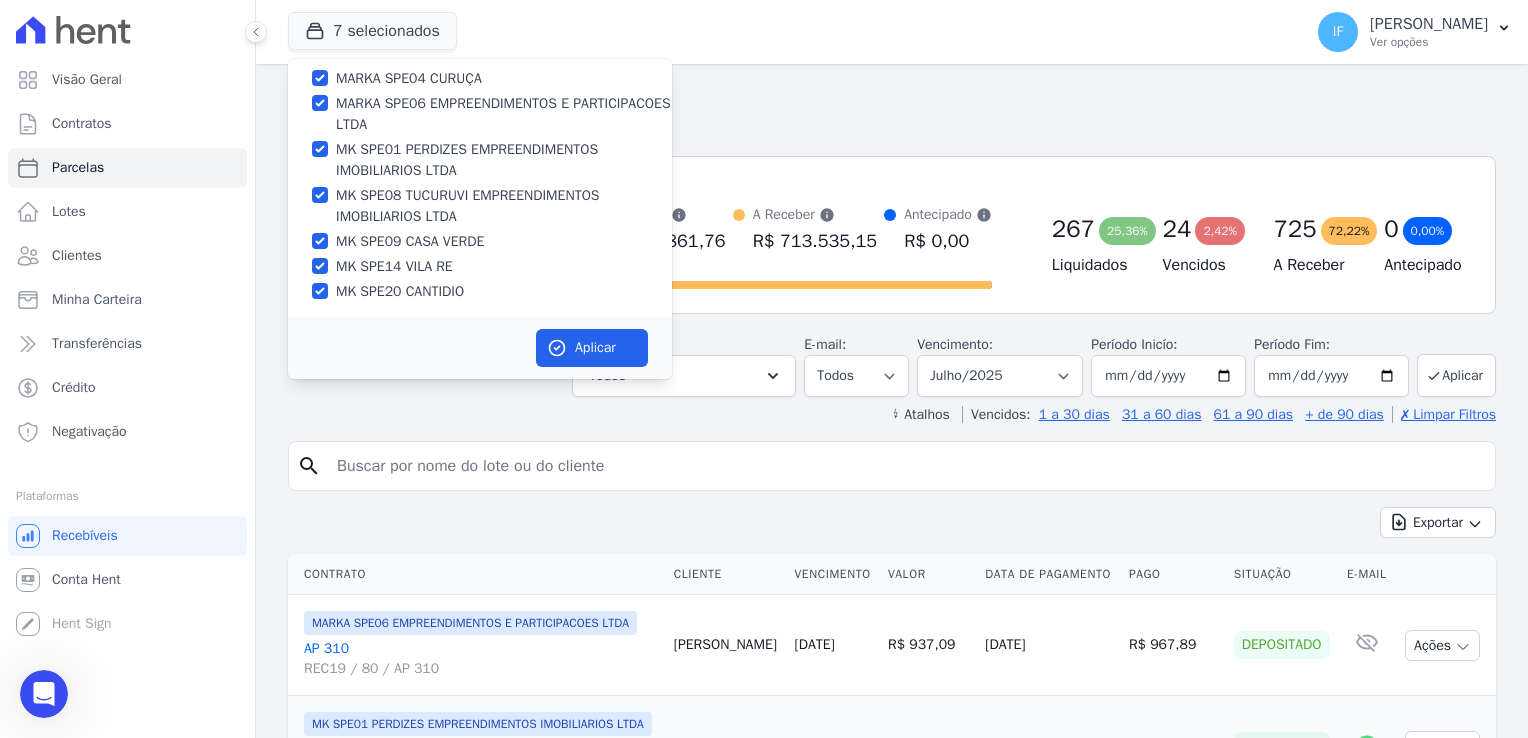 click on "MK SPE20 CANTIDIO" at bounding box center (400, 291) 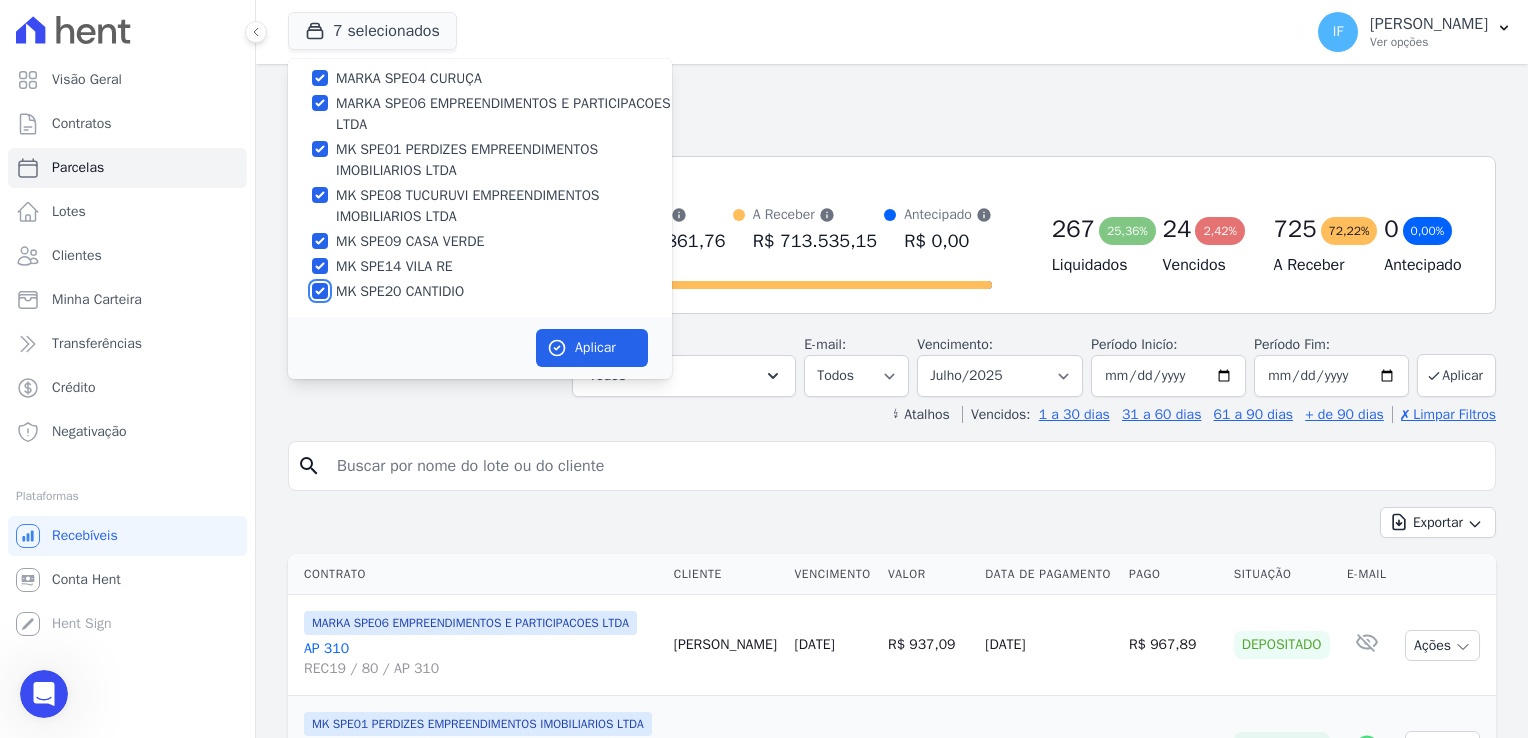 click on "MK SPE20 CANTIDIO" at bounding box center (320, 291) 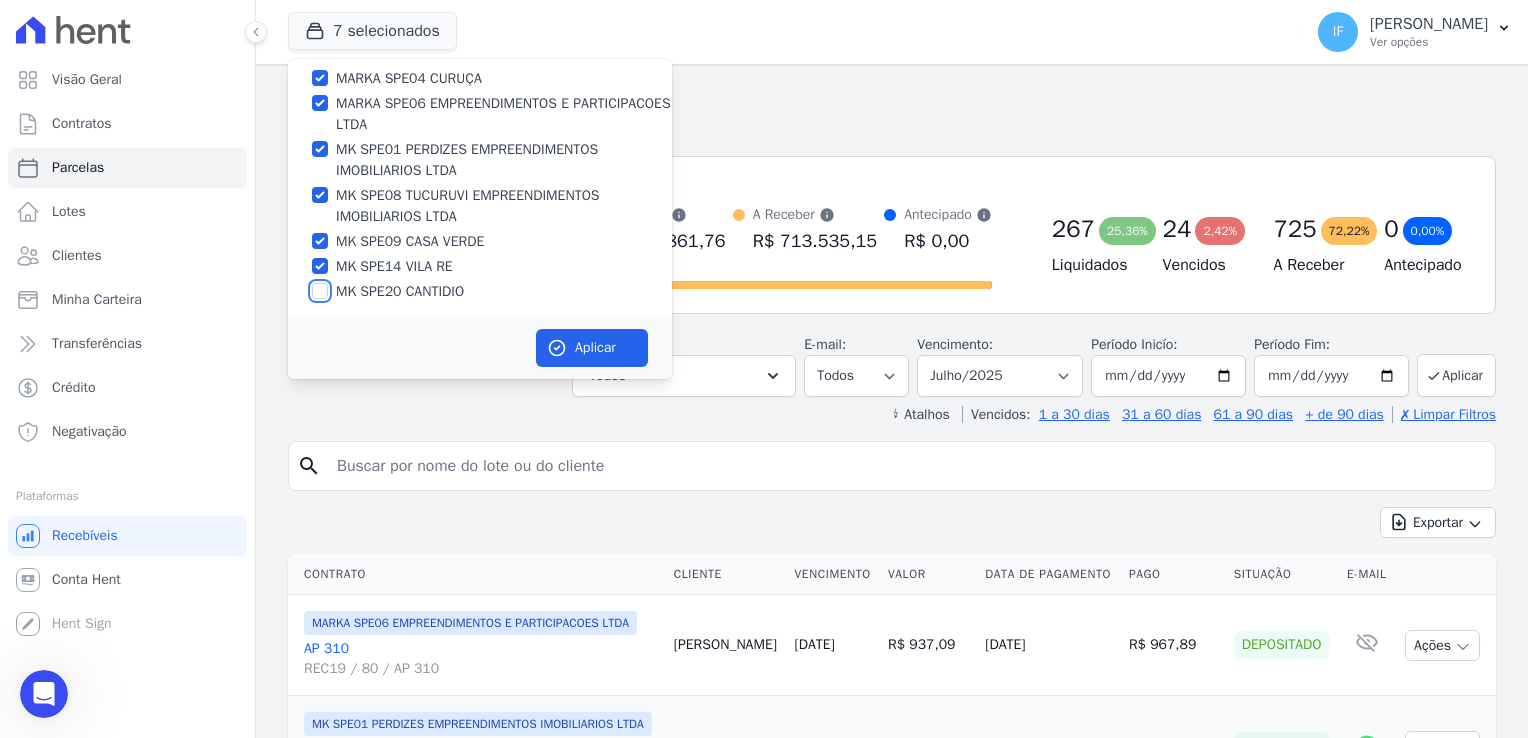 checkbox on "false" 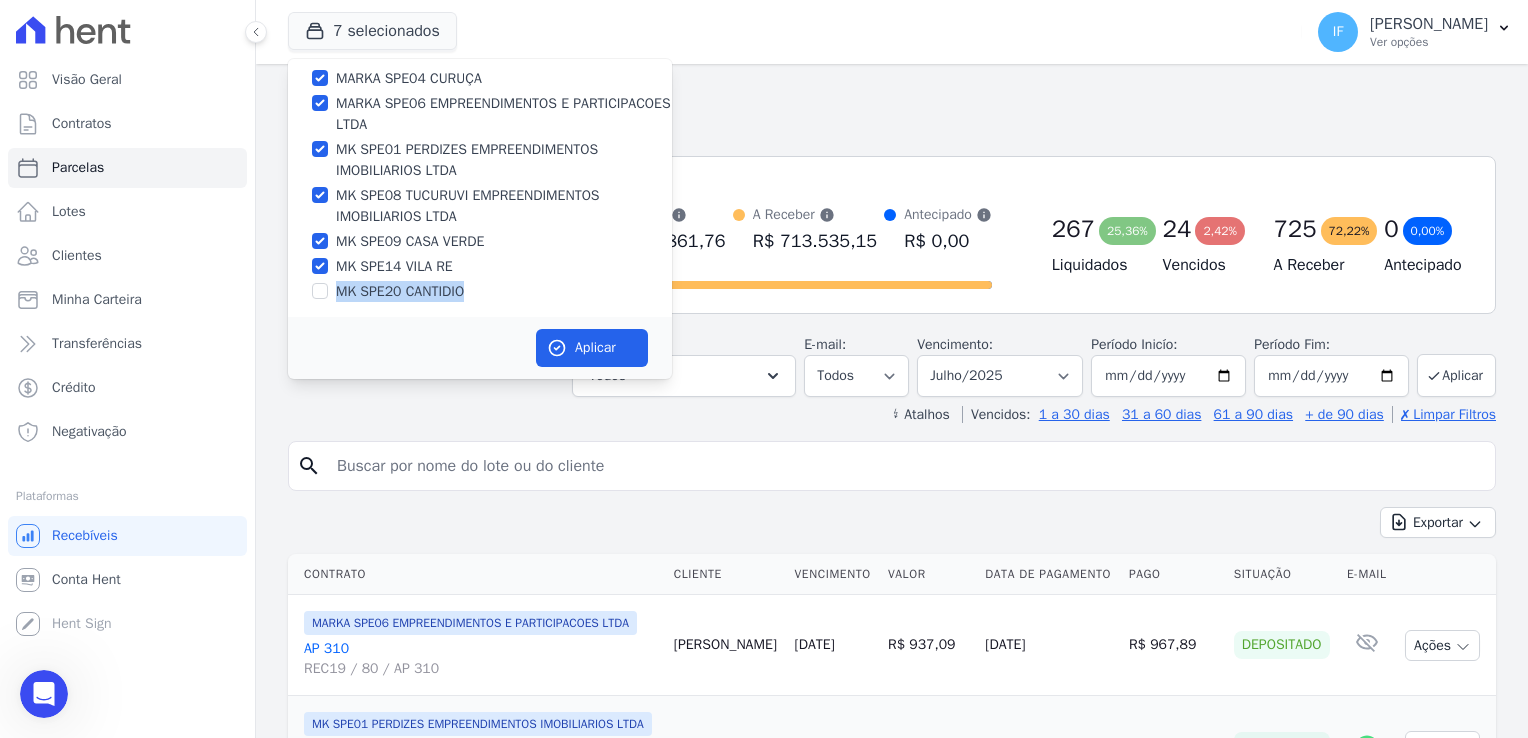 drag, startPoint x: 336, startPoint y: 295, endPoint x: 470, endPoint y: 293, distance: 134.01492 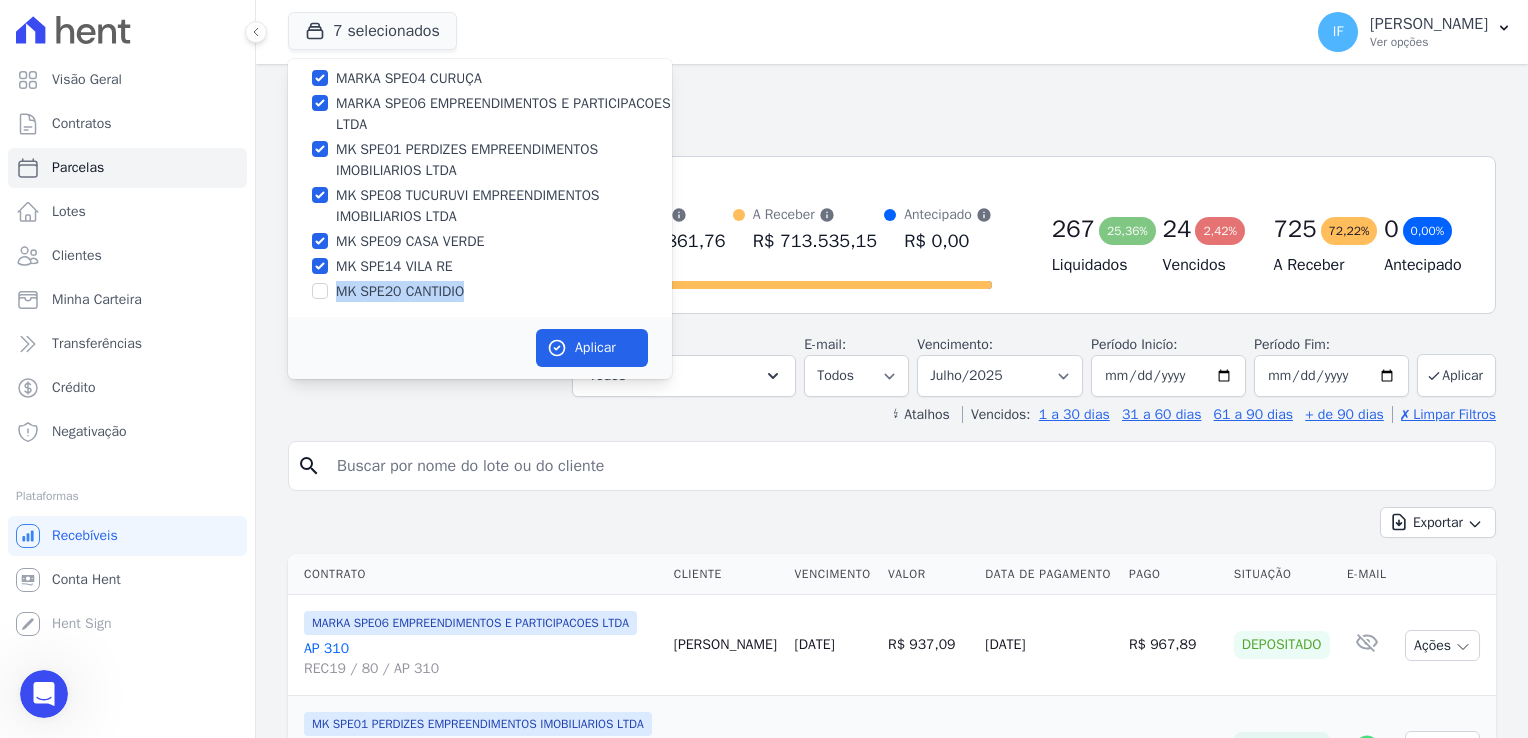 click on "MK SPE20 CANTIDIO" at bounding box center [480, 291] 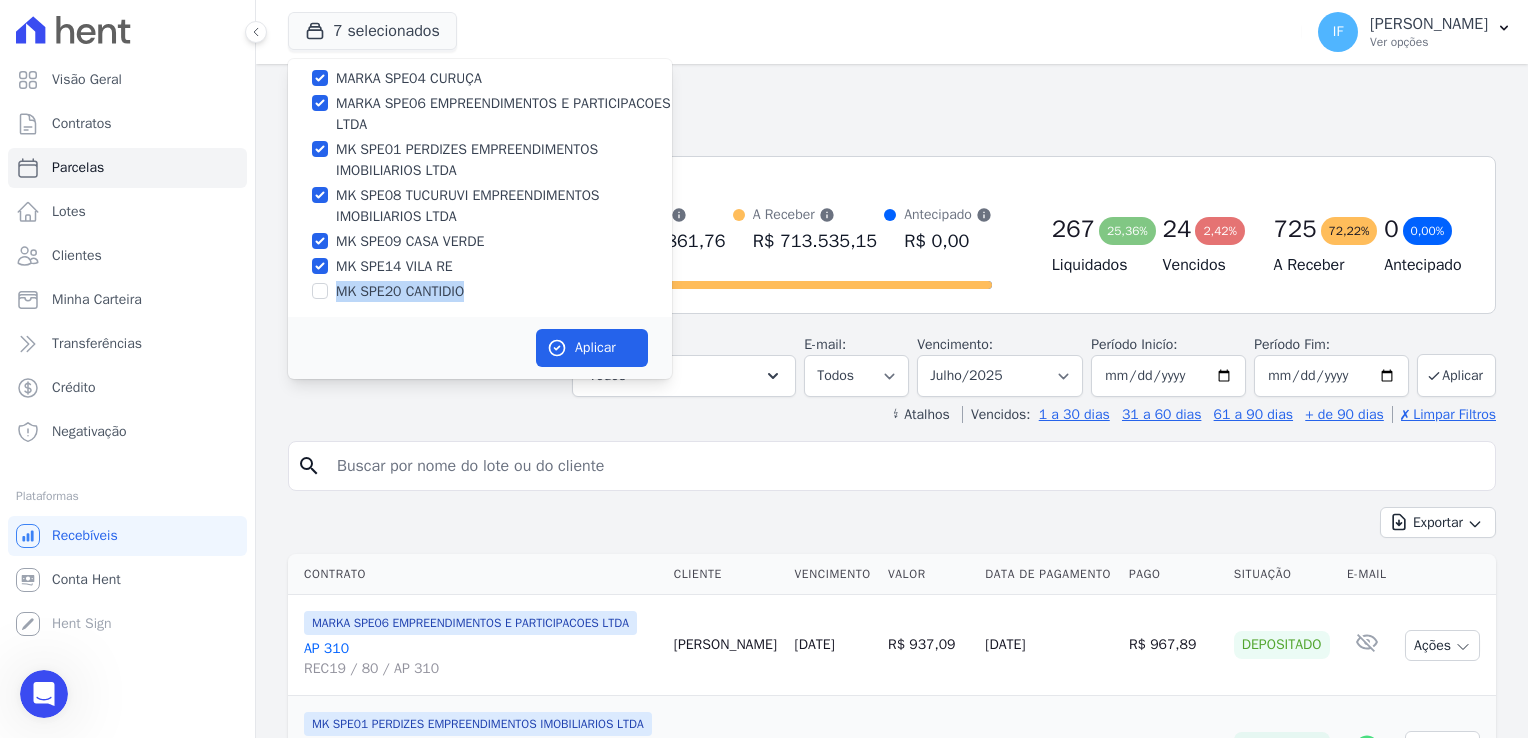 drag, startPoint x: 470, startPoint y: 293, endPoint x: 442, endPoint y: 292, distance: 28.01785 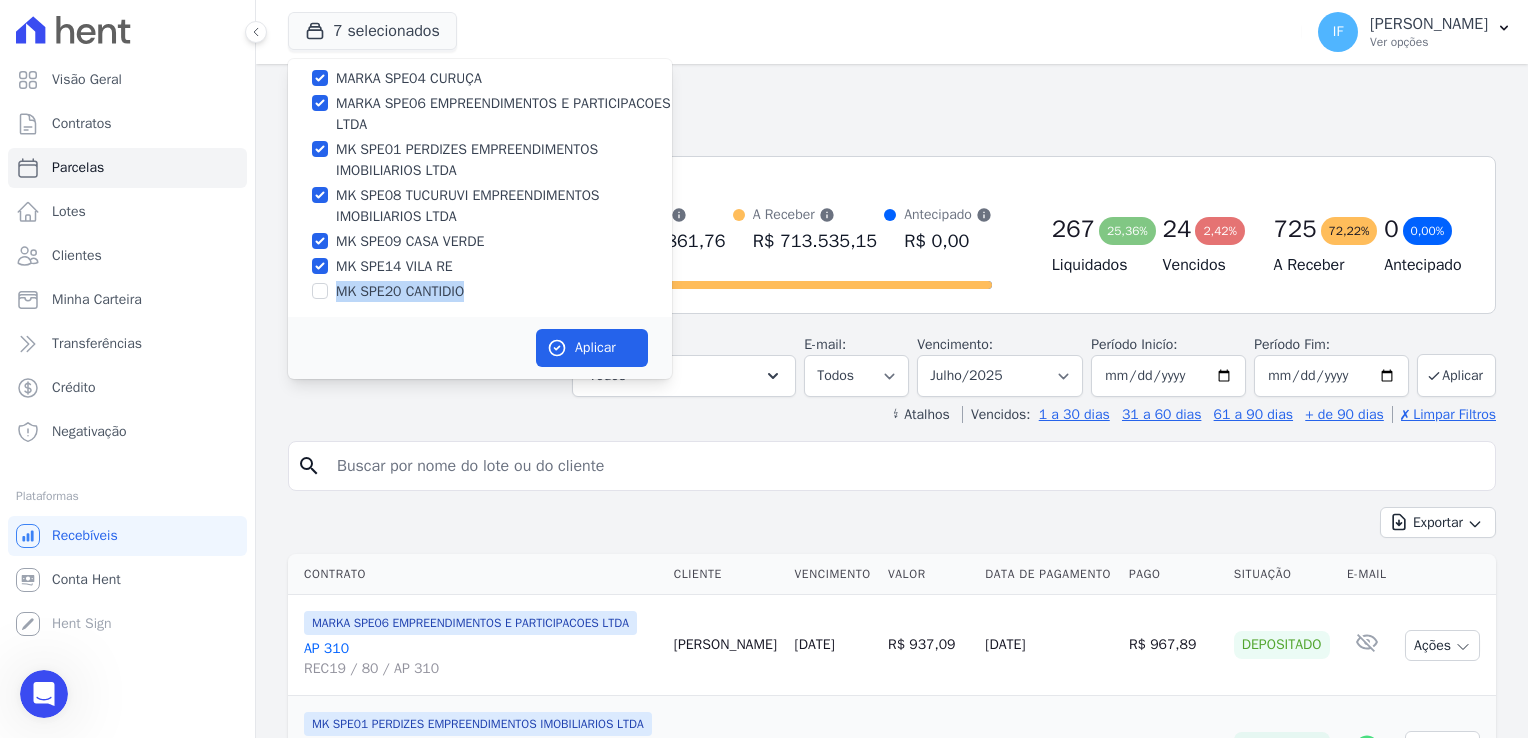 copy on "MK SPE20 CANTIDIO" 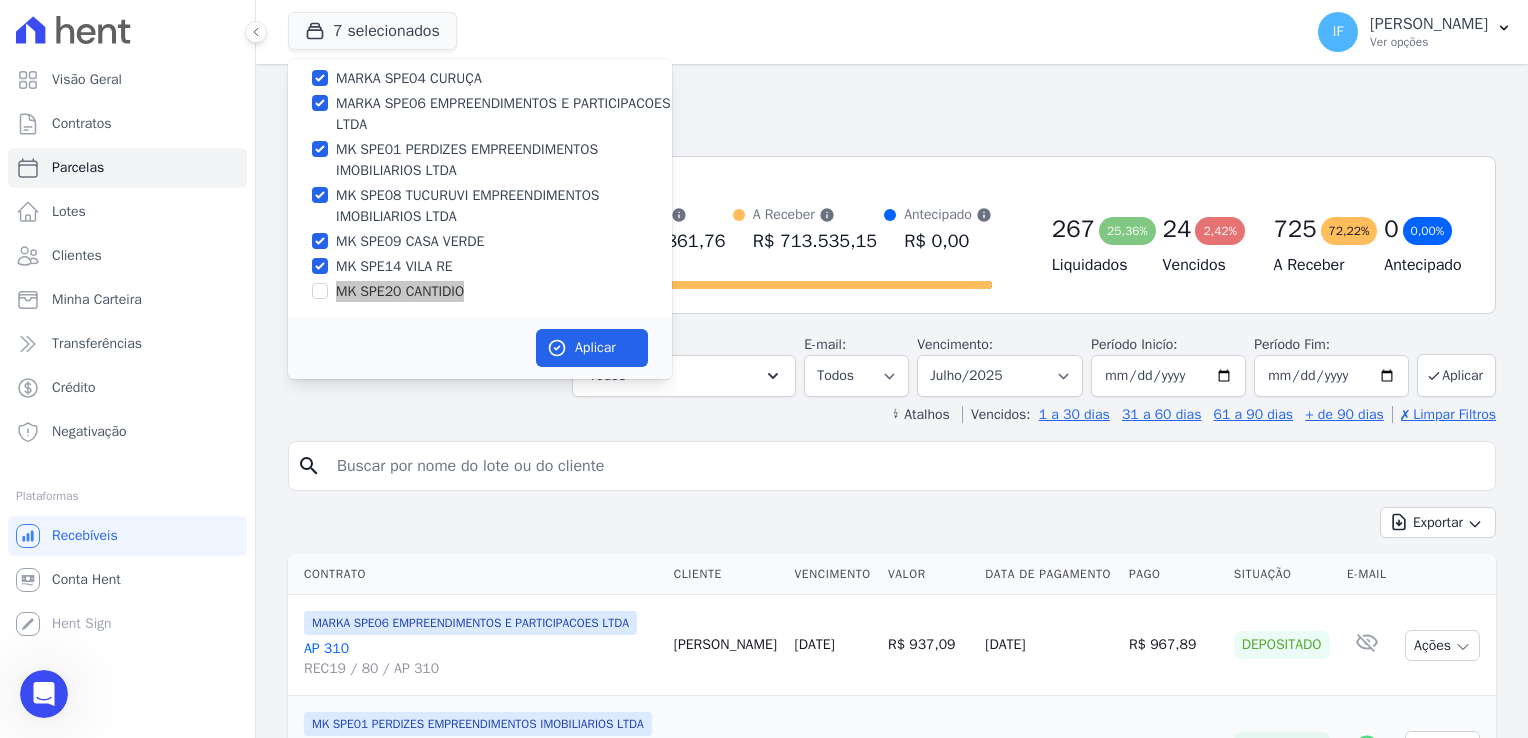 click 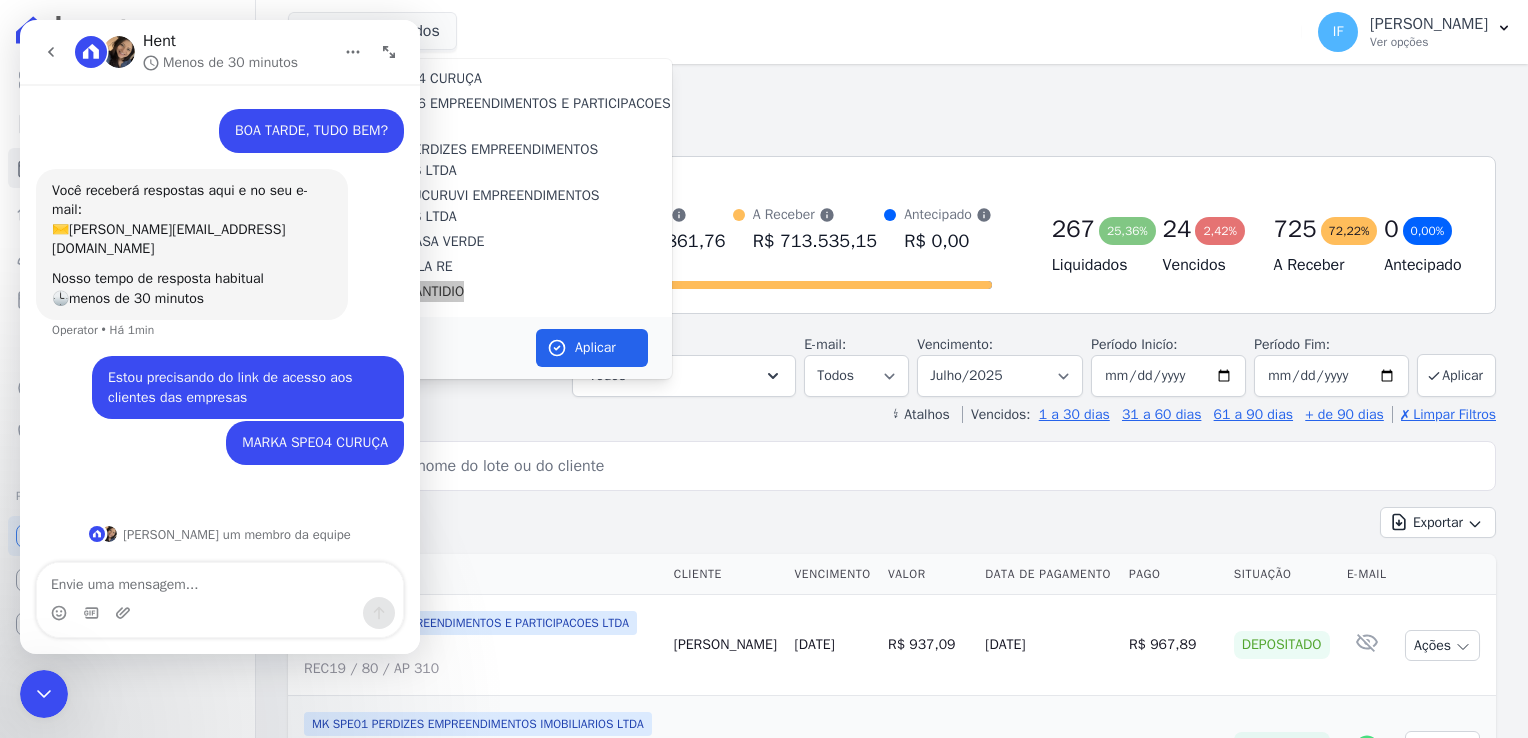 click at bounding box center (220, 600) 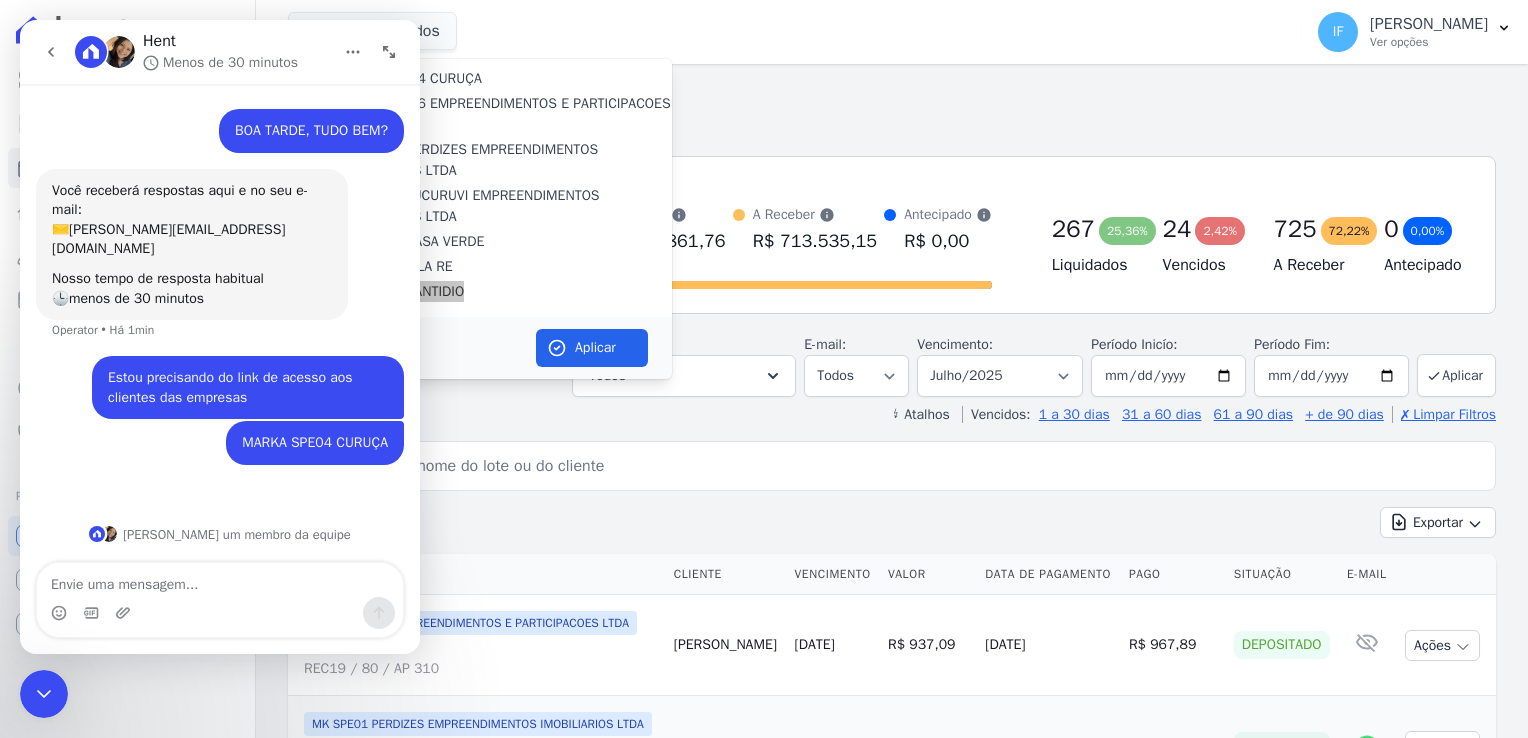 copy 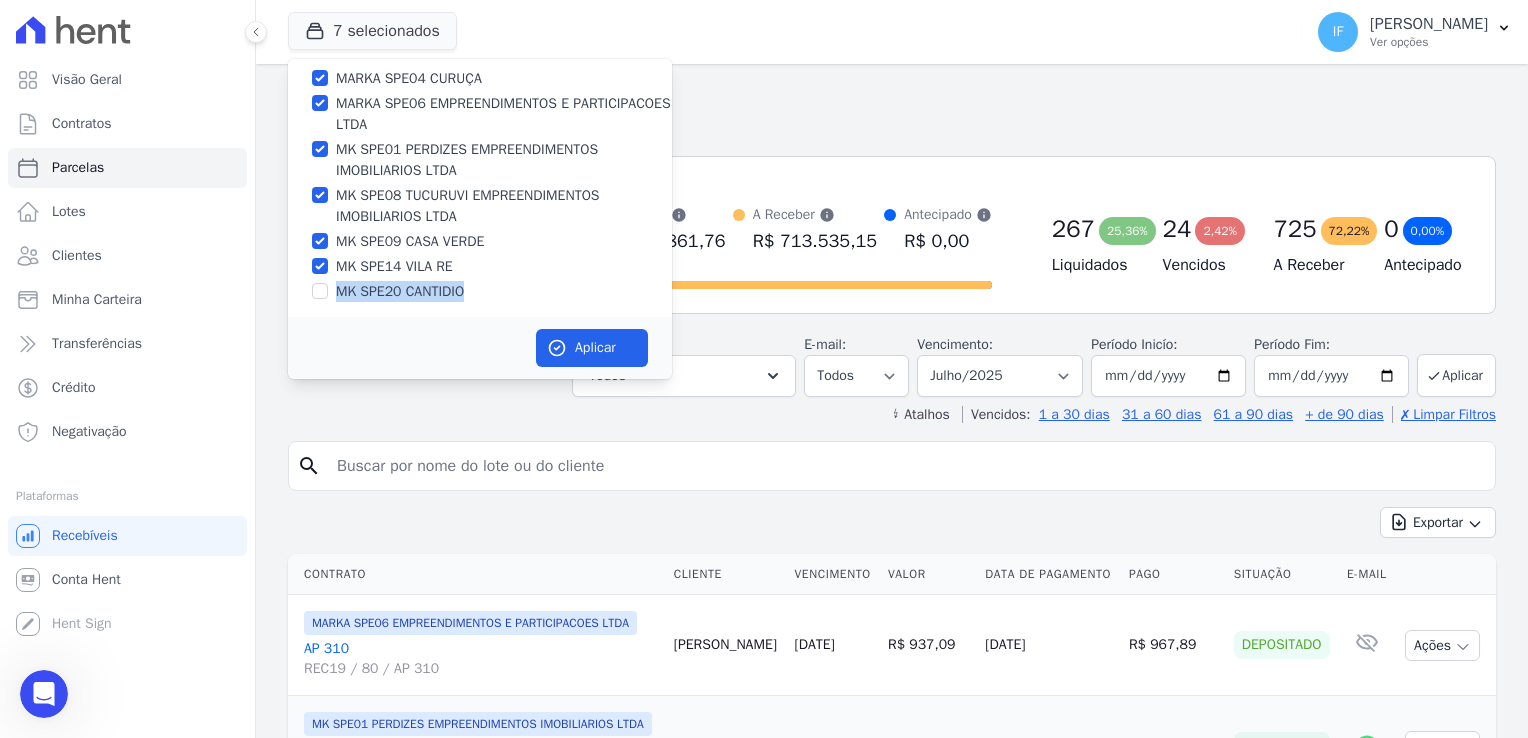 copy 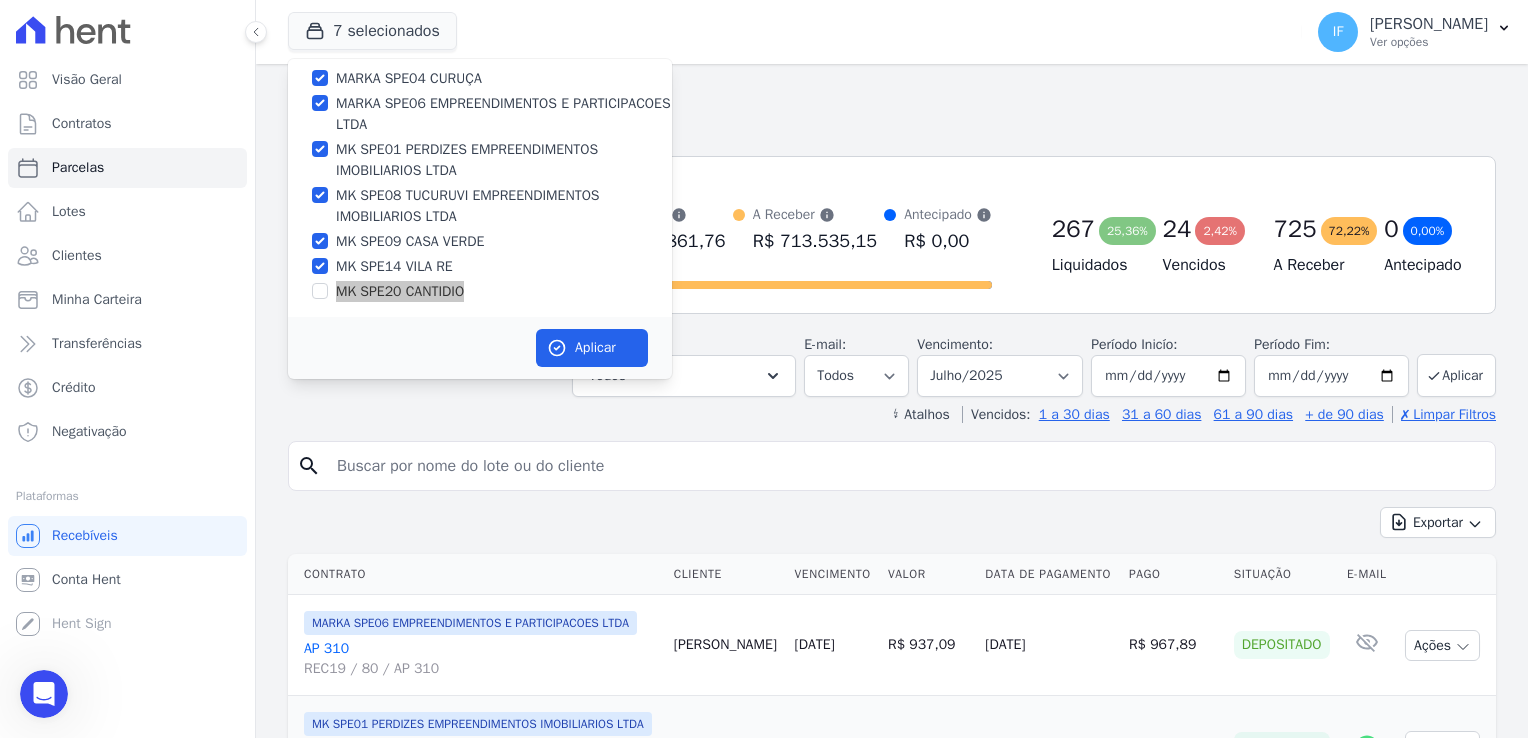 click 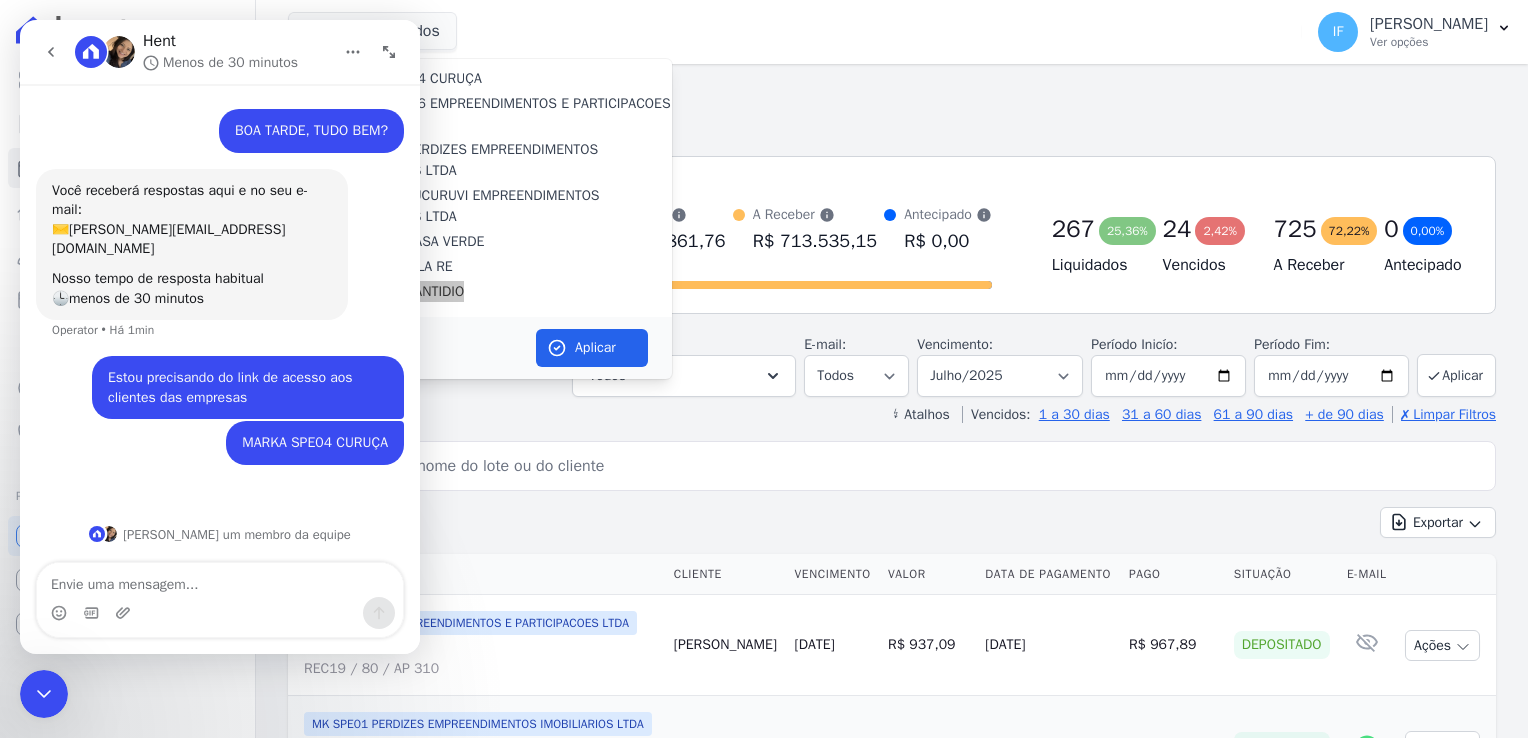 click at bounding box center [220, 580] 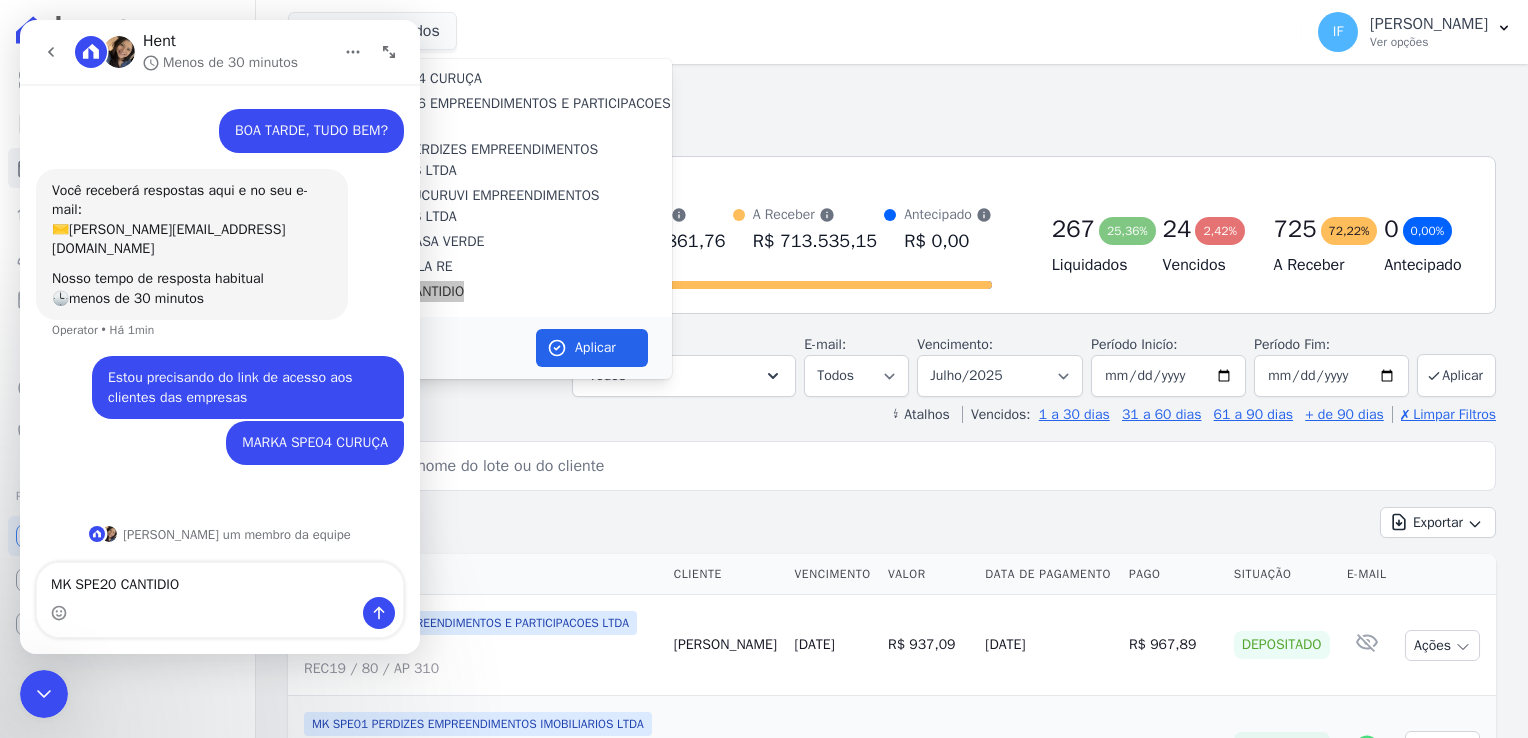 type on "MK SPE20 CANTIDIO" 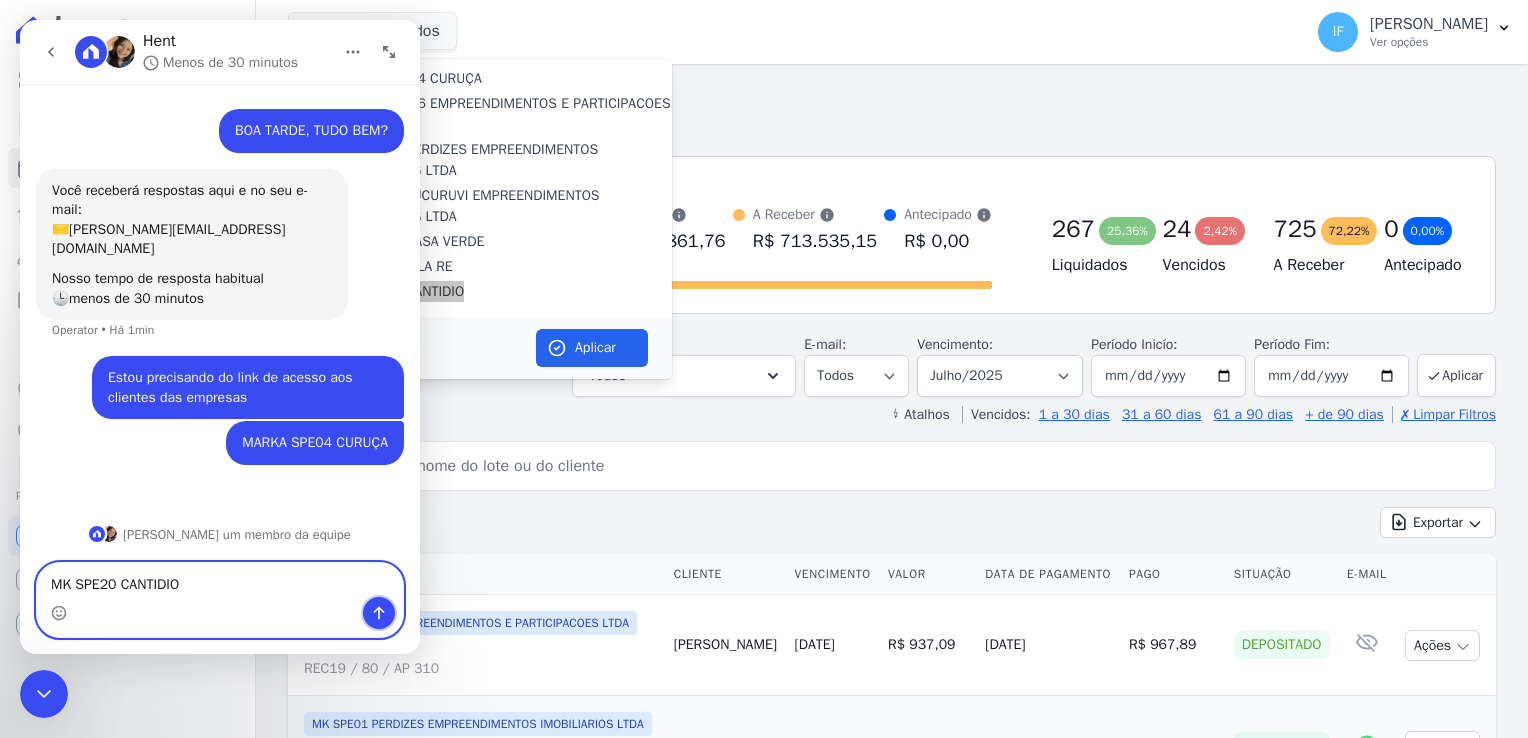 click 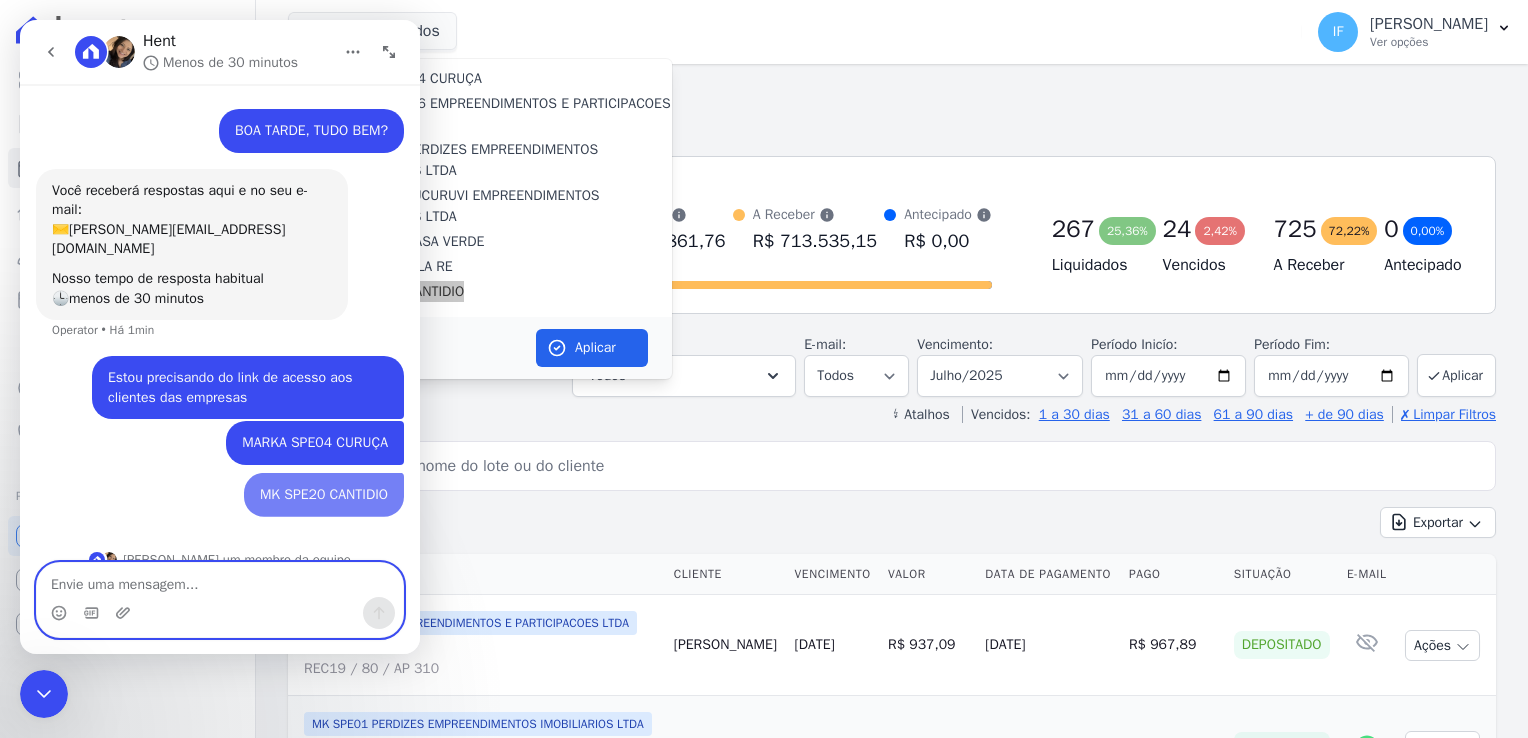 scroll, scrollTop: 4, scrollLeft: 0, axis: vertical 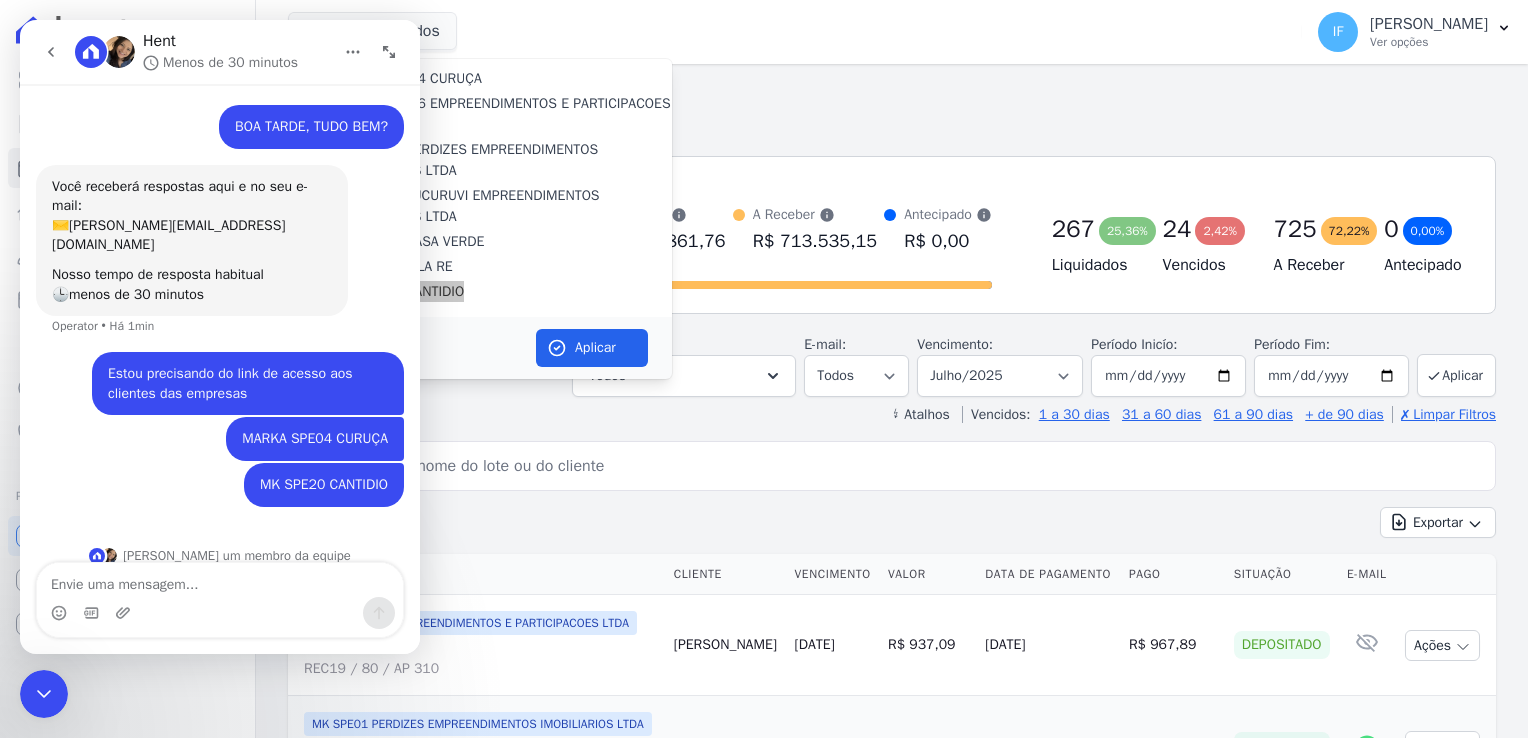 click at bounding box center [220, 613] 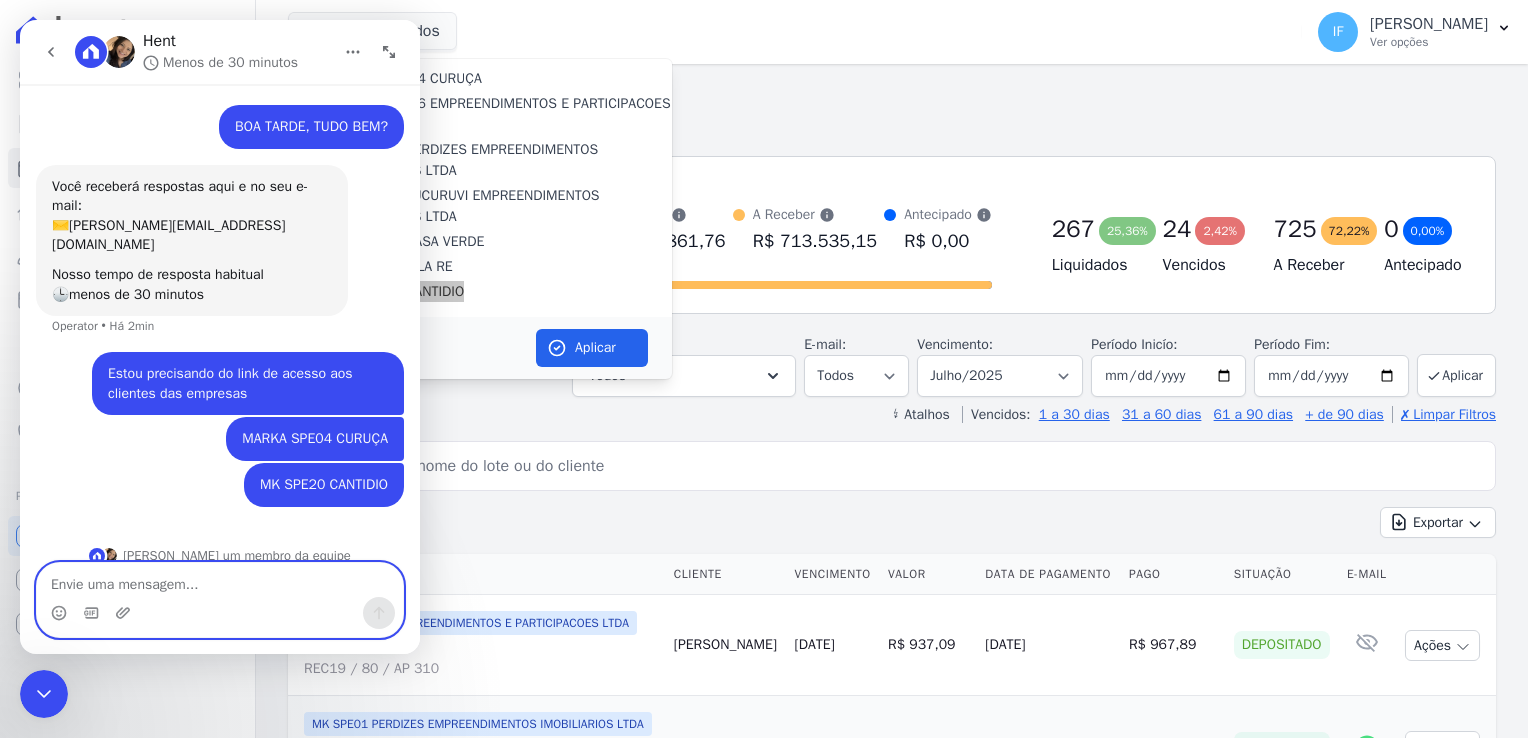 click at bounding box center (220, 580) 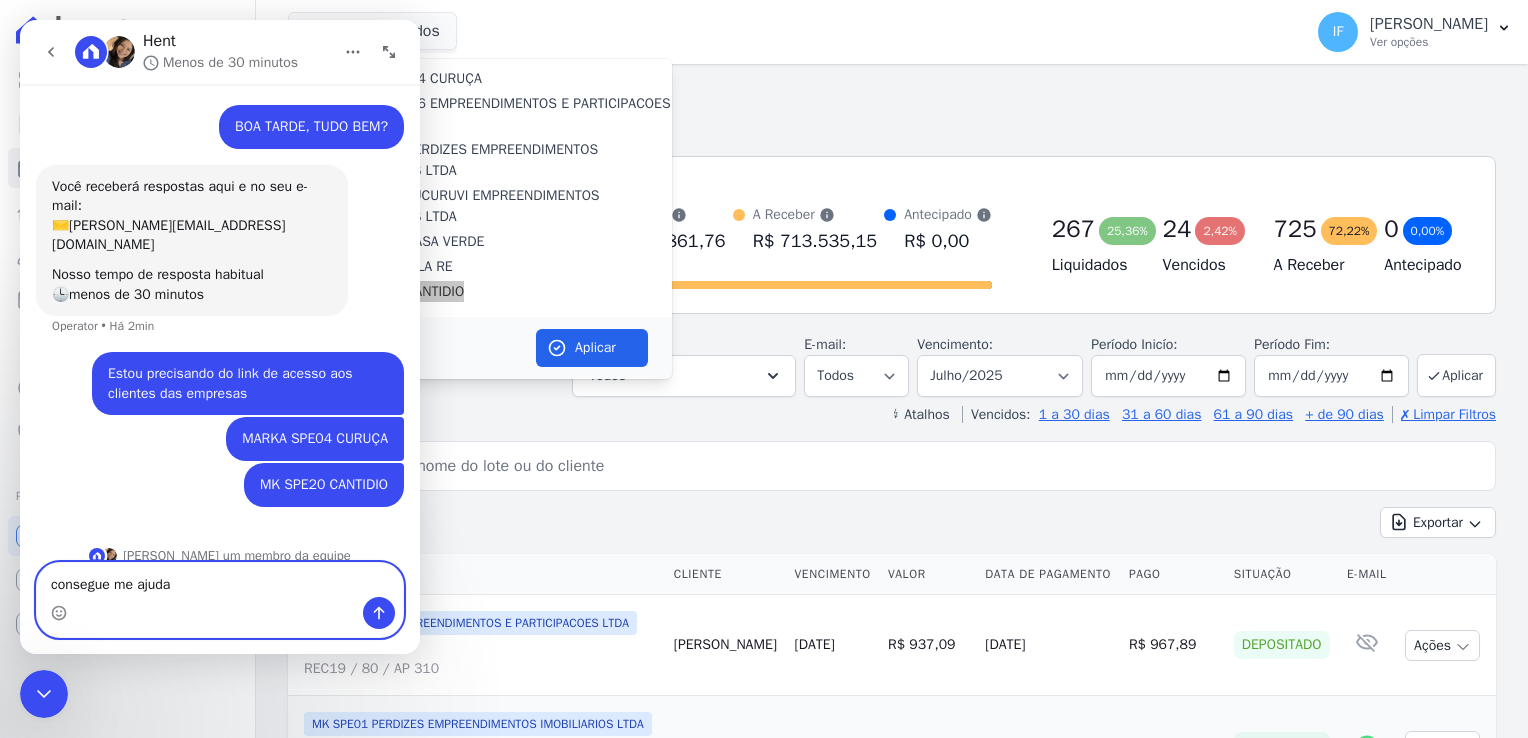 type on "consegue me ajudar" 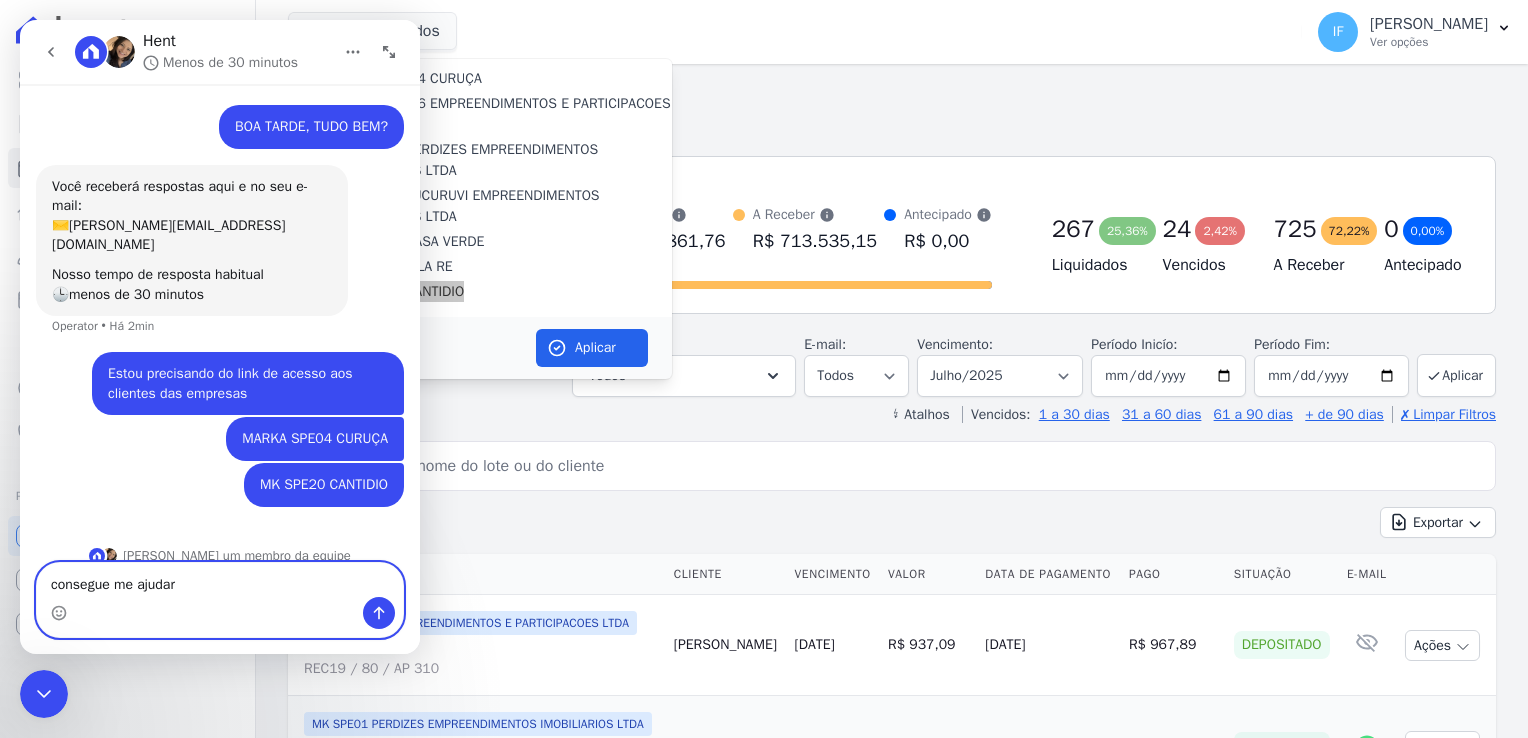 type 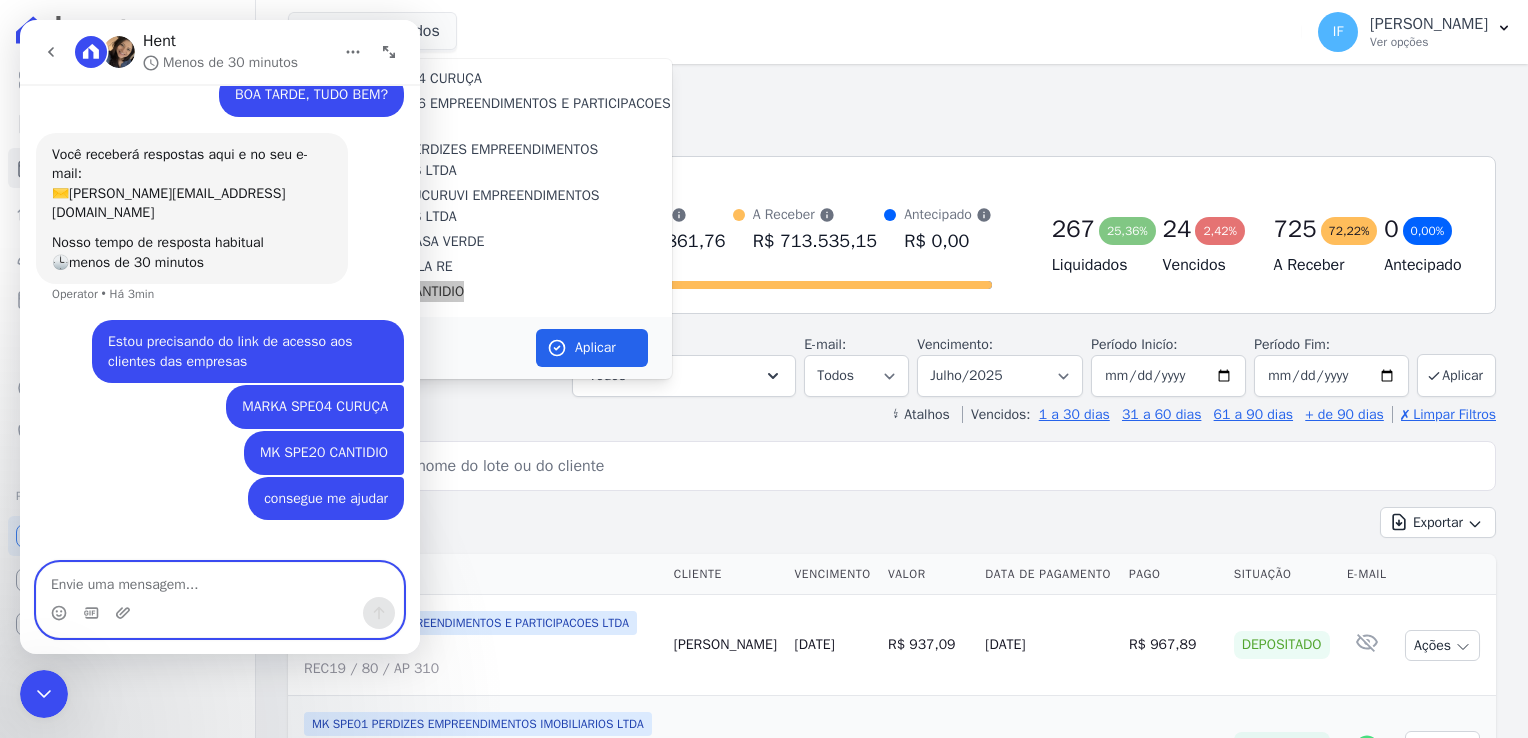 scroll, scrollTop: 50, scrollLeft: 0, axis: vertical 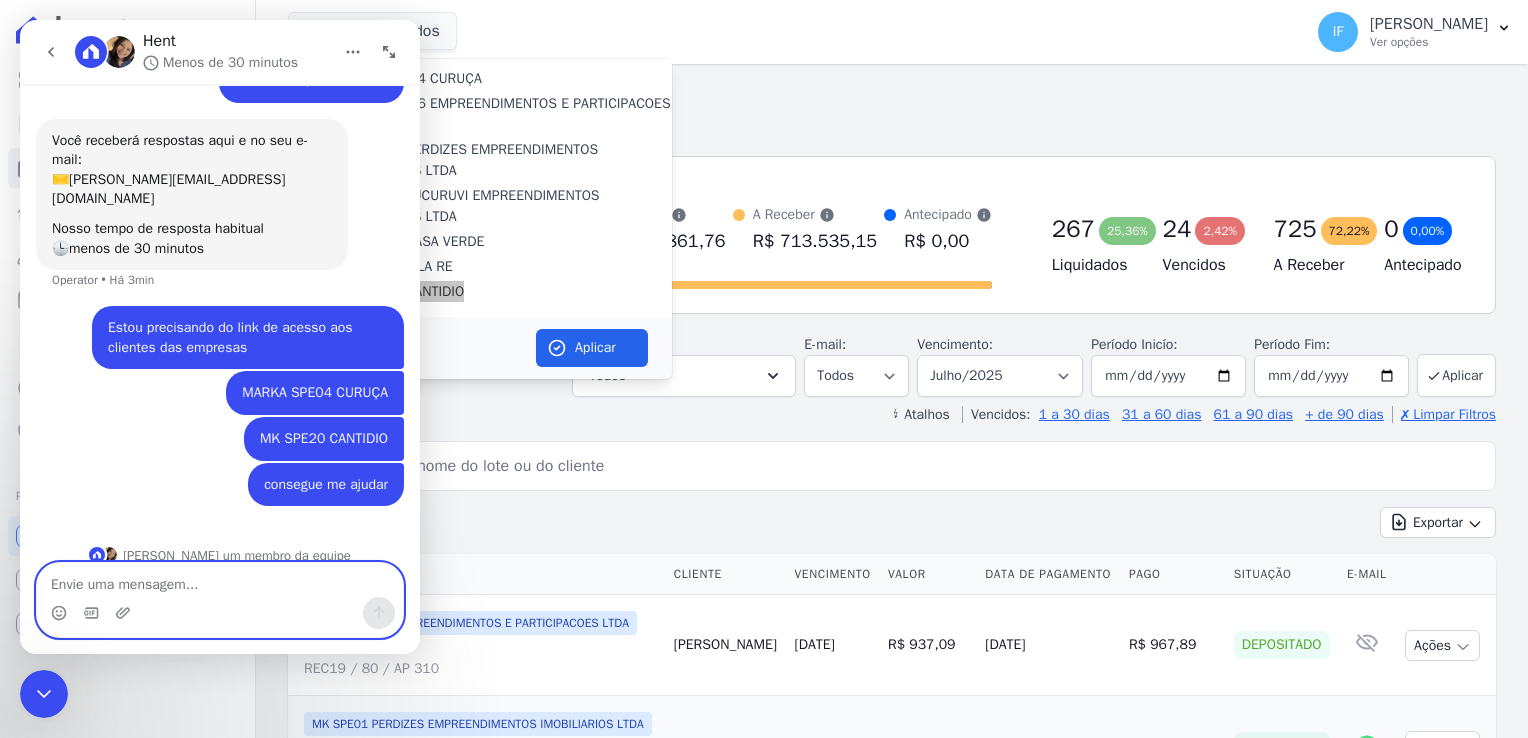 click at bounding box center (220, 580) 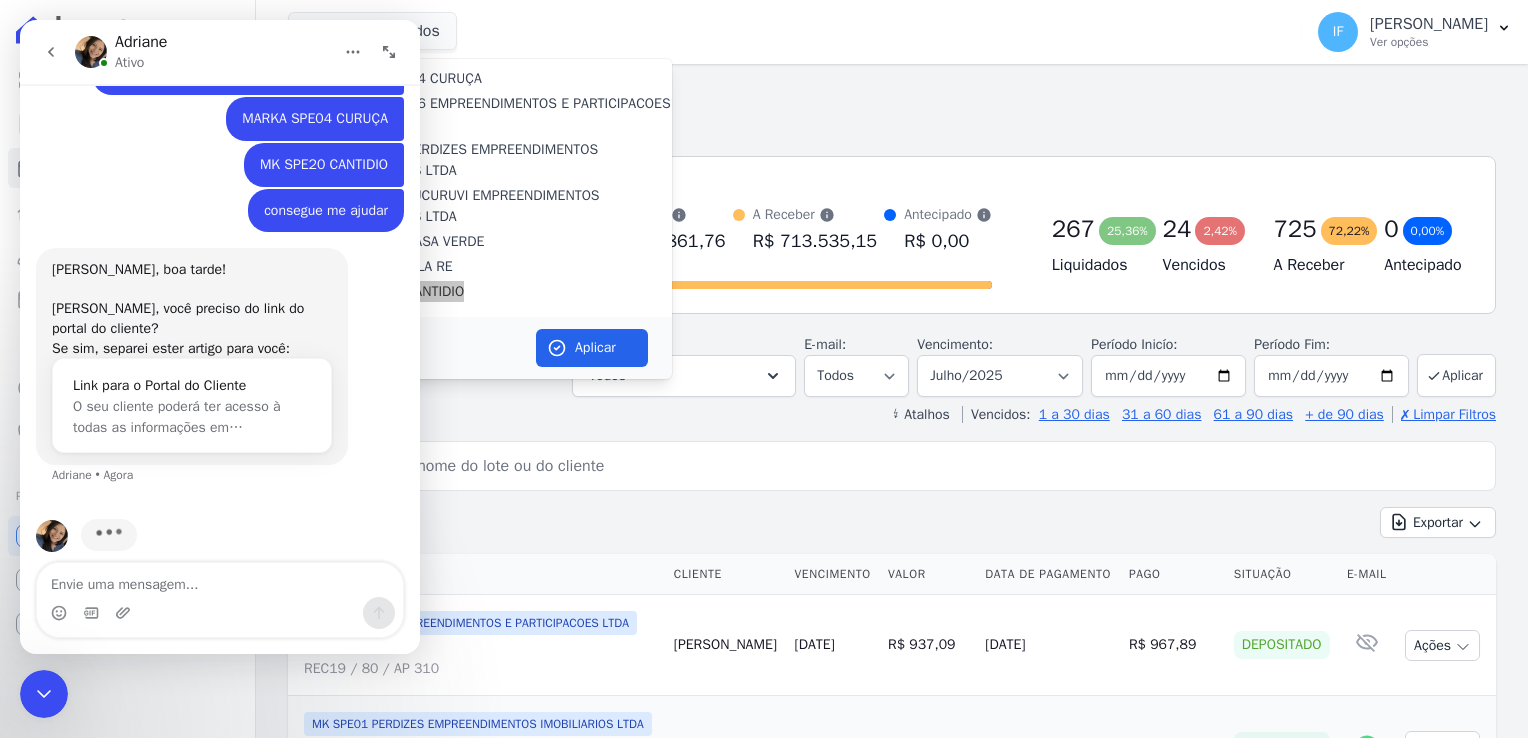 scroll, scrollTop: 227, scrollLeft: 0, axis: vertical 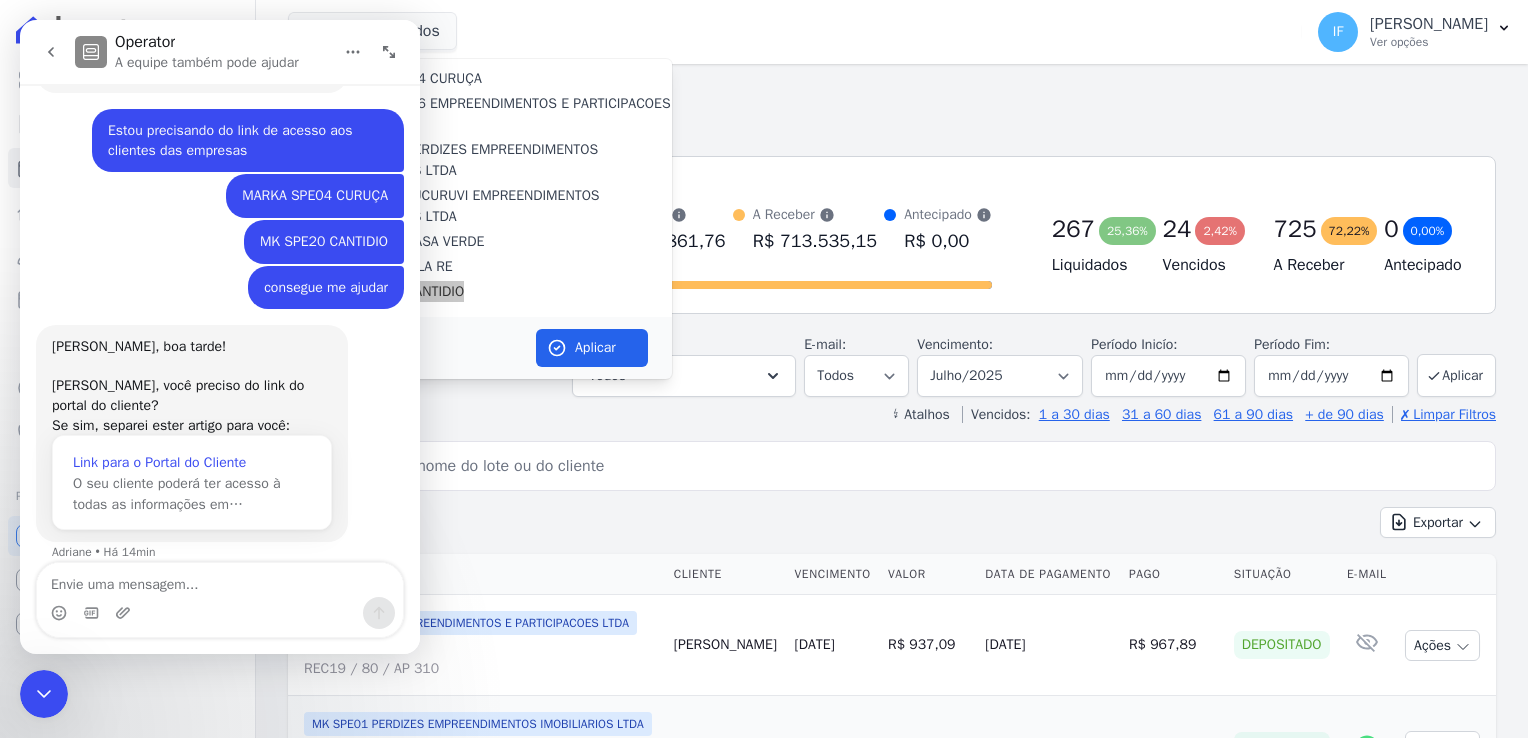 click on "Link para o Portal do Cliente" at bounding box center [192, 462] 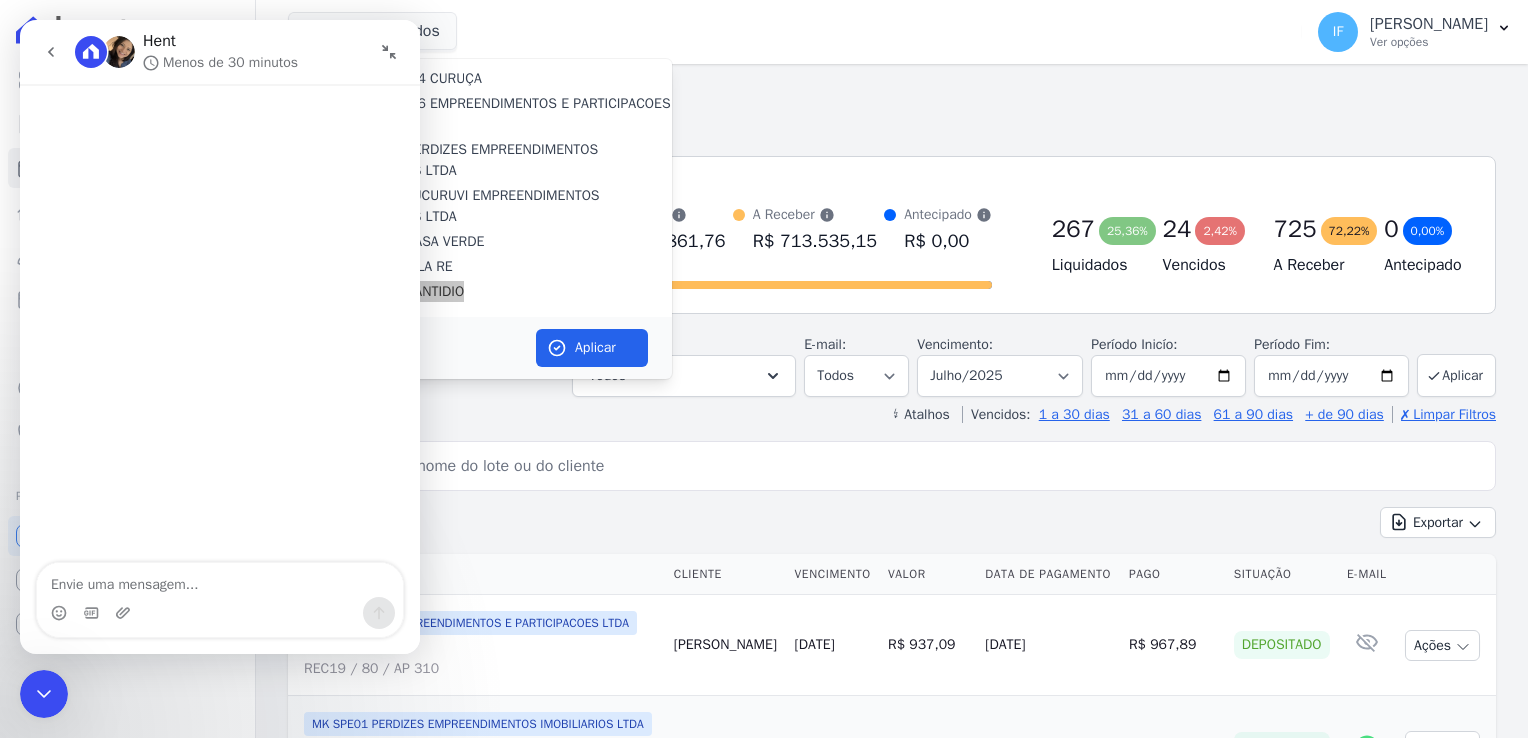 scroll, scrollTop: 0, scrollLeft: 0, axis: both 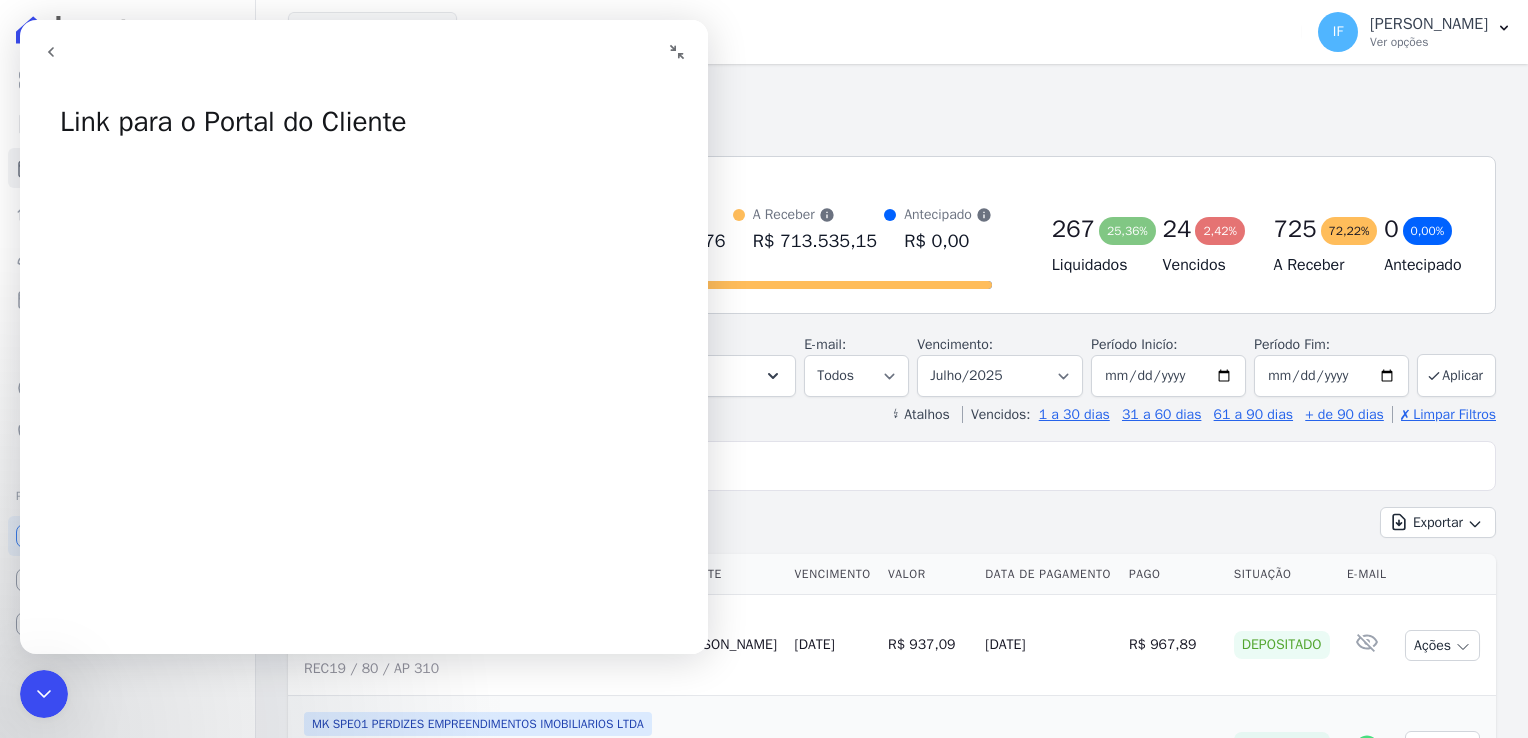 click 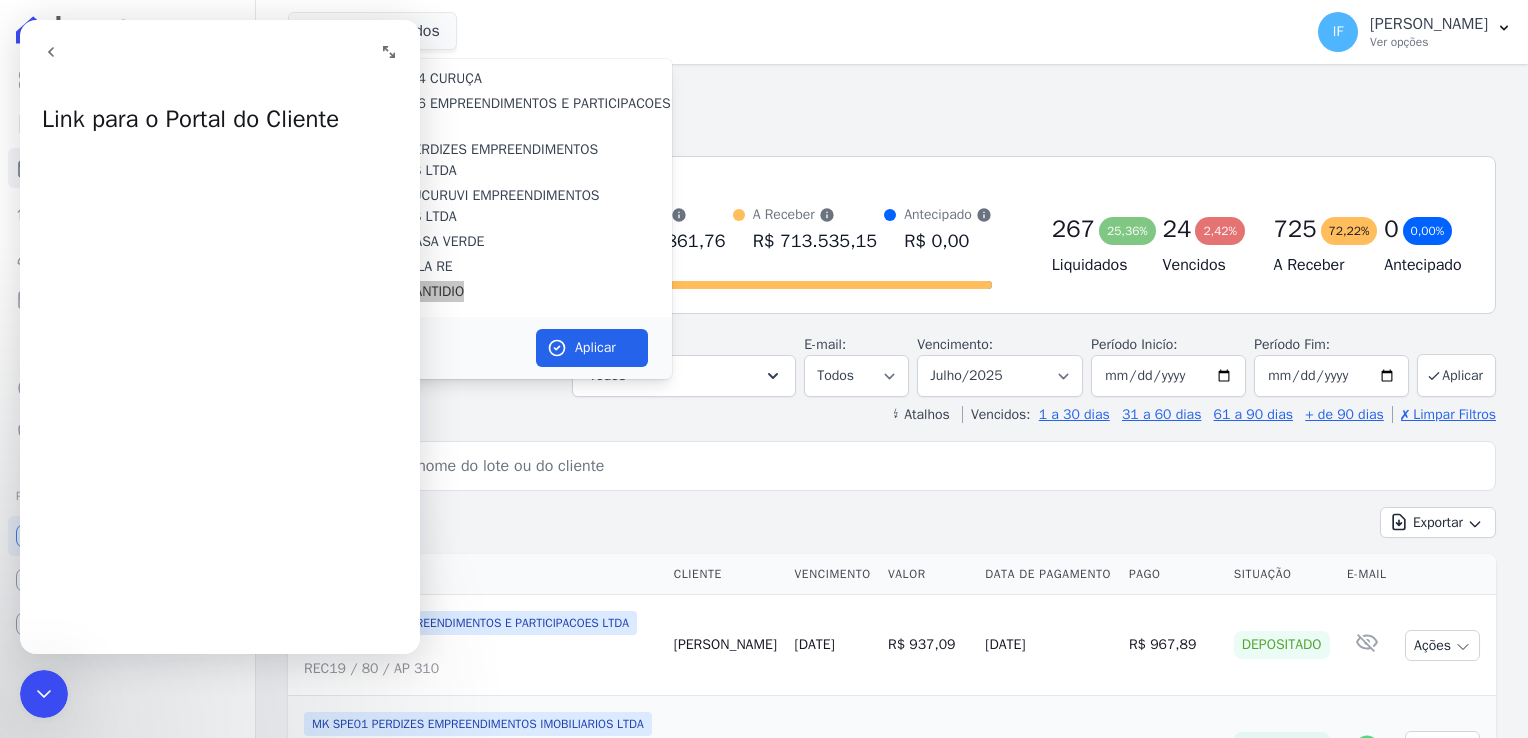 click 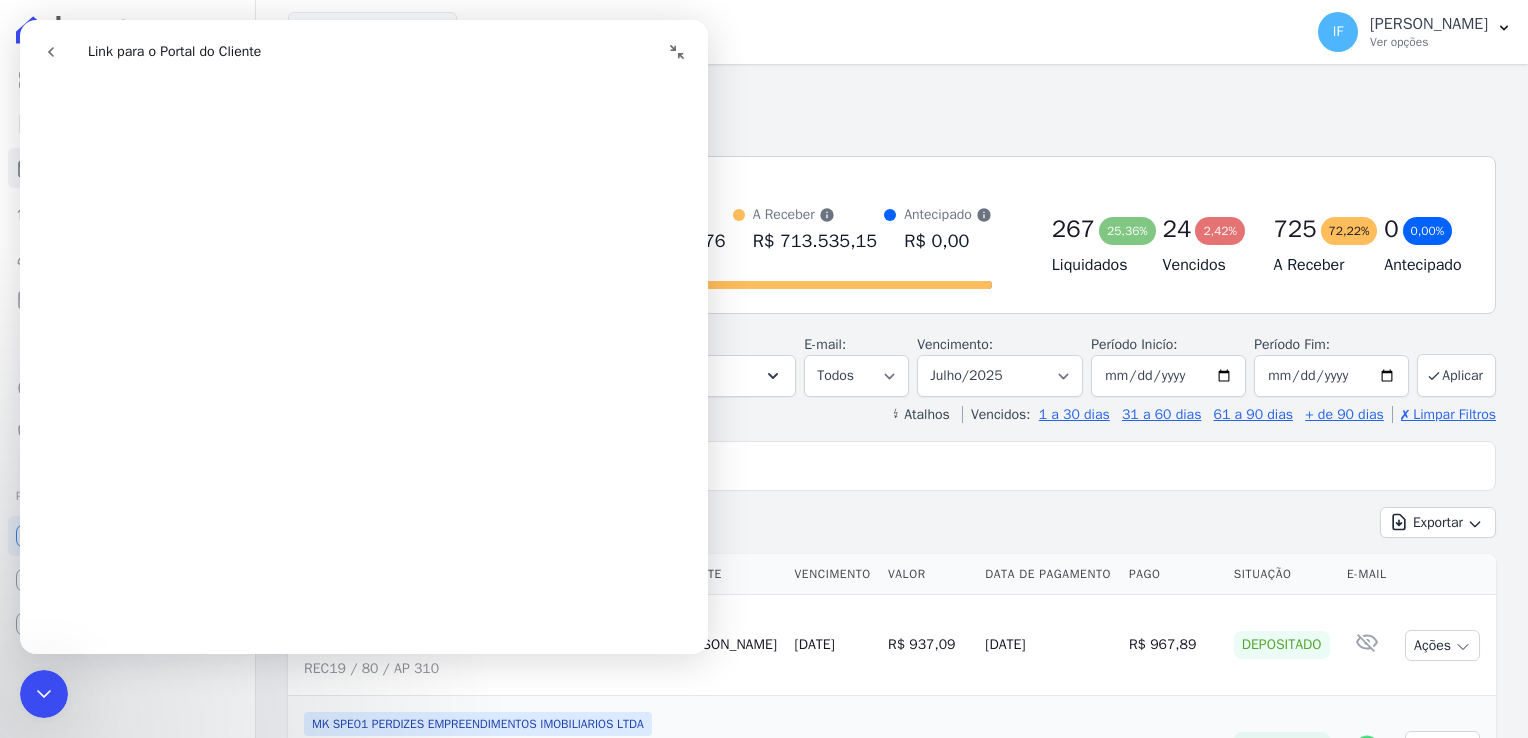 scroll, scrollTop: 805, scrollLeft: 0, axis: vertical 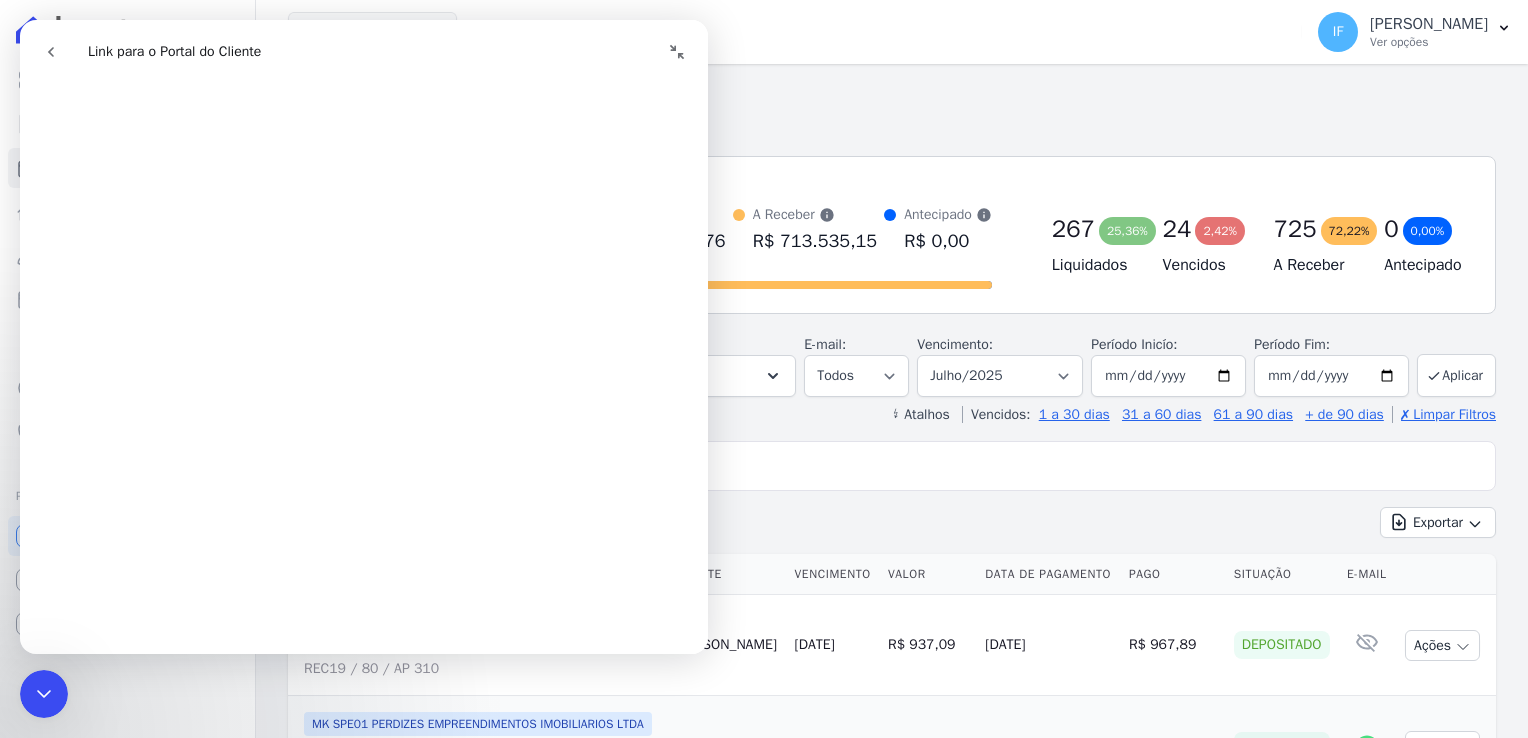 click at bounding box center [677, 52] 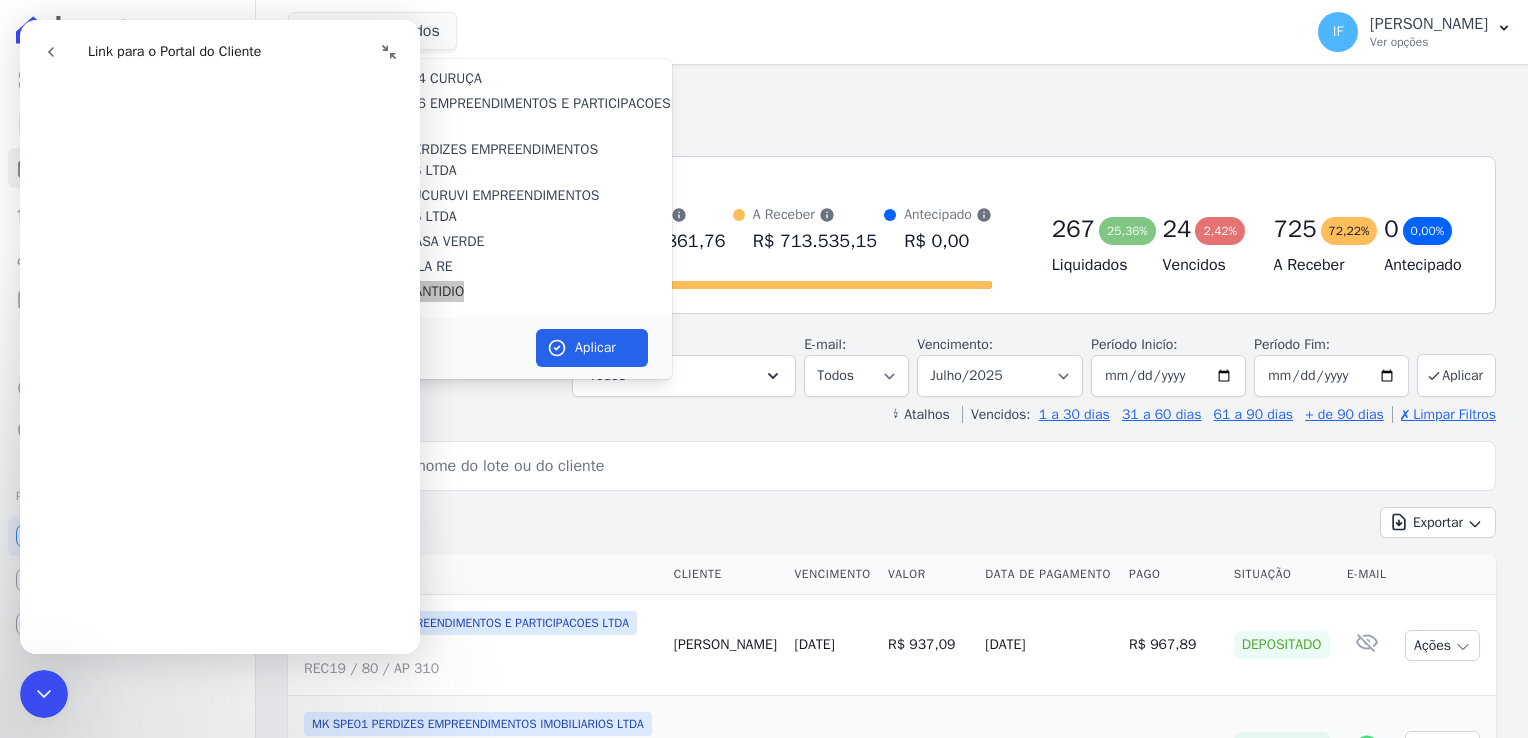 scroll, scrollTop: 803, scrollLeft: 0, axis: vertical 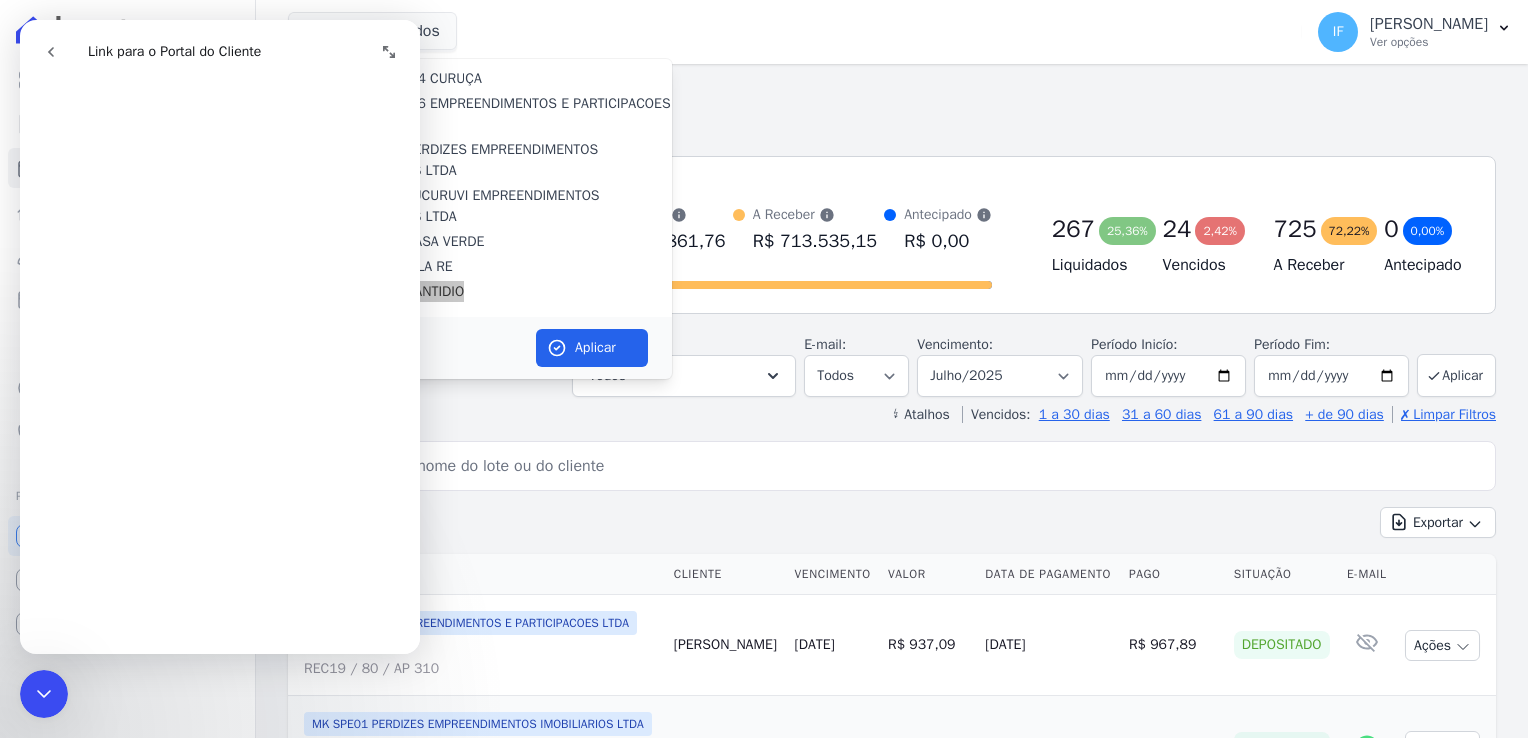 click 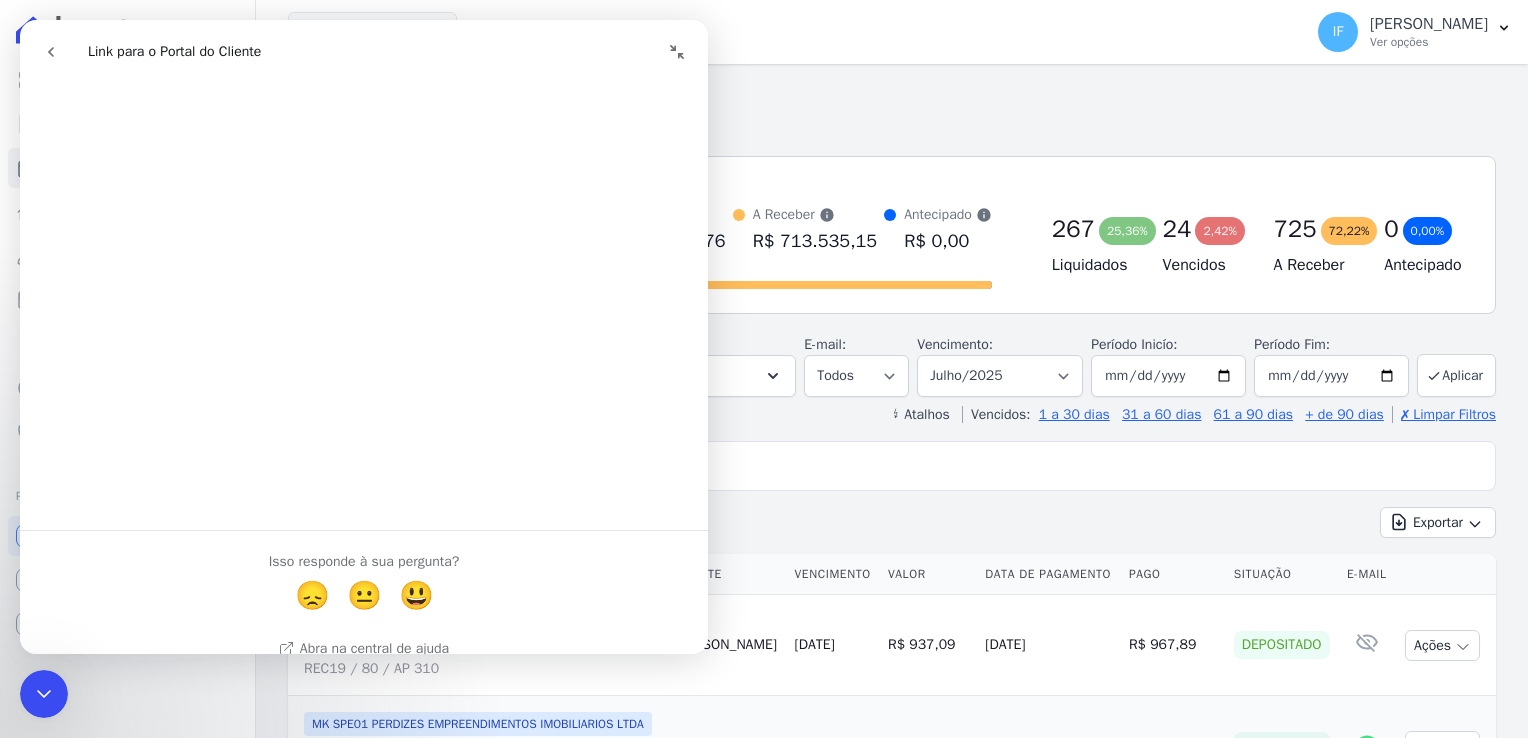 scroll, scrollTop: 1775, scrollLeft: 0, axis: vertical 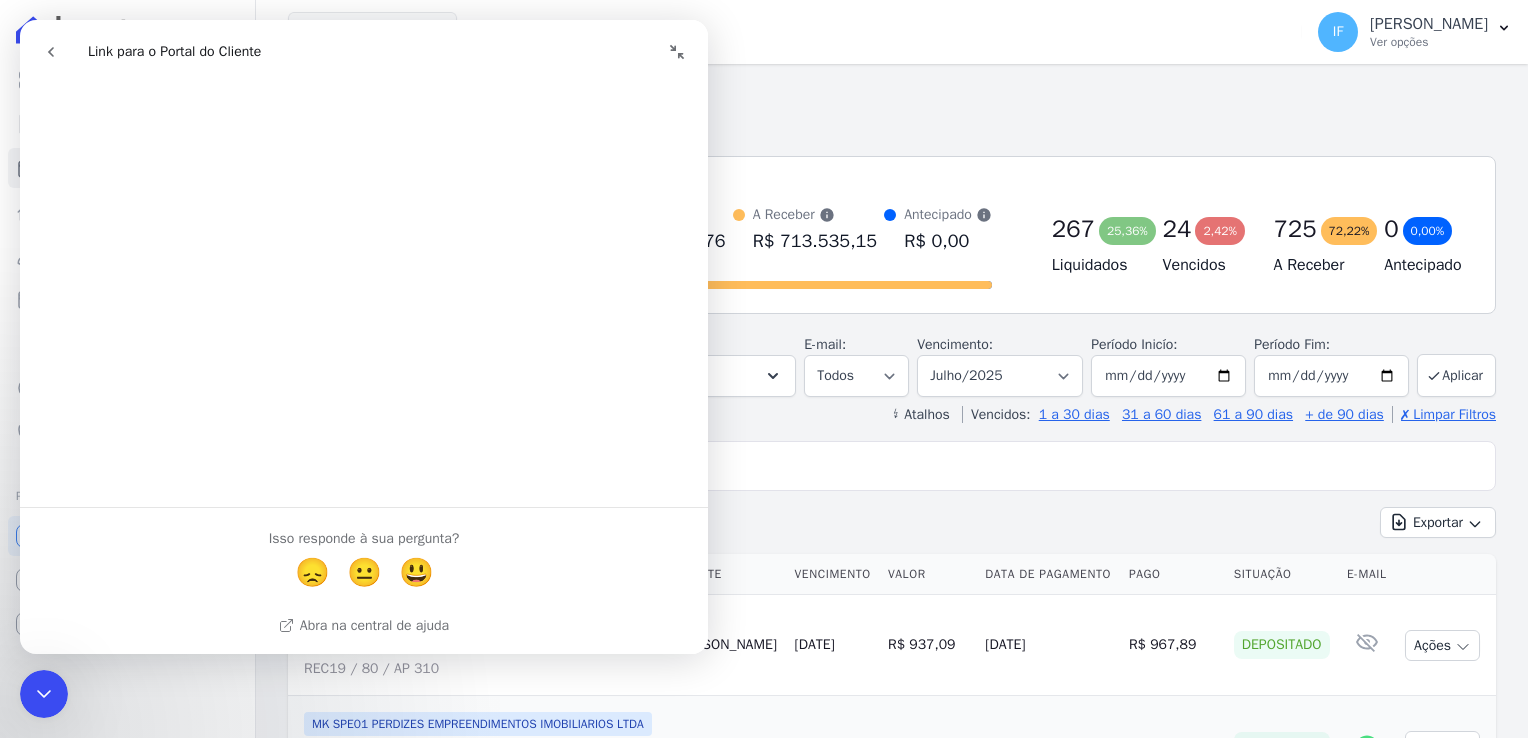 click 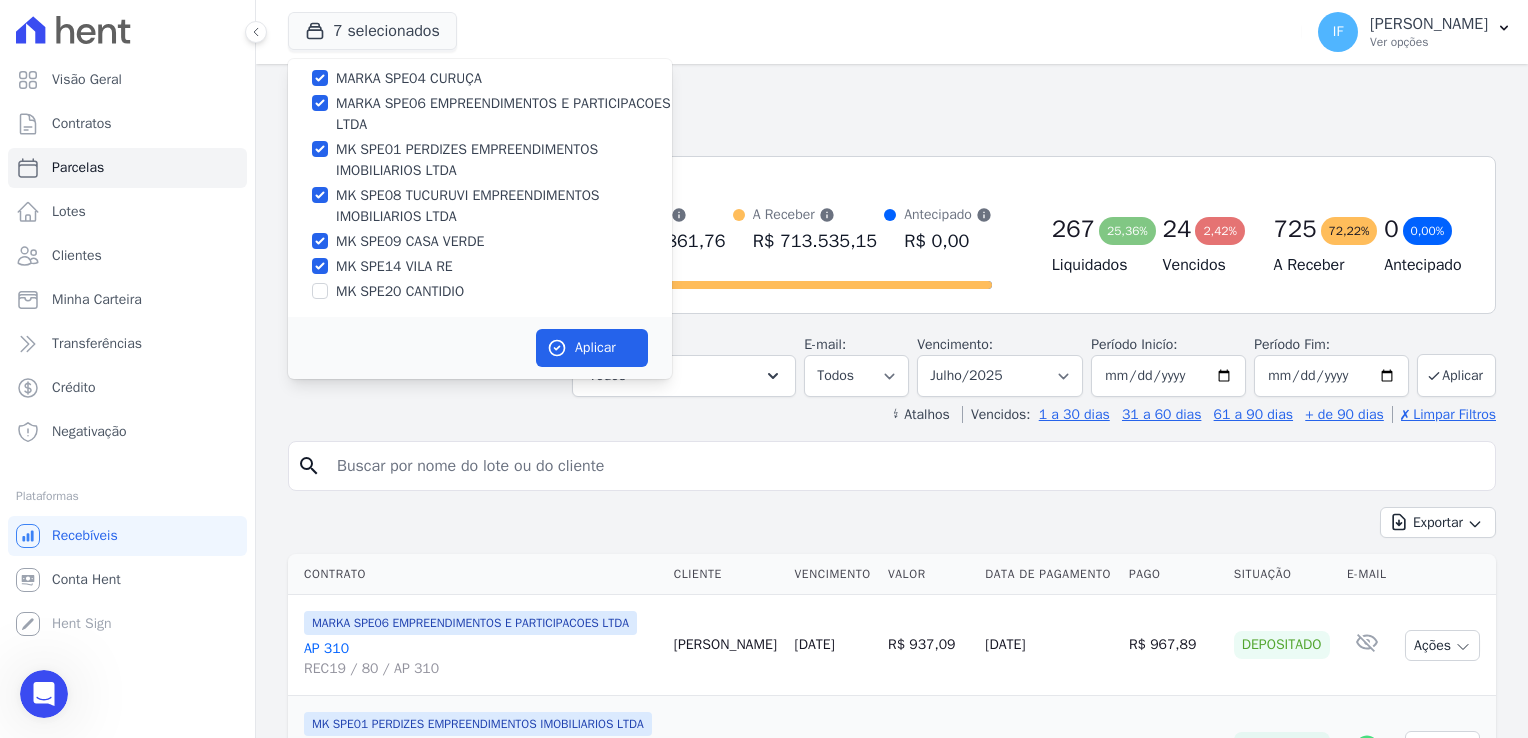 click on "Parcelas" at bounding box center [892, 98] 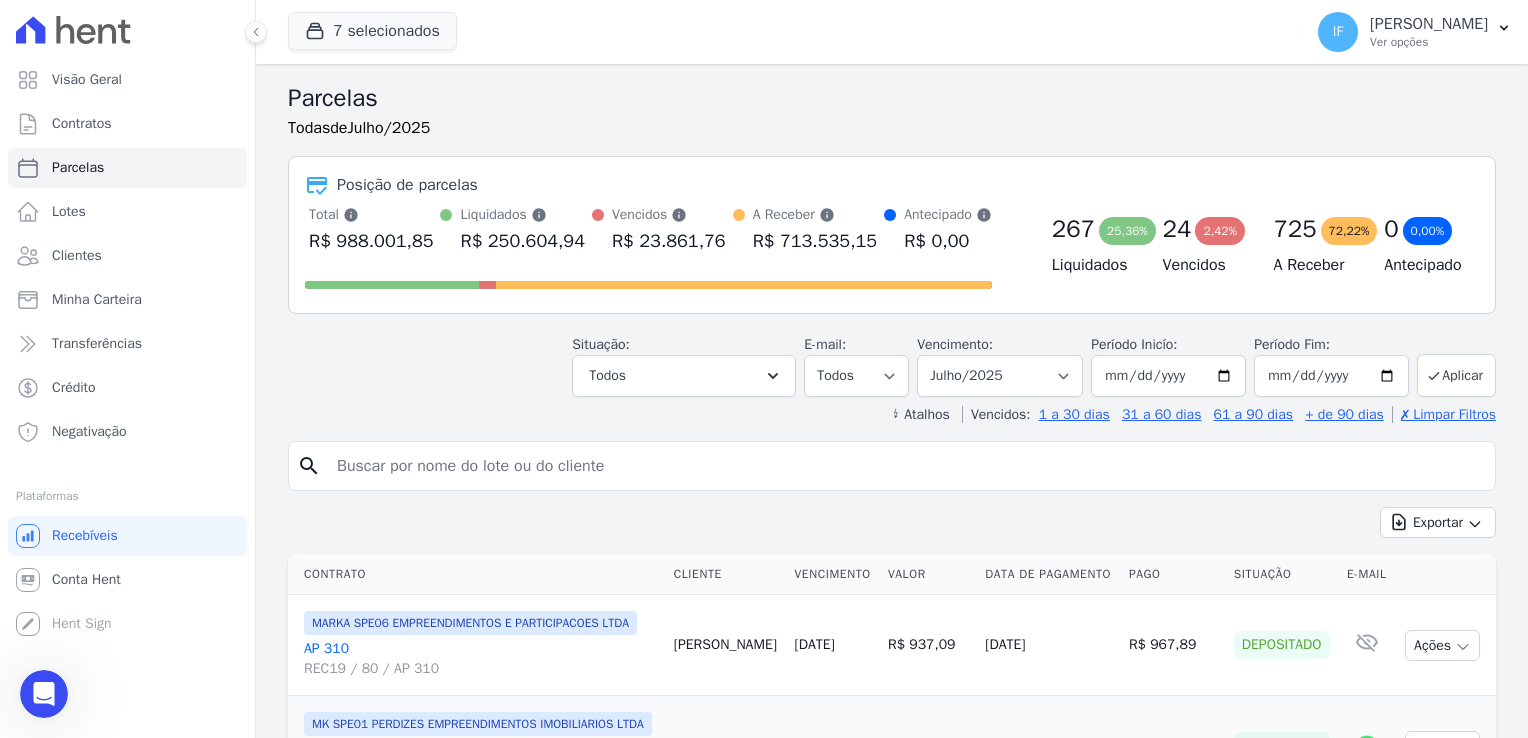 click on "Você não possui Hent Sign ativado. Para saber mais, fale com a equipe Hent.
Recebíveis
Você não possui Hent Sign ativado. Para saber mais, fale com a equipe Hent.
Conta Hent
Você não possui Hent Sign ativado. Para saber mais, fale com a equipe Hent.
Hent Sign" at bounding box center [127, 580] 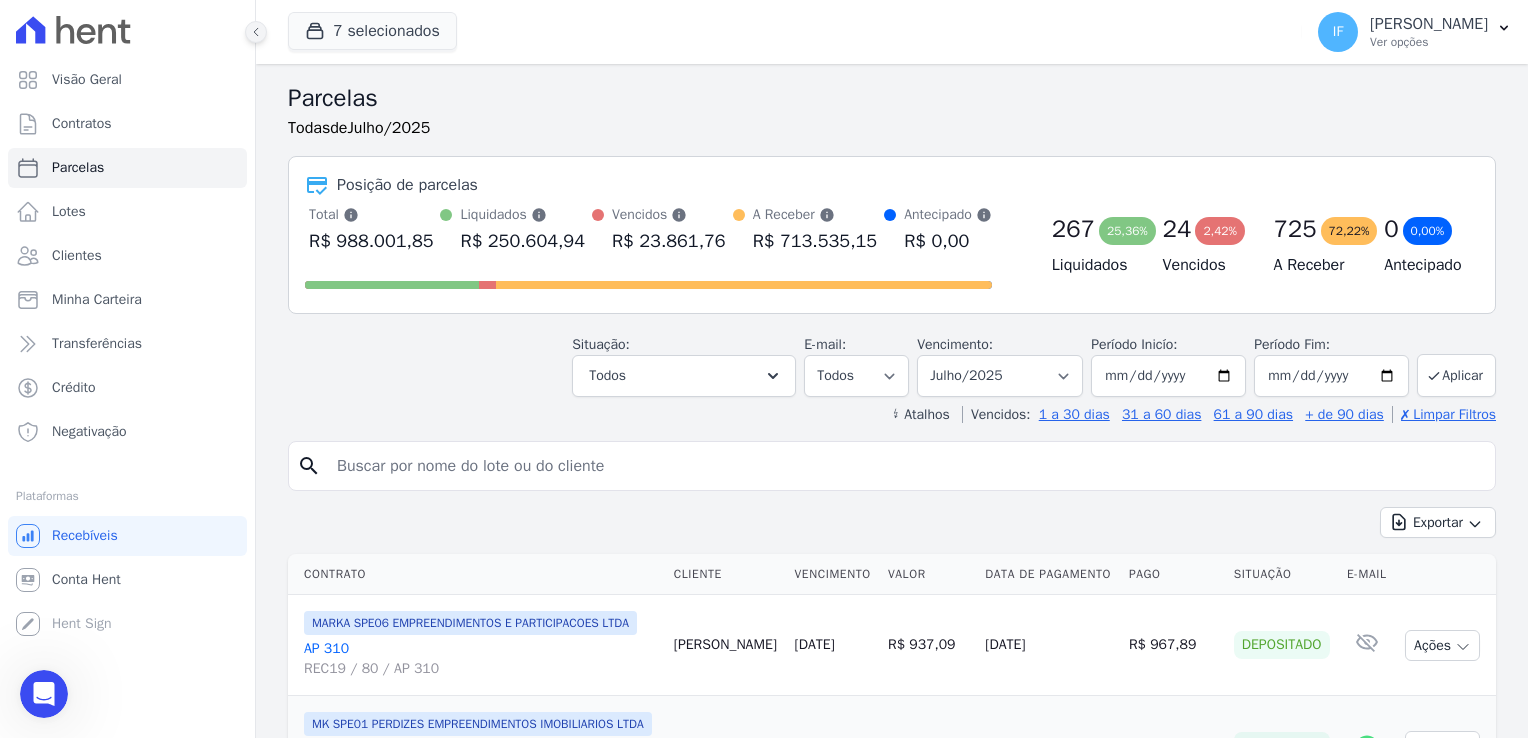 click 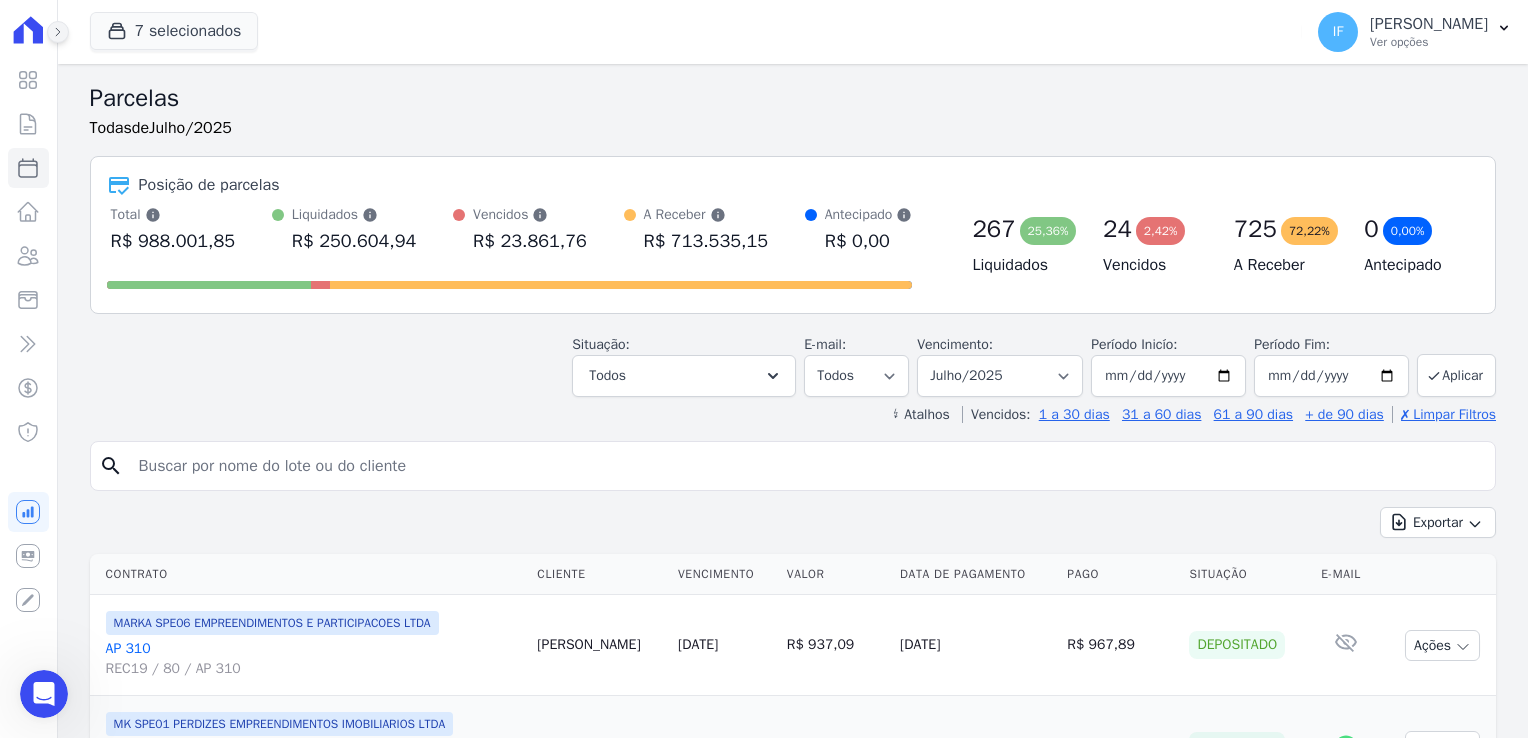 click 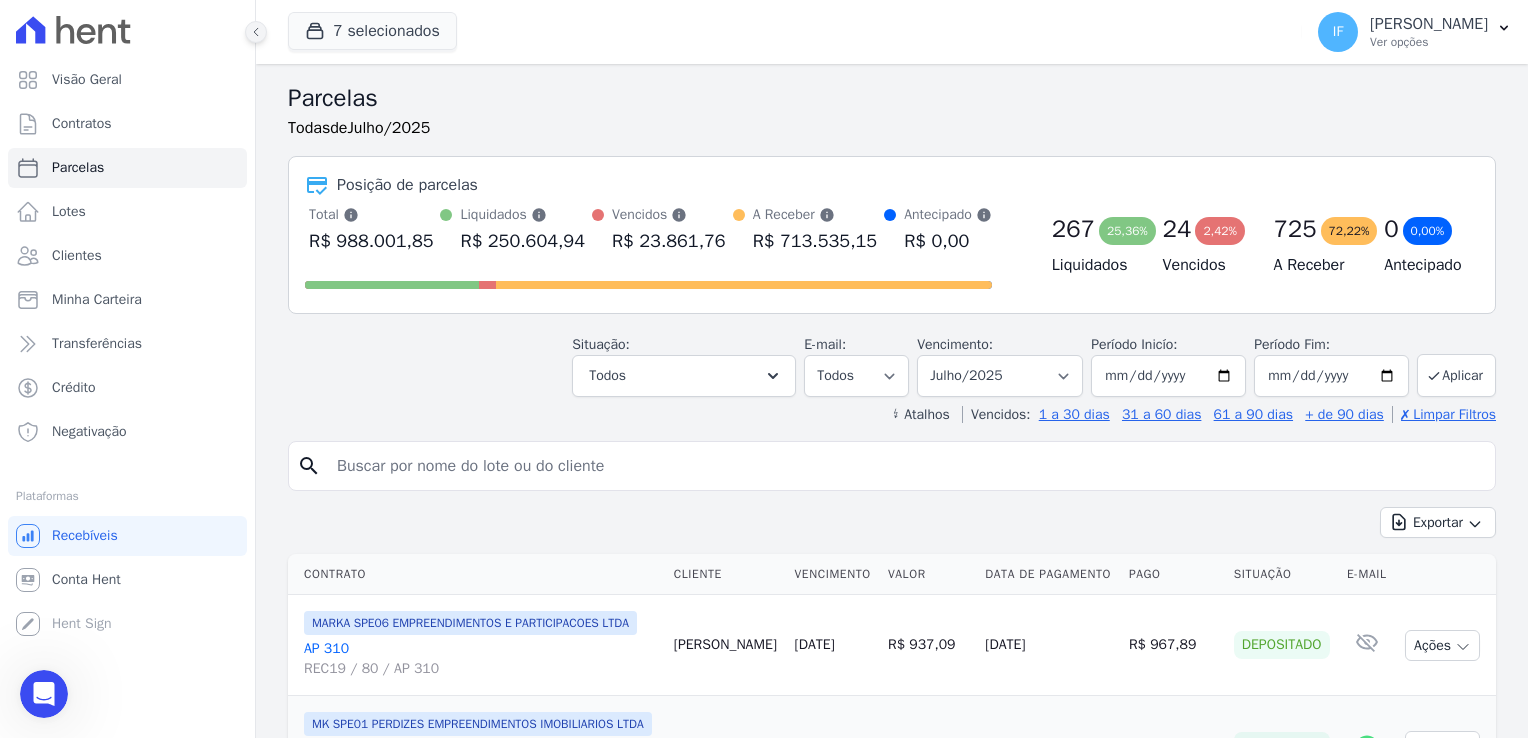 click 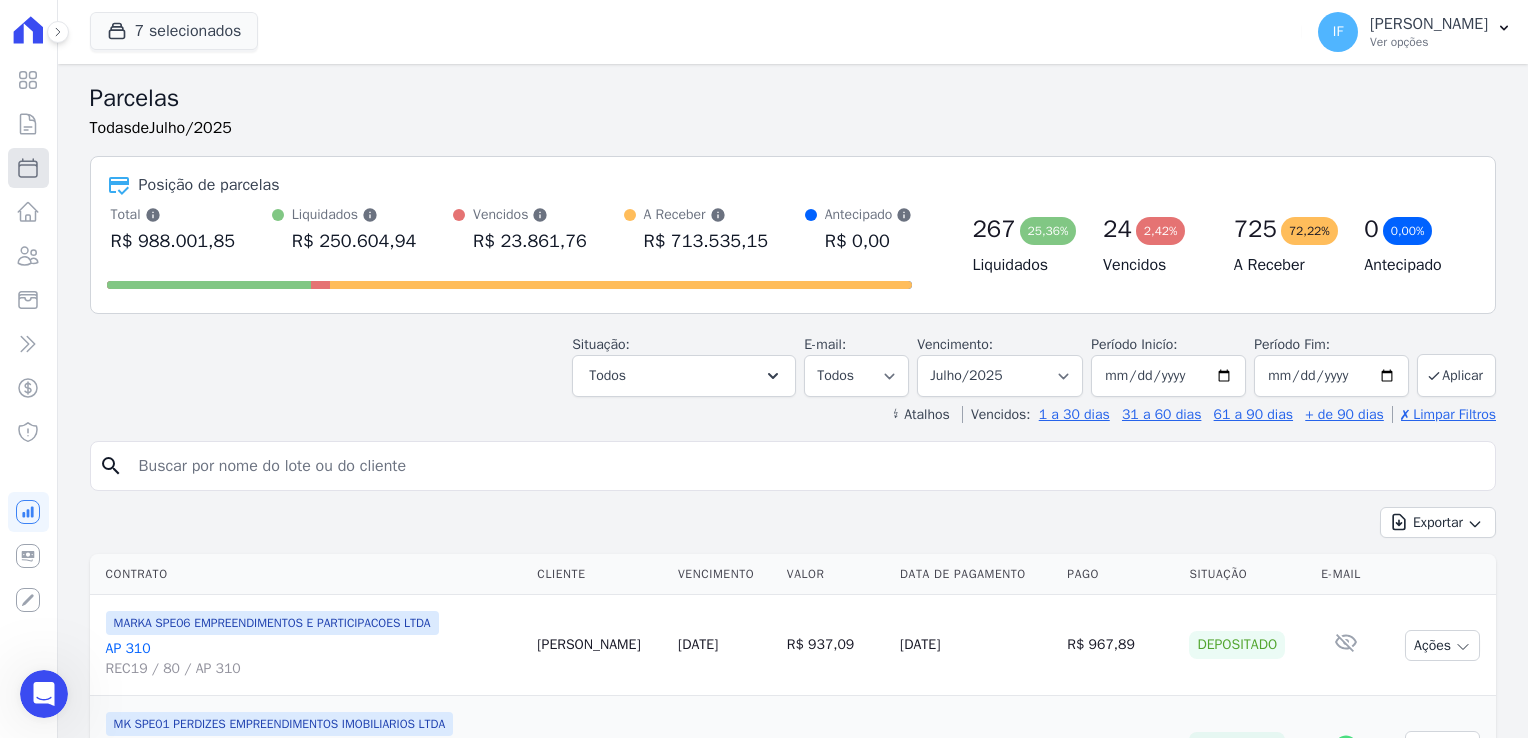 click 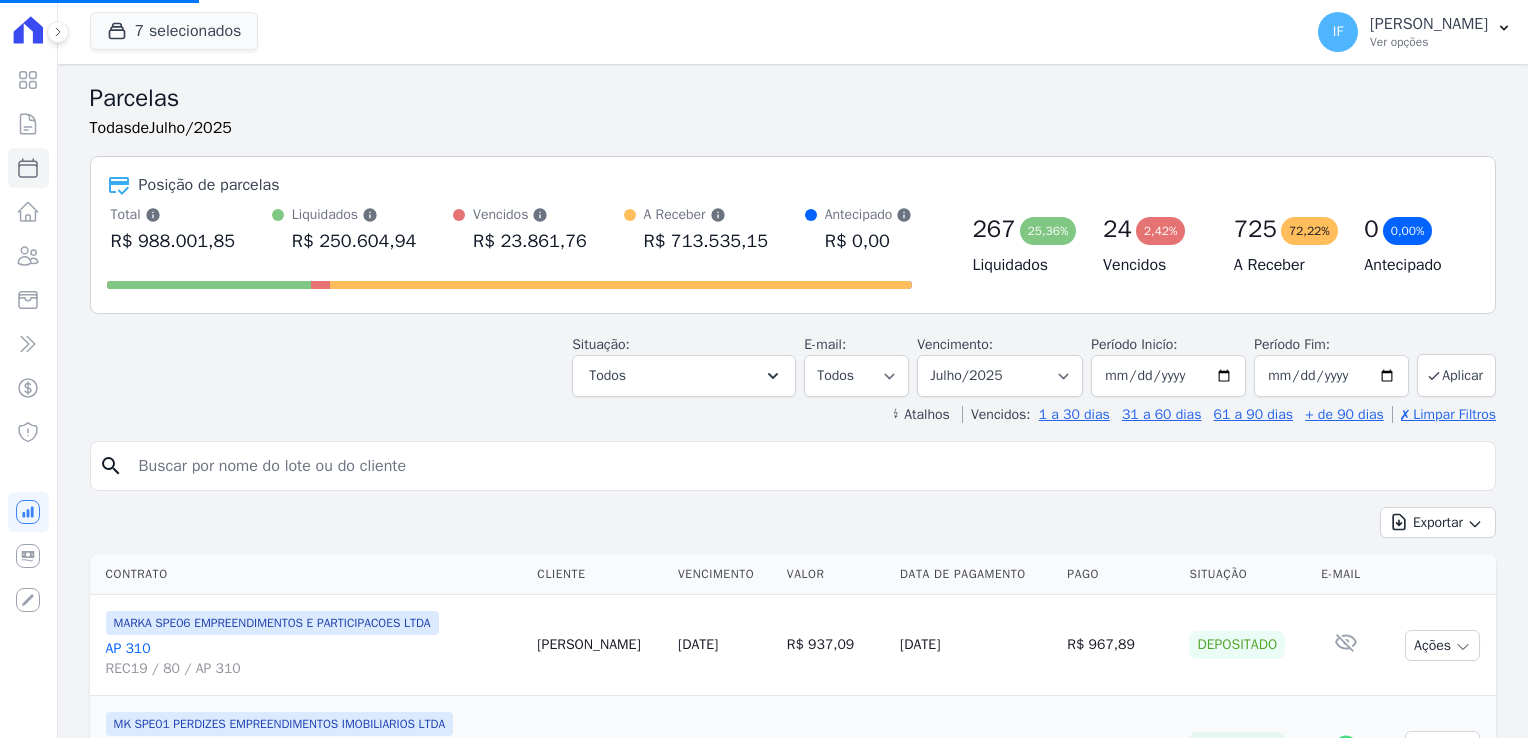 select 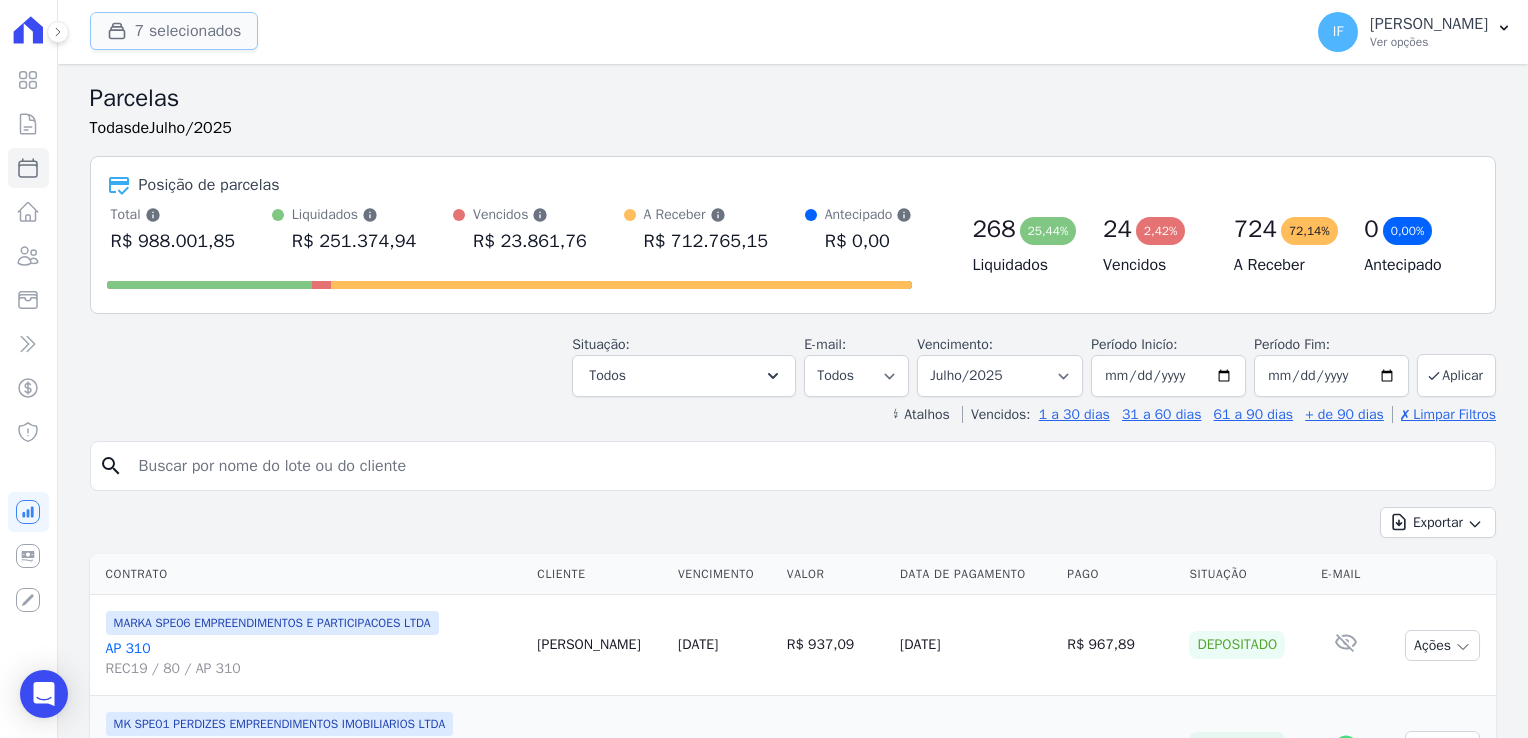 click on "7 selecionados" at bounding box center [174, 31] 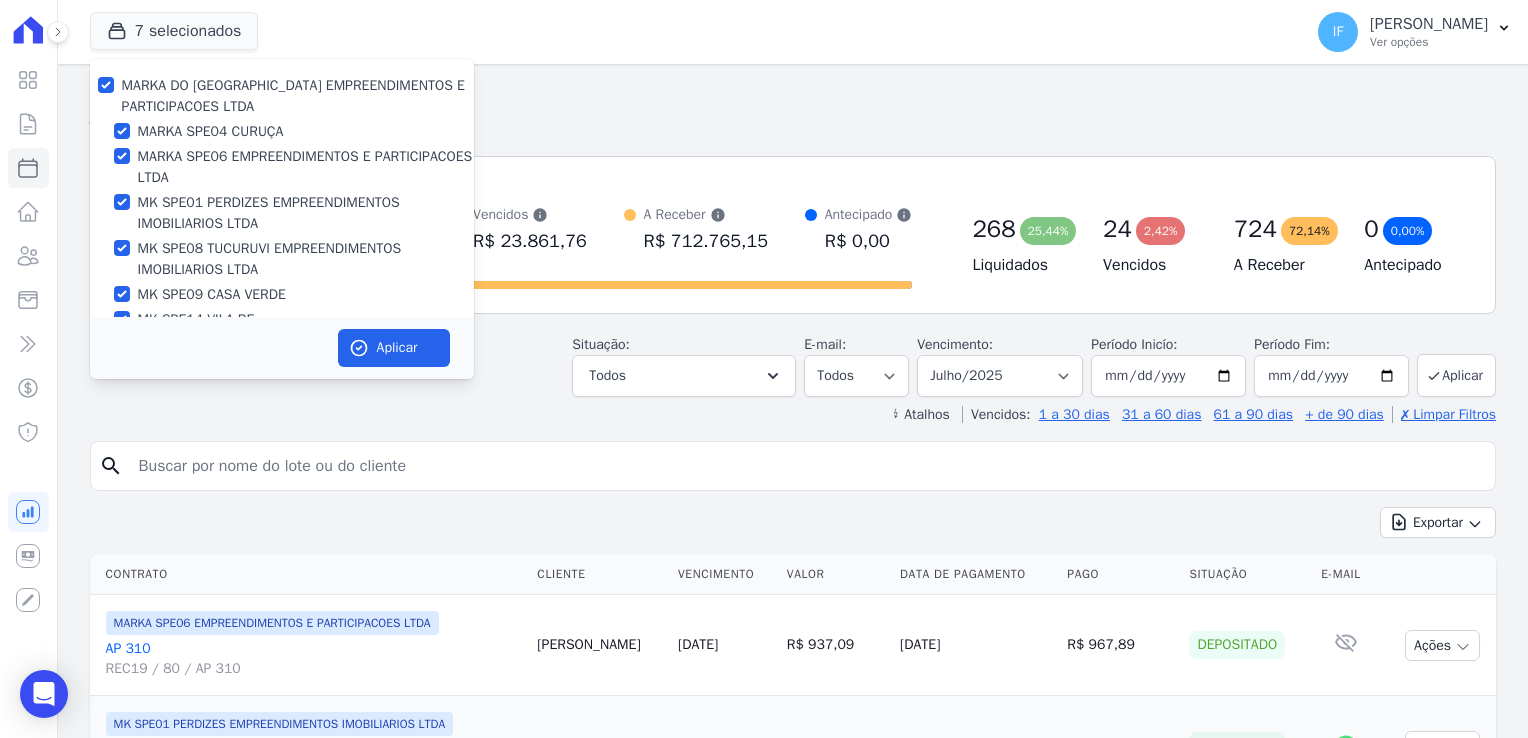 click on "MARKA DO BRASIL EMPREENDIMENTOS E PARTICIPACOES LTDA" at bounding box center (282, 96) 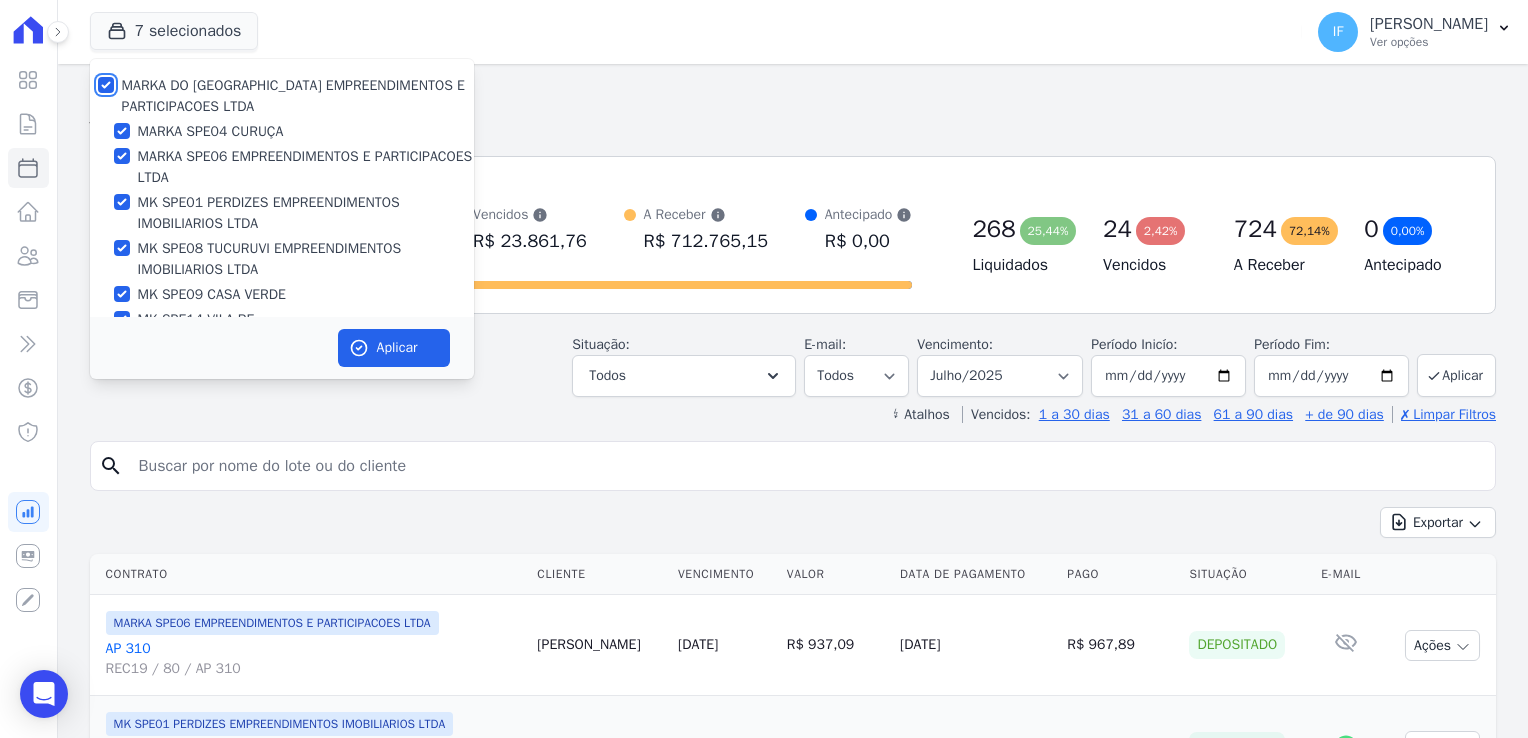 click on "MARKA DO BRASIL EMPREENDIMENTOS E PARTICIPACOES LTDA" at bounding box center [106, 85] 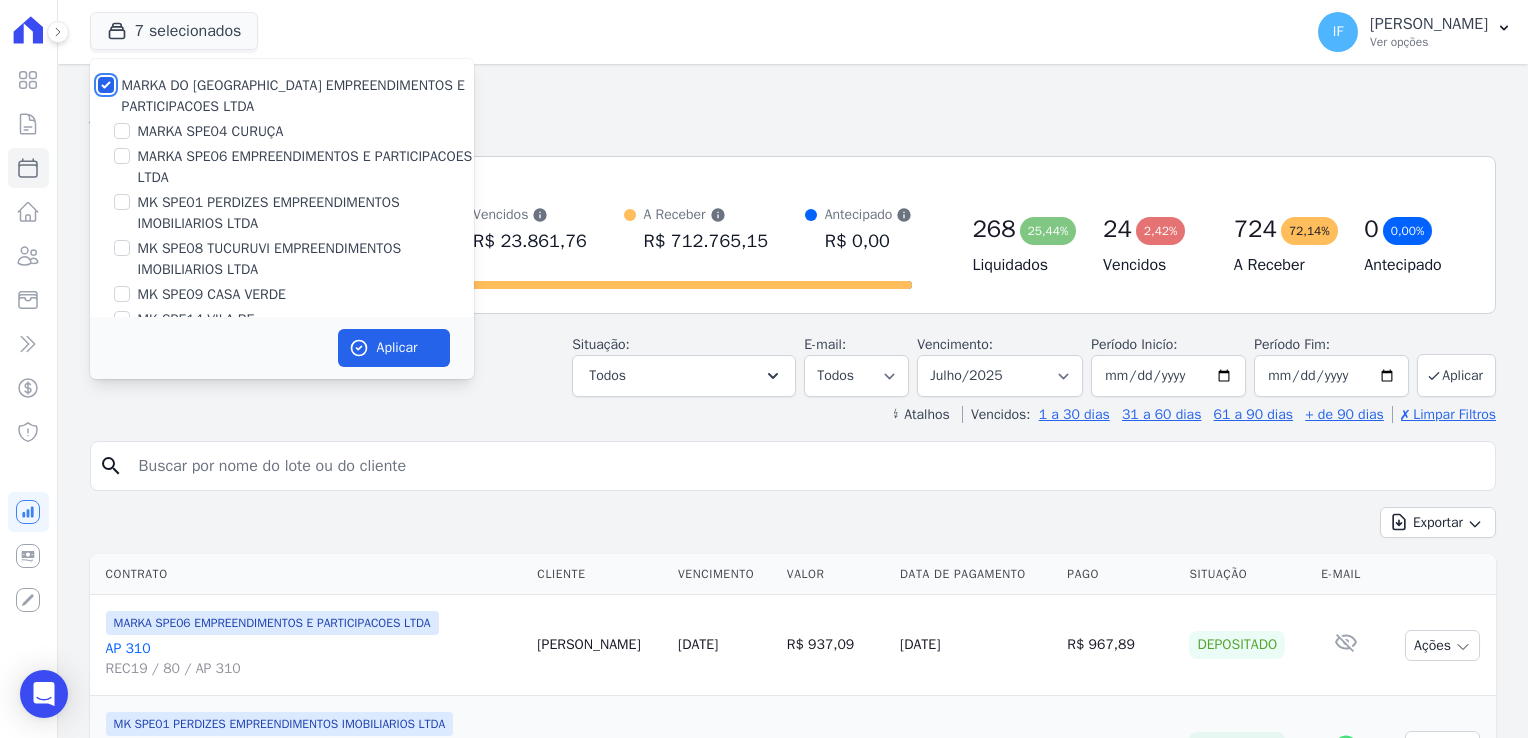 checkbox on "false" 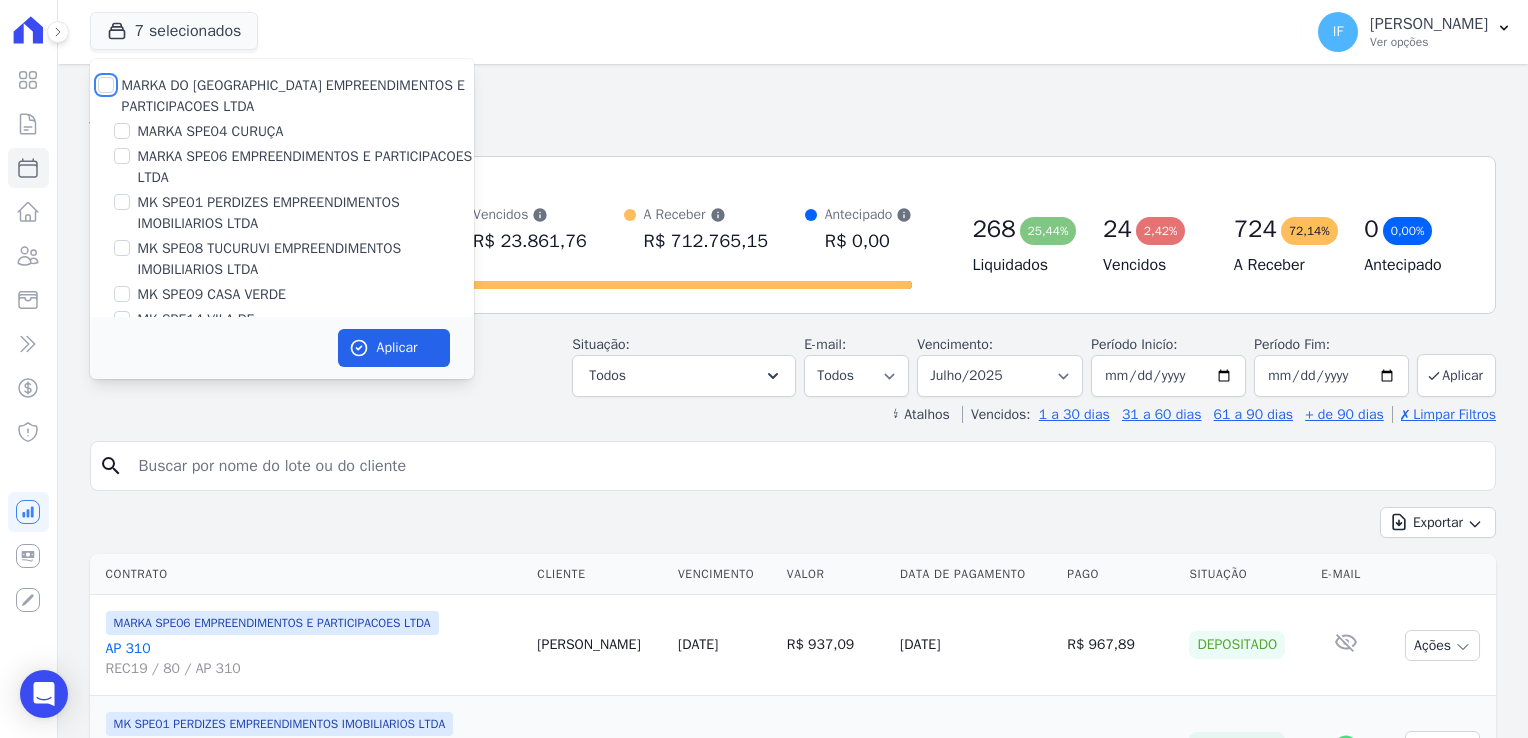 checkbox on "false" 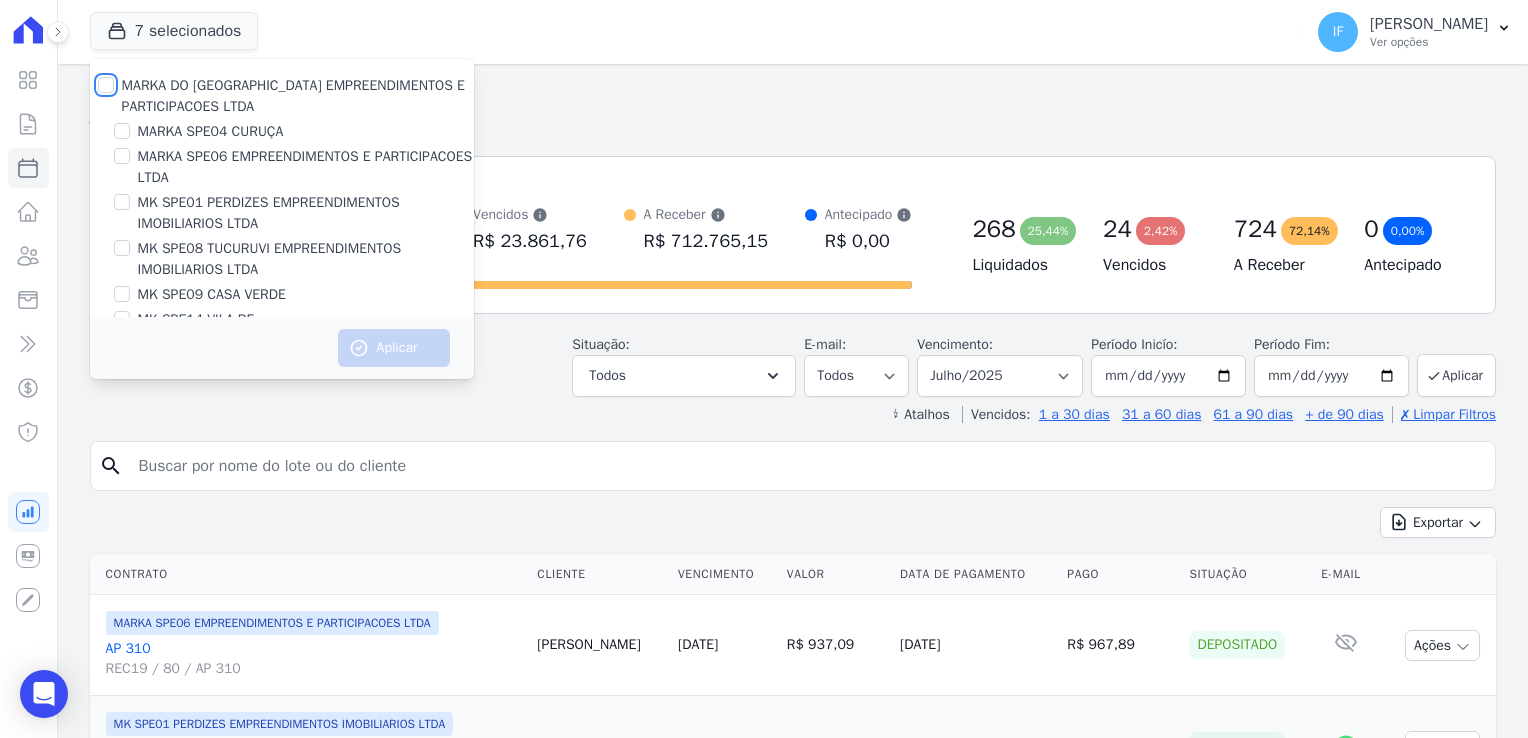 scroll, scrollTop: 0, scrollLeft: 0, axis: both 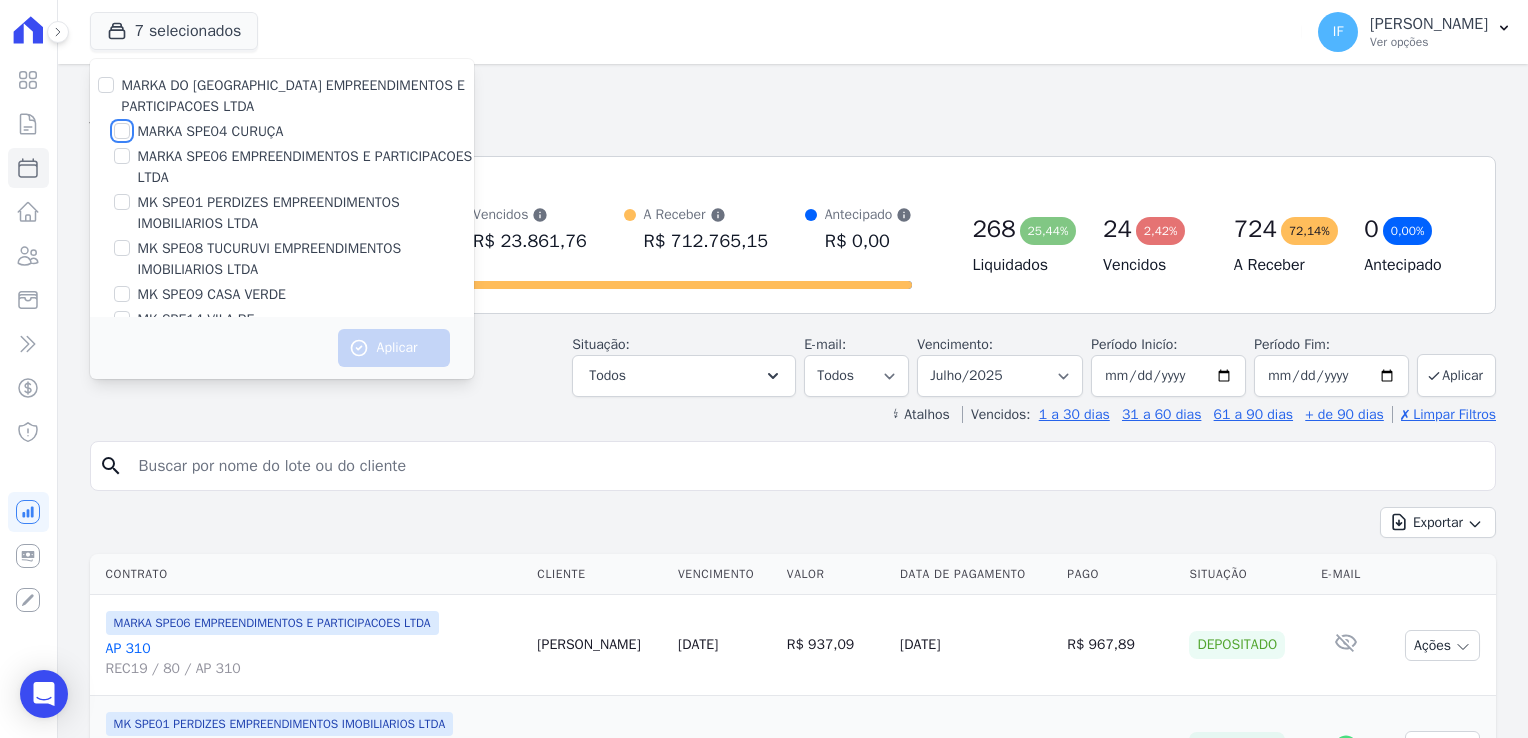 click on "MARKA SPE04 CURUÇA" at bounding box center (122, 131) 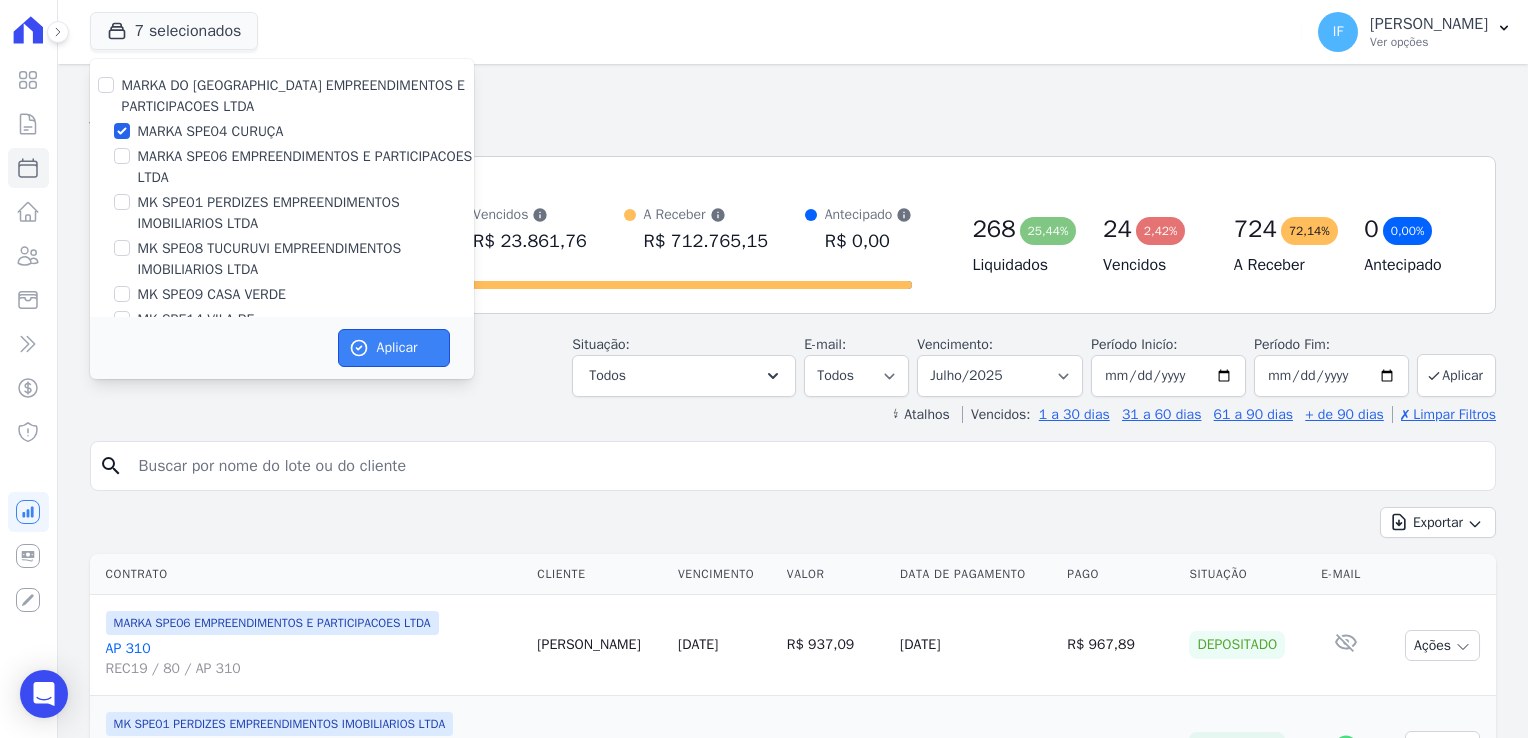 click on "Aplicar" at bounding box center [394, 348] 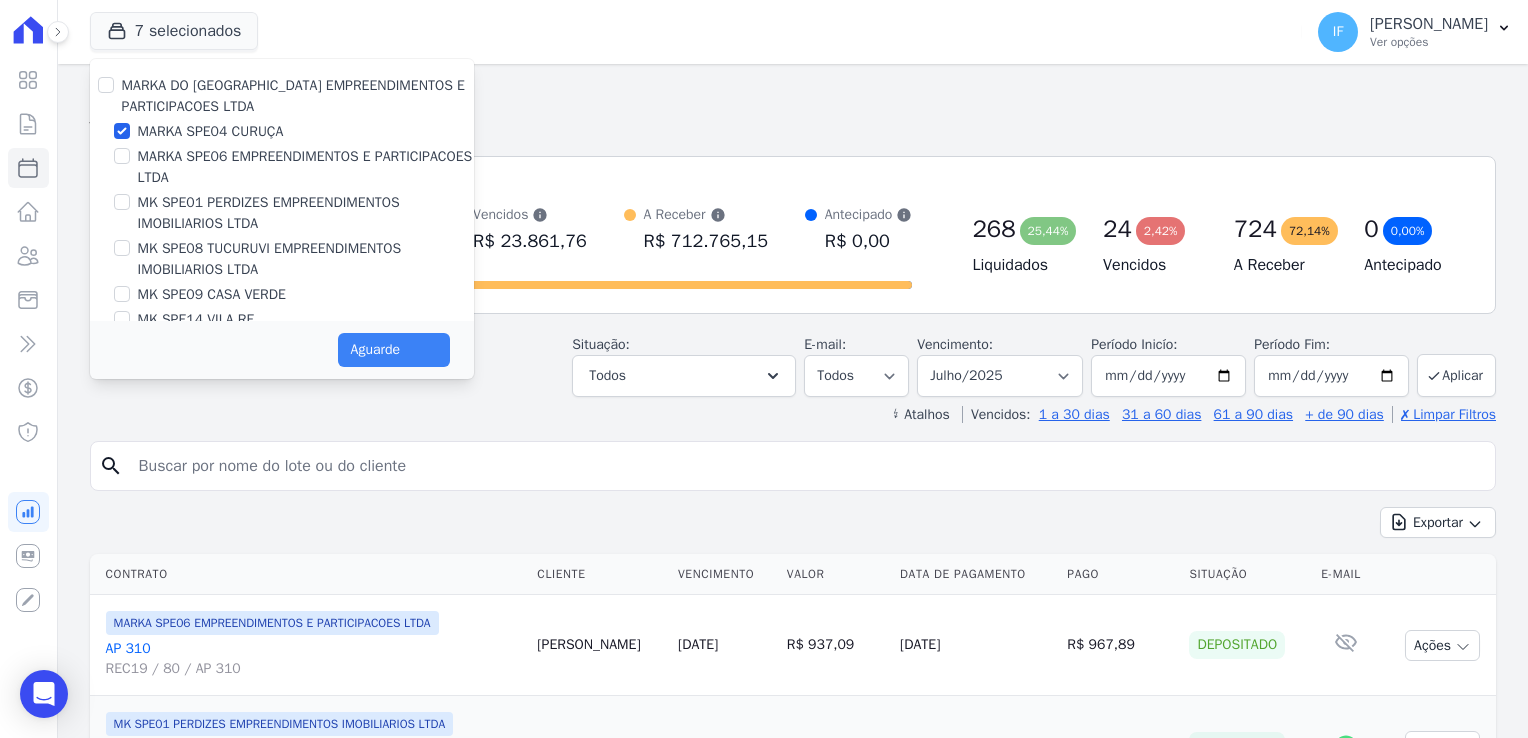 select 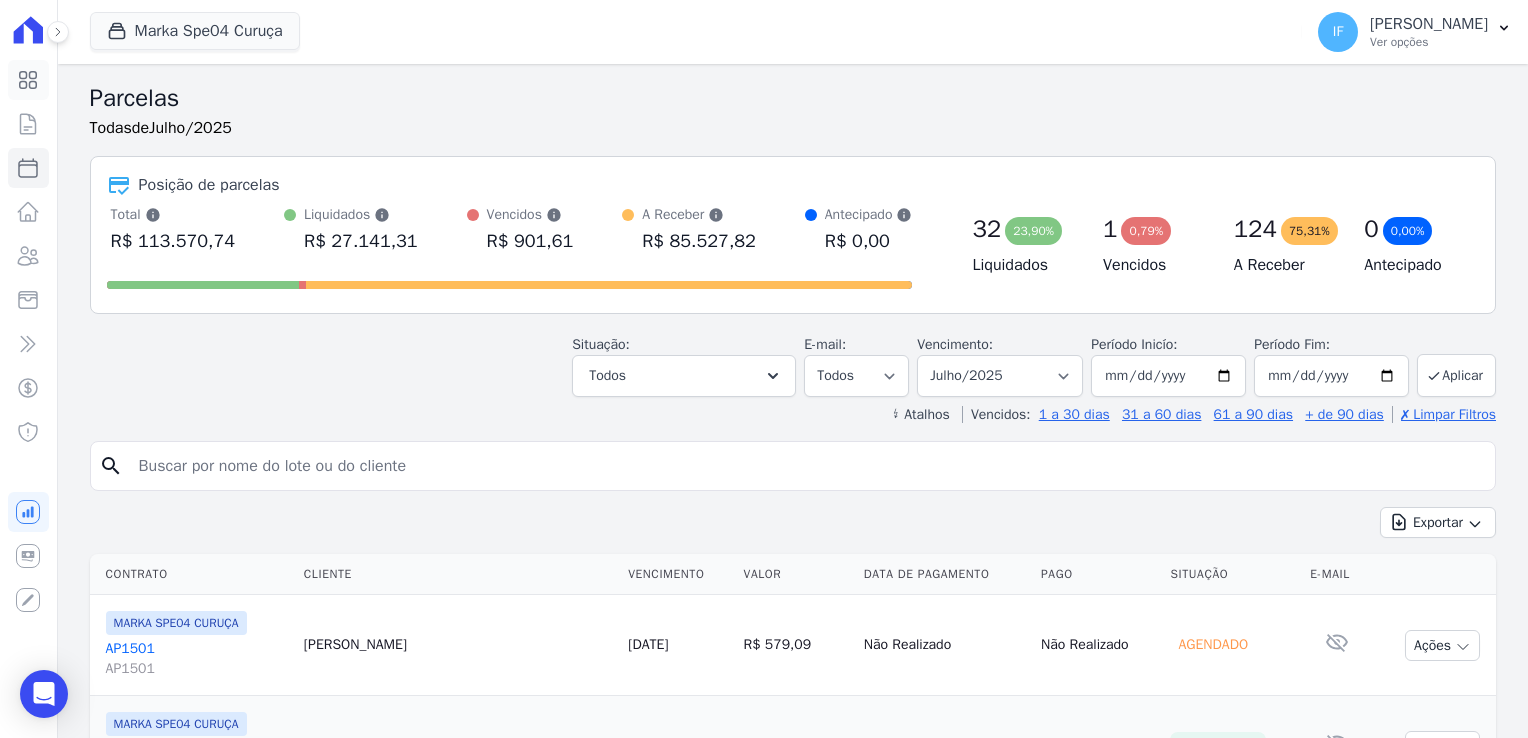 click 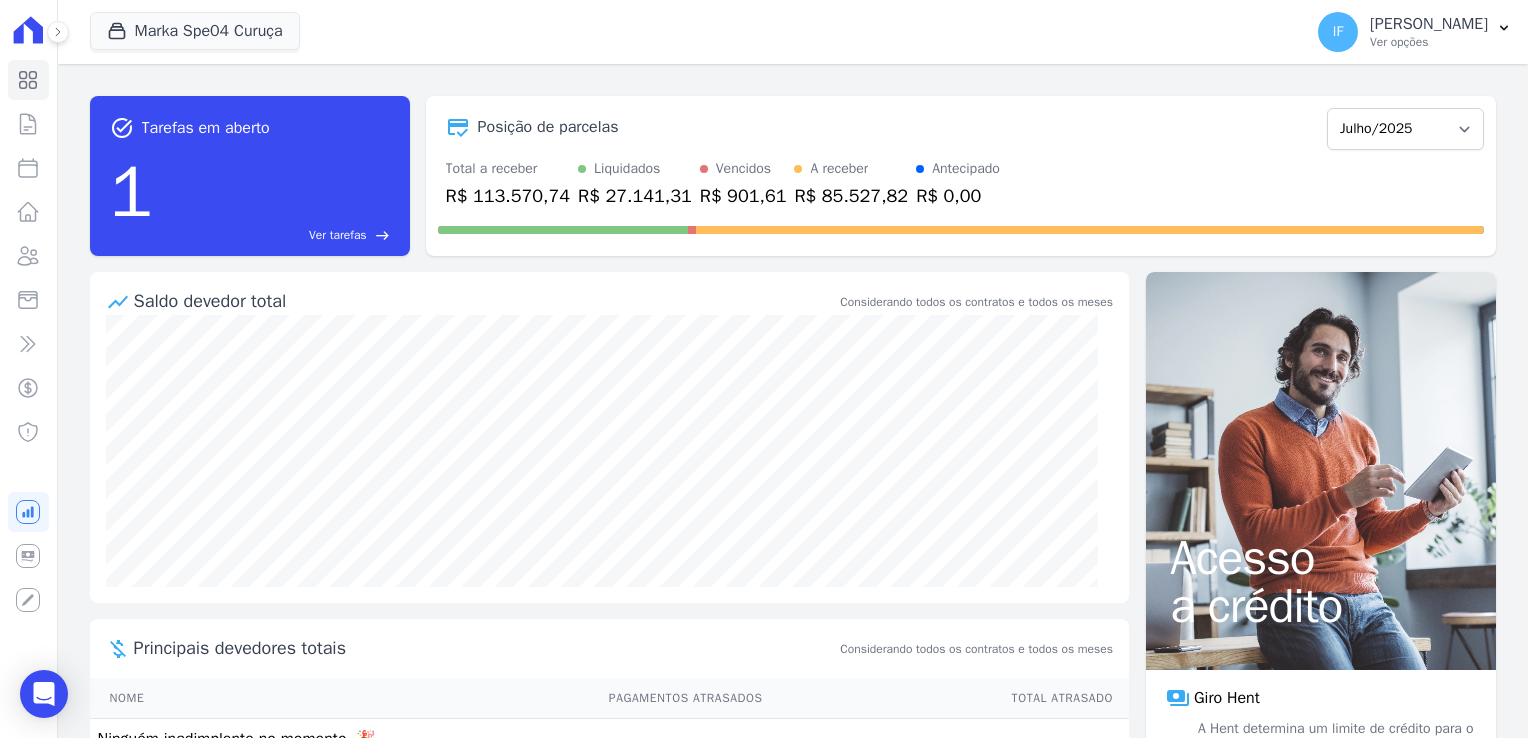 click on "Ver tarefas" at bounding box center [338, 235] 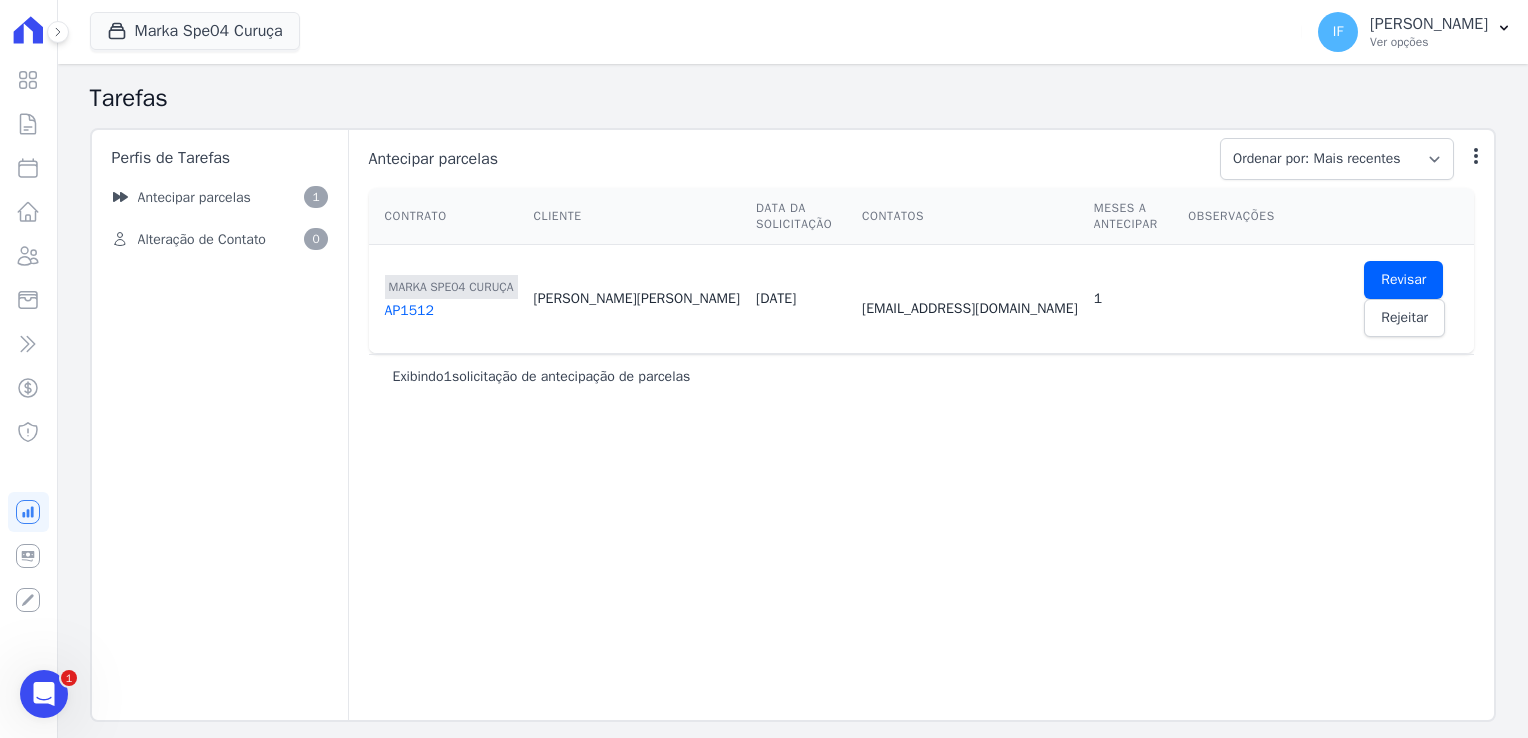 scroll, scrollTop: 0, scrollLeft: 0, axis: both 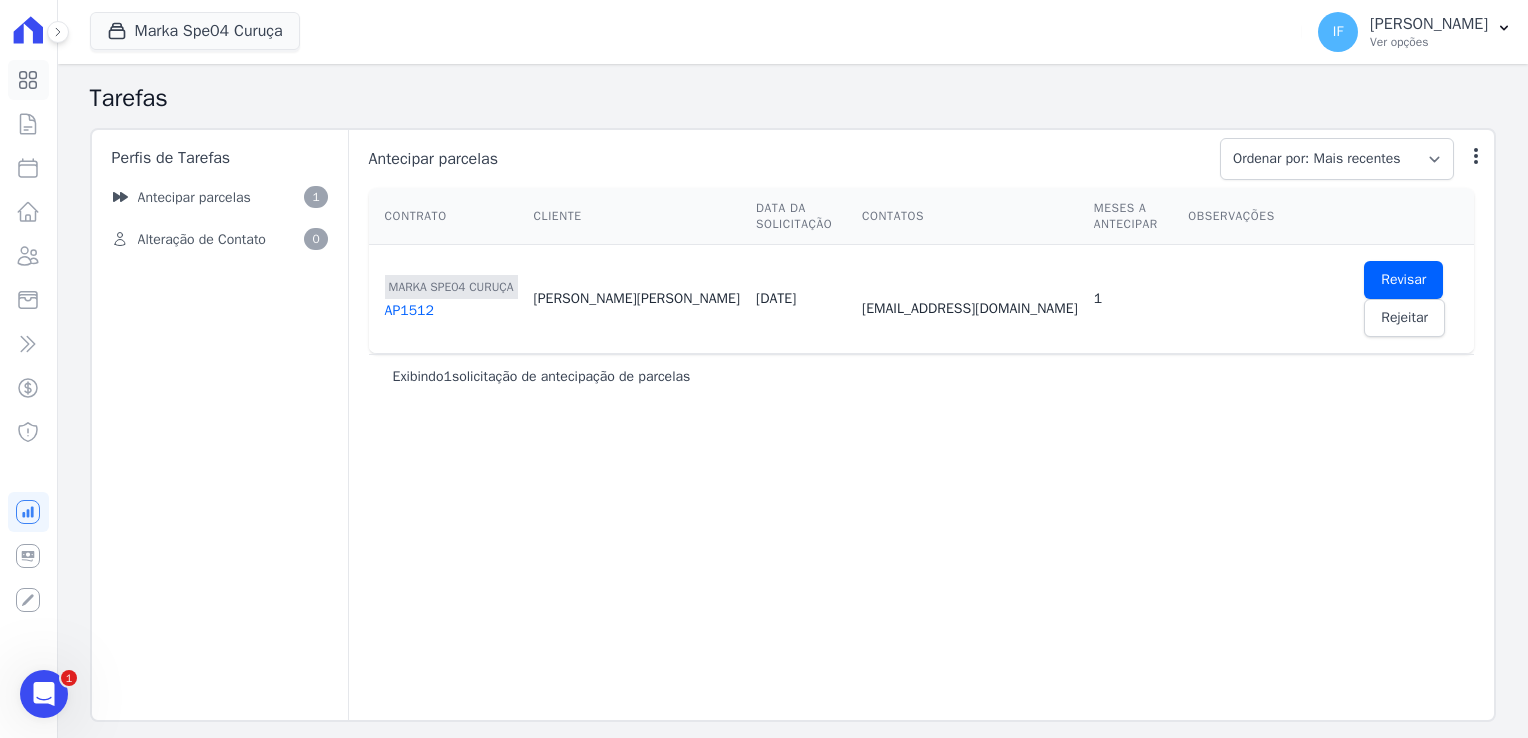 click 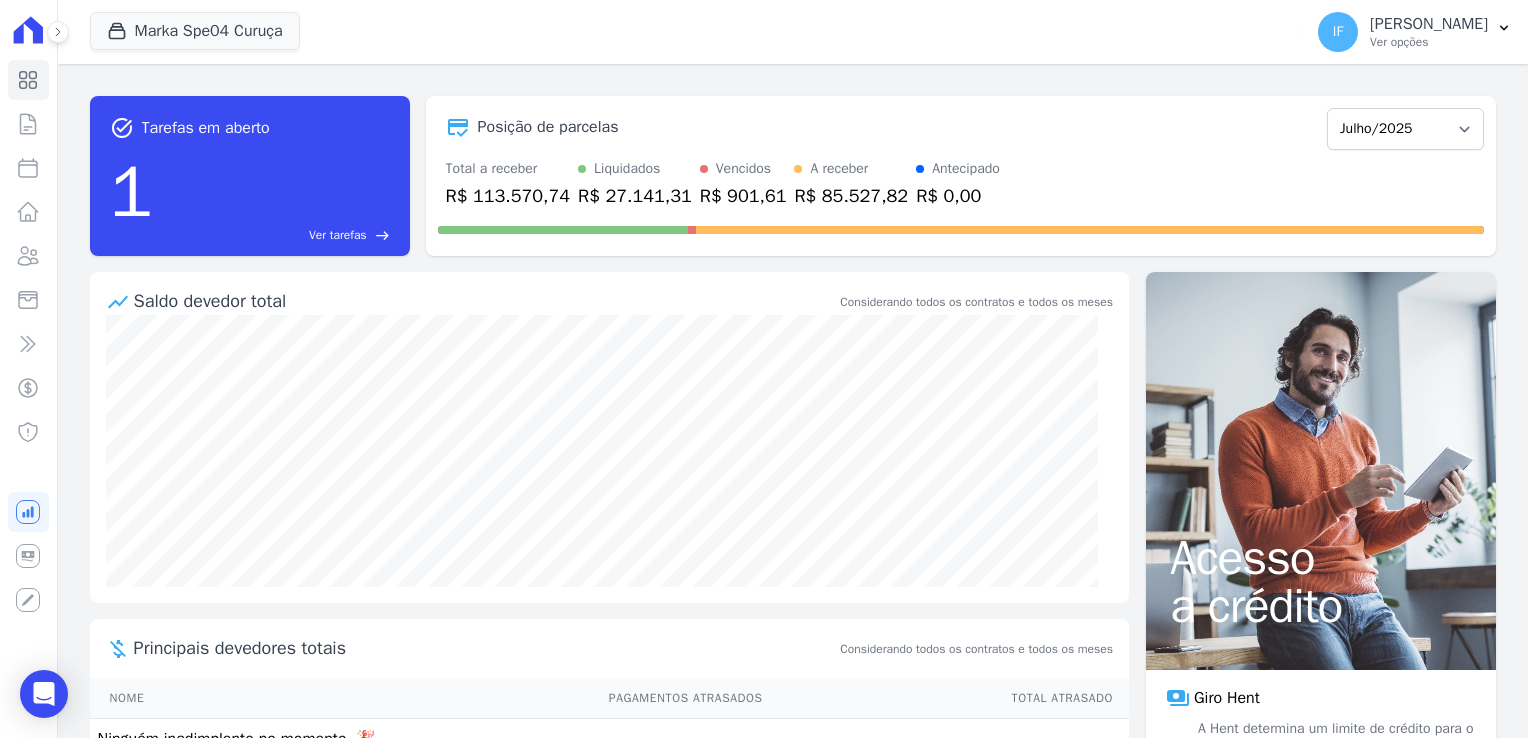 click on "Ver tarefas" at bounding box center (338, 235) 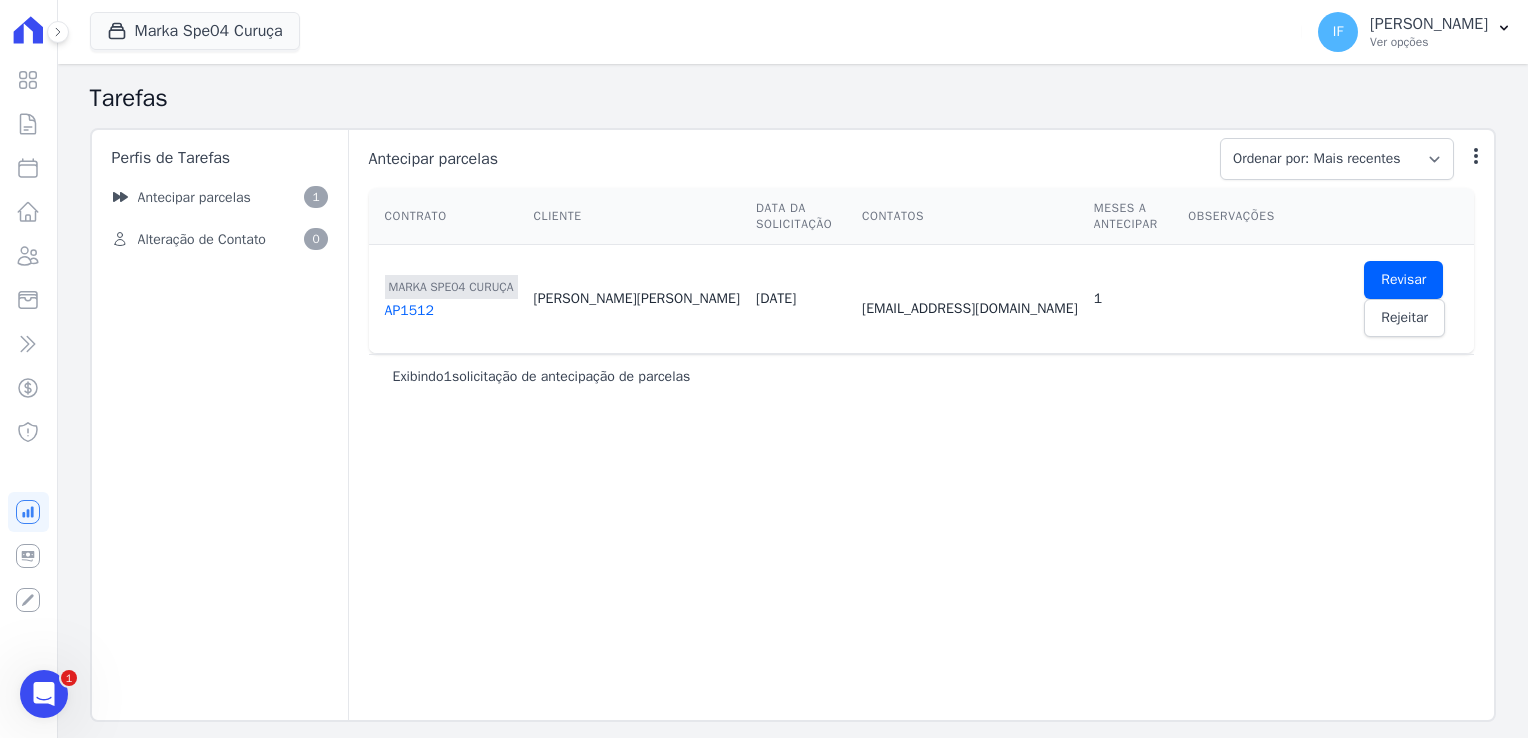 scroll, scrollTop: 0, scrollLeft: 0, axis: both 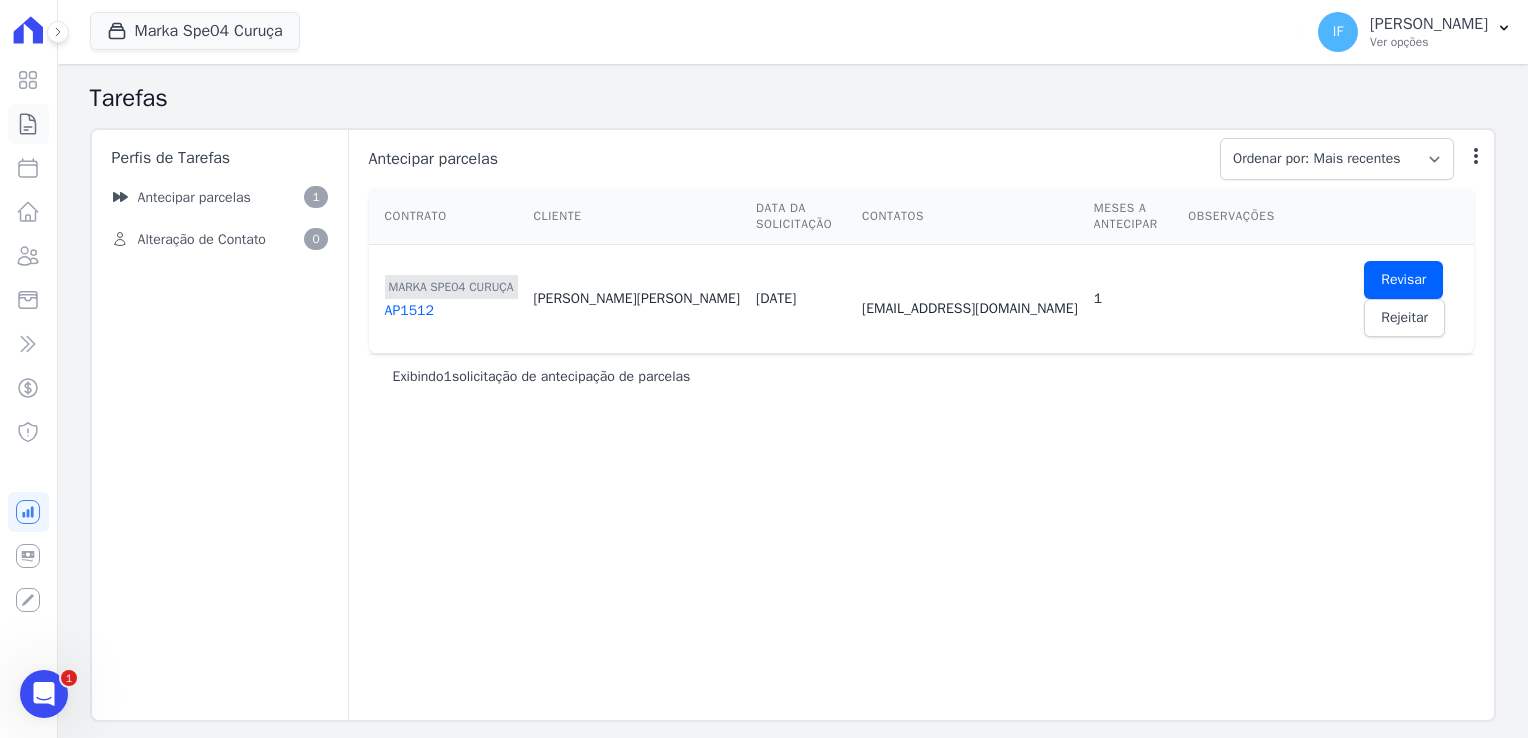 click 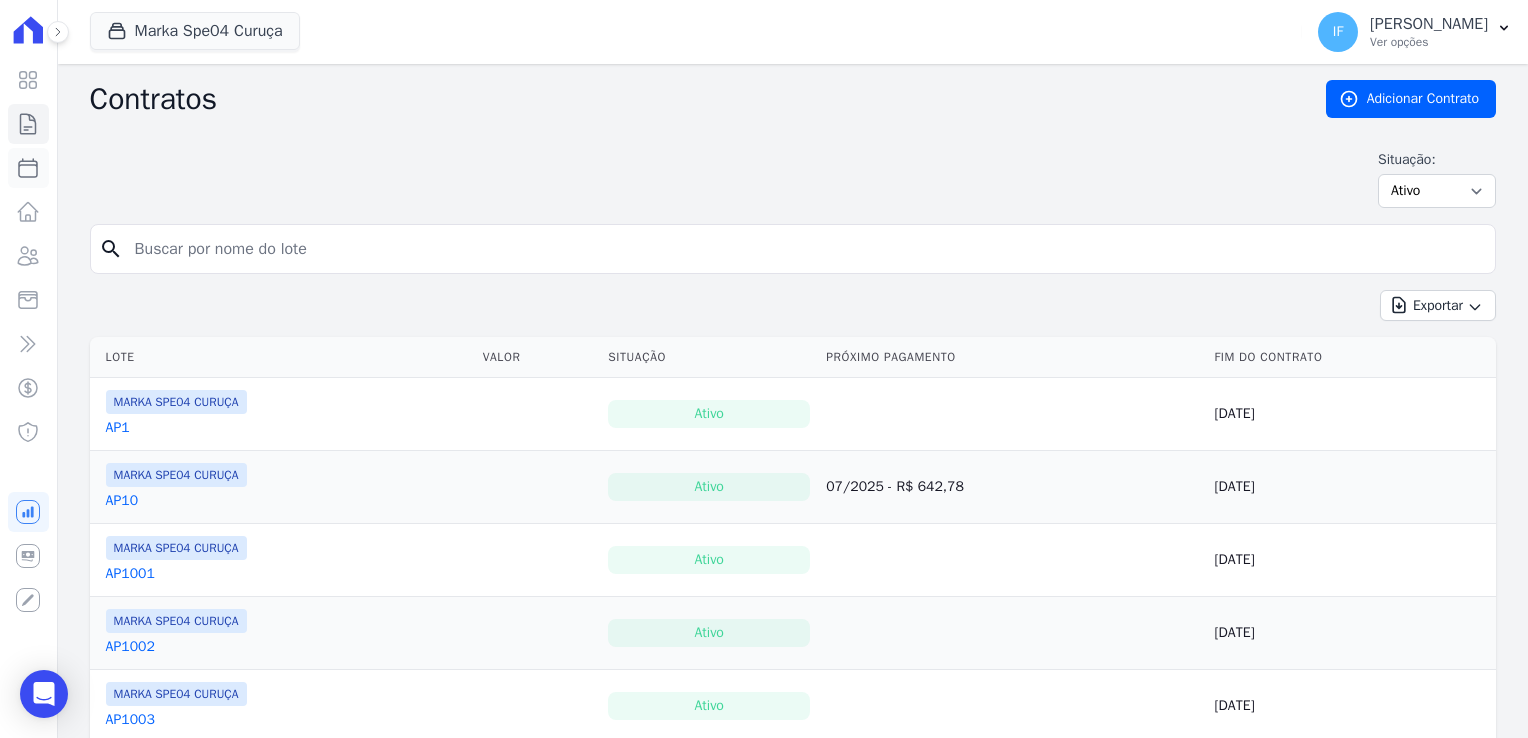 click 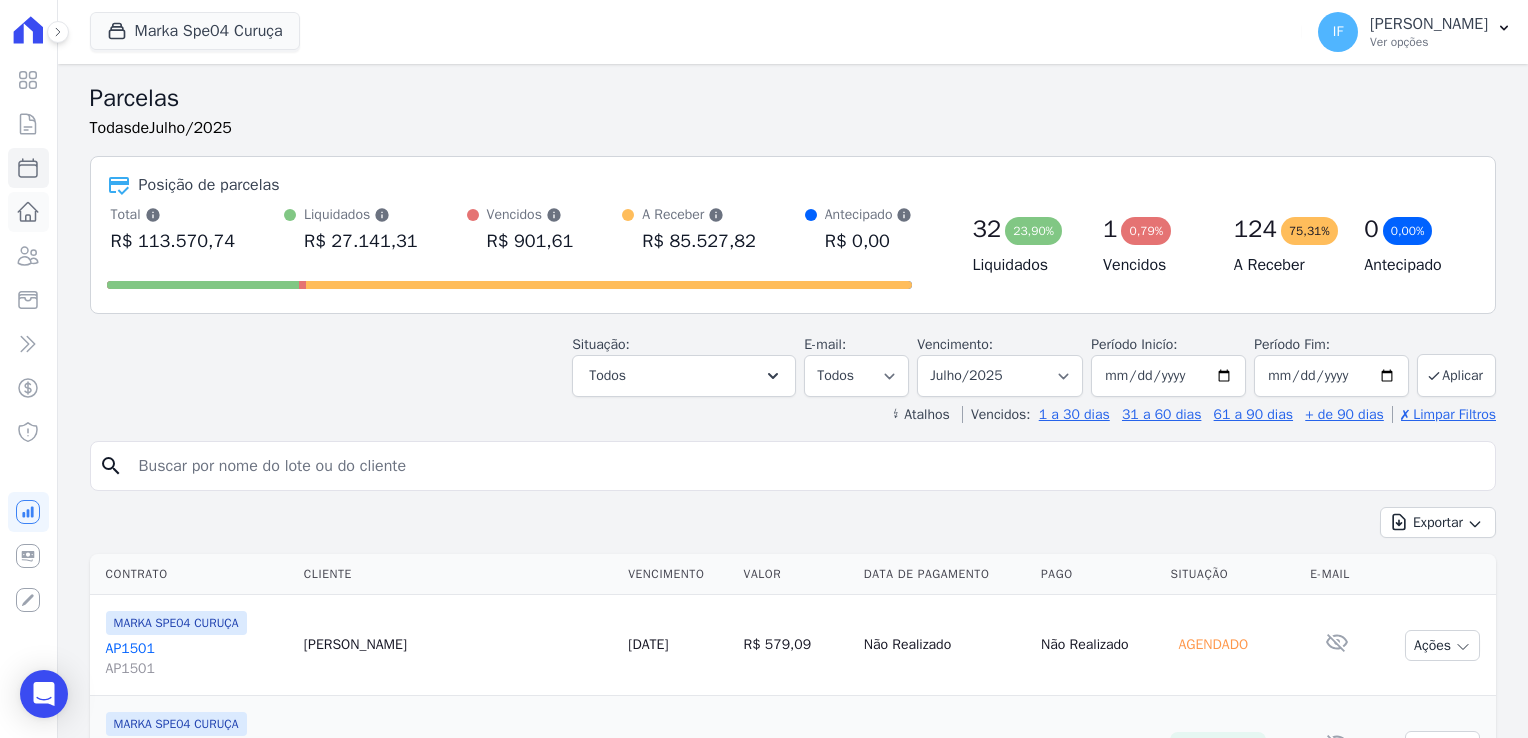 click 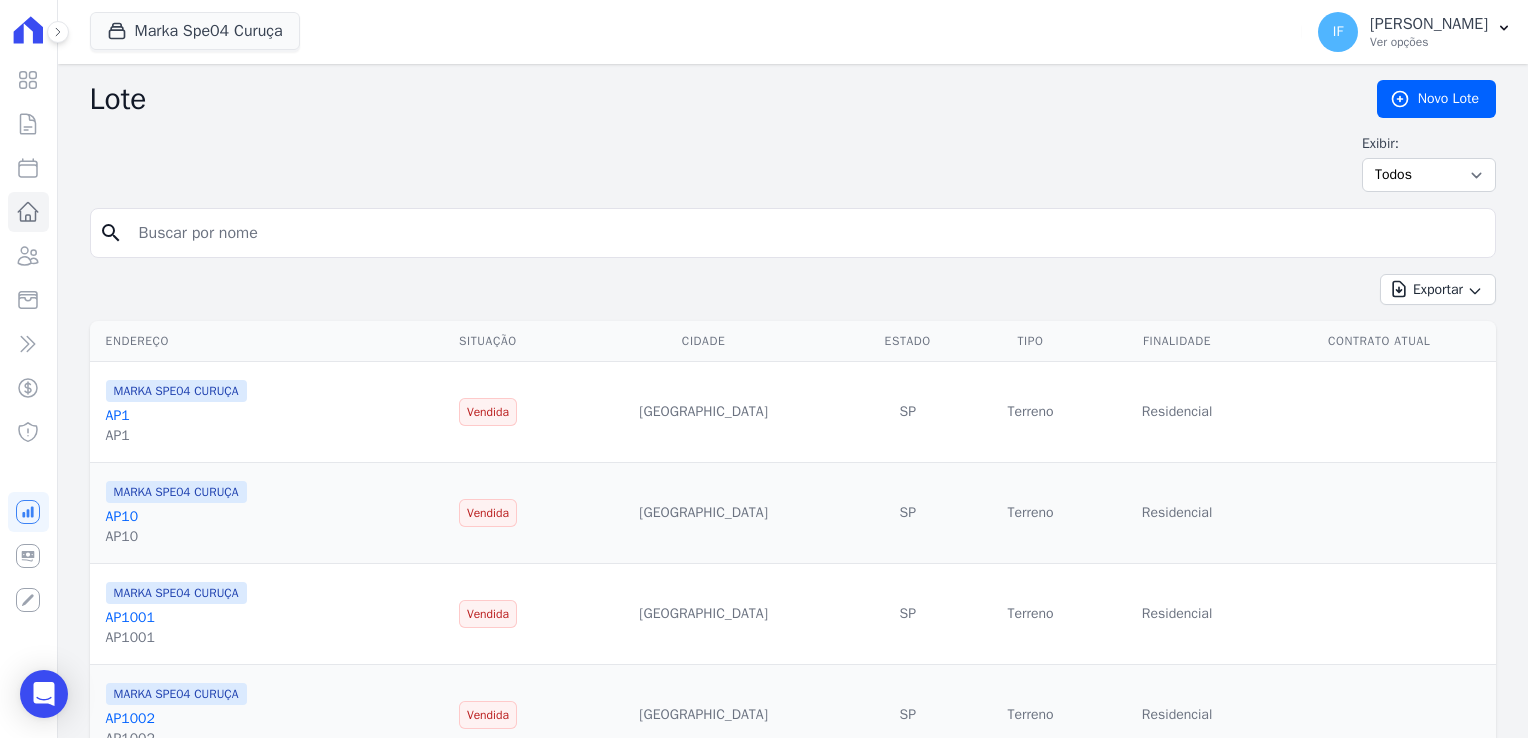 click at bounding box center (807, 233) 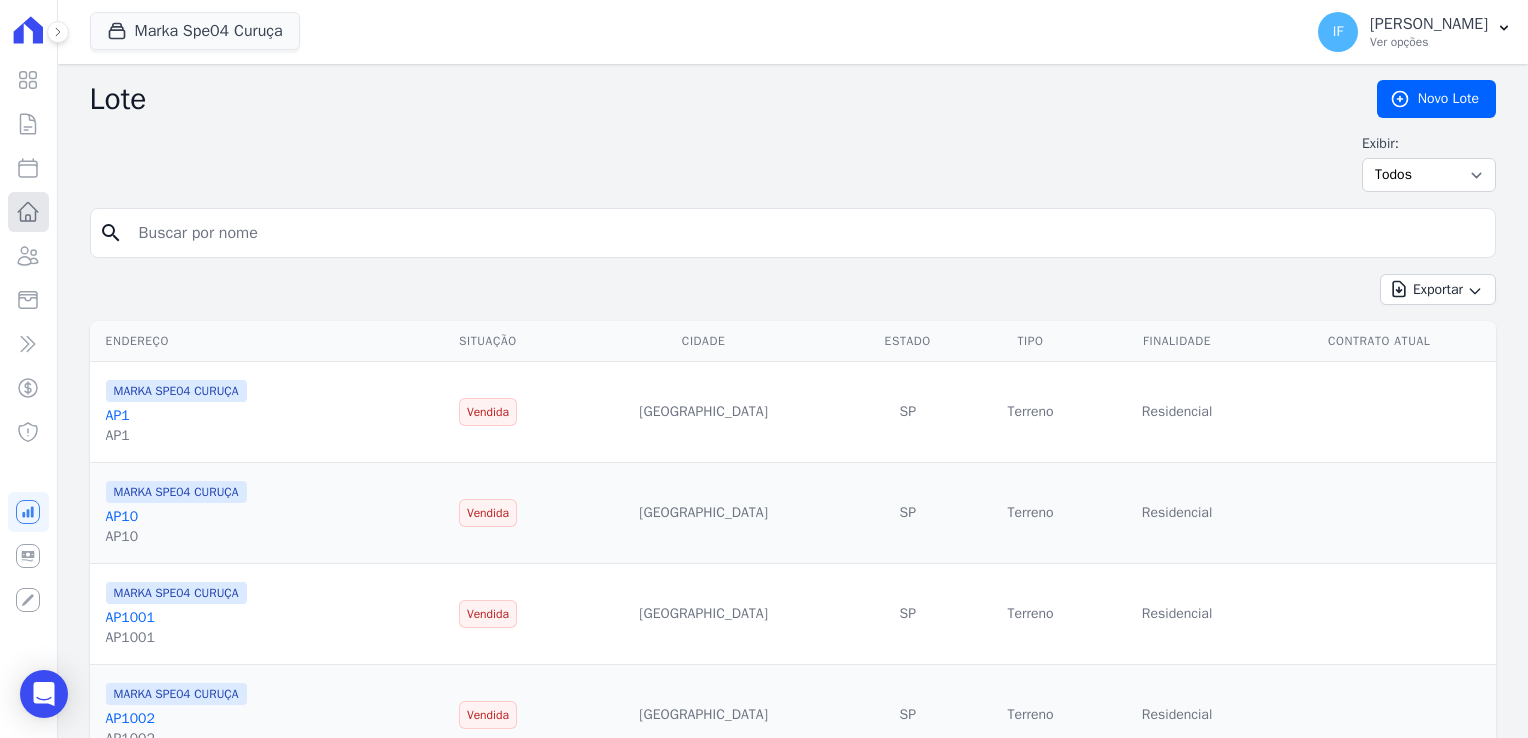 click on "Lotes" at bounding box center (28, 212) 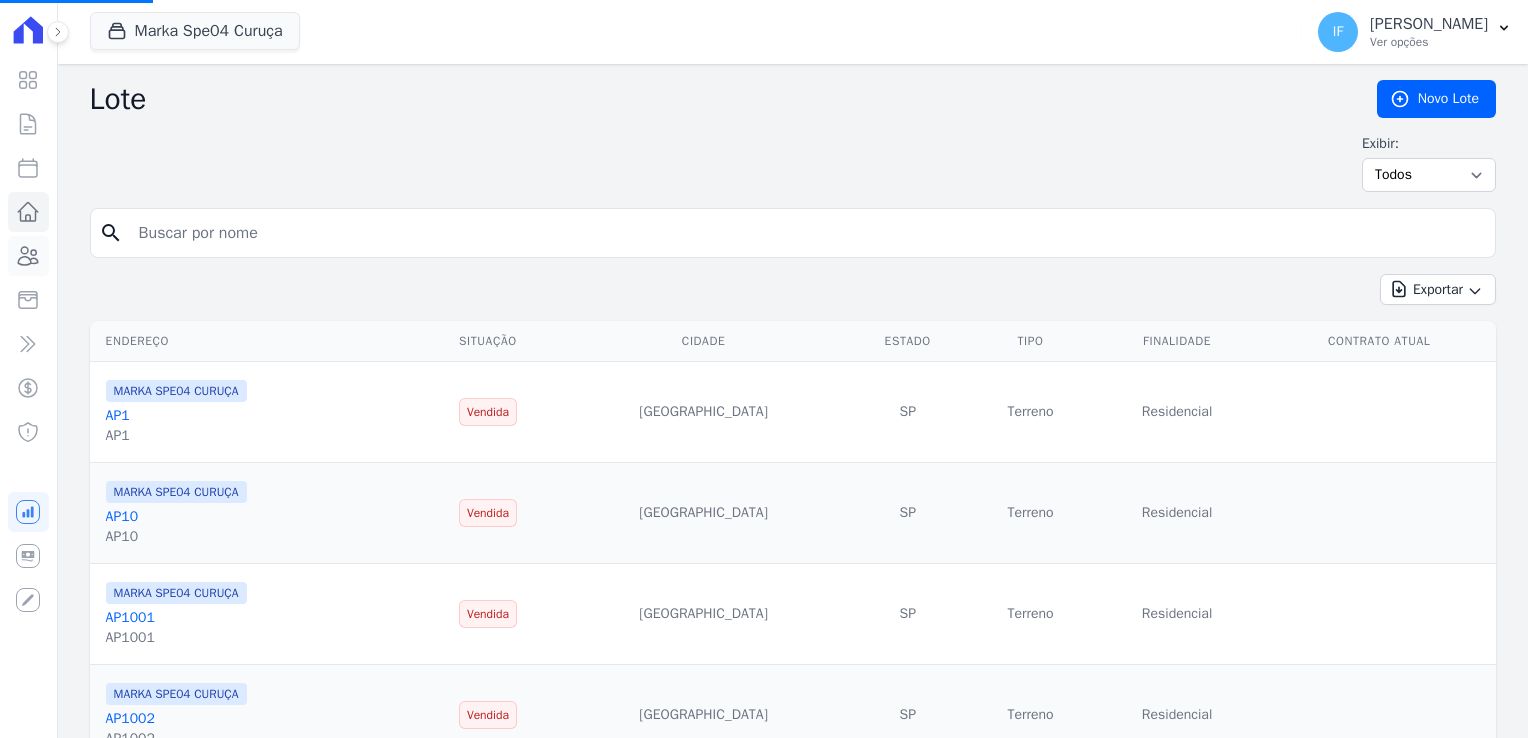click 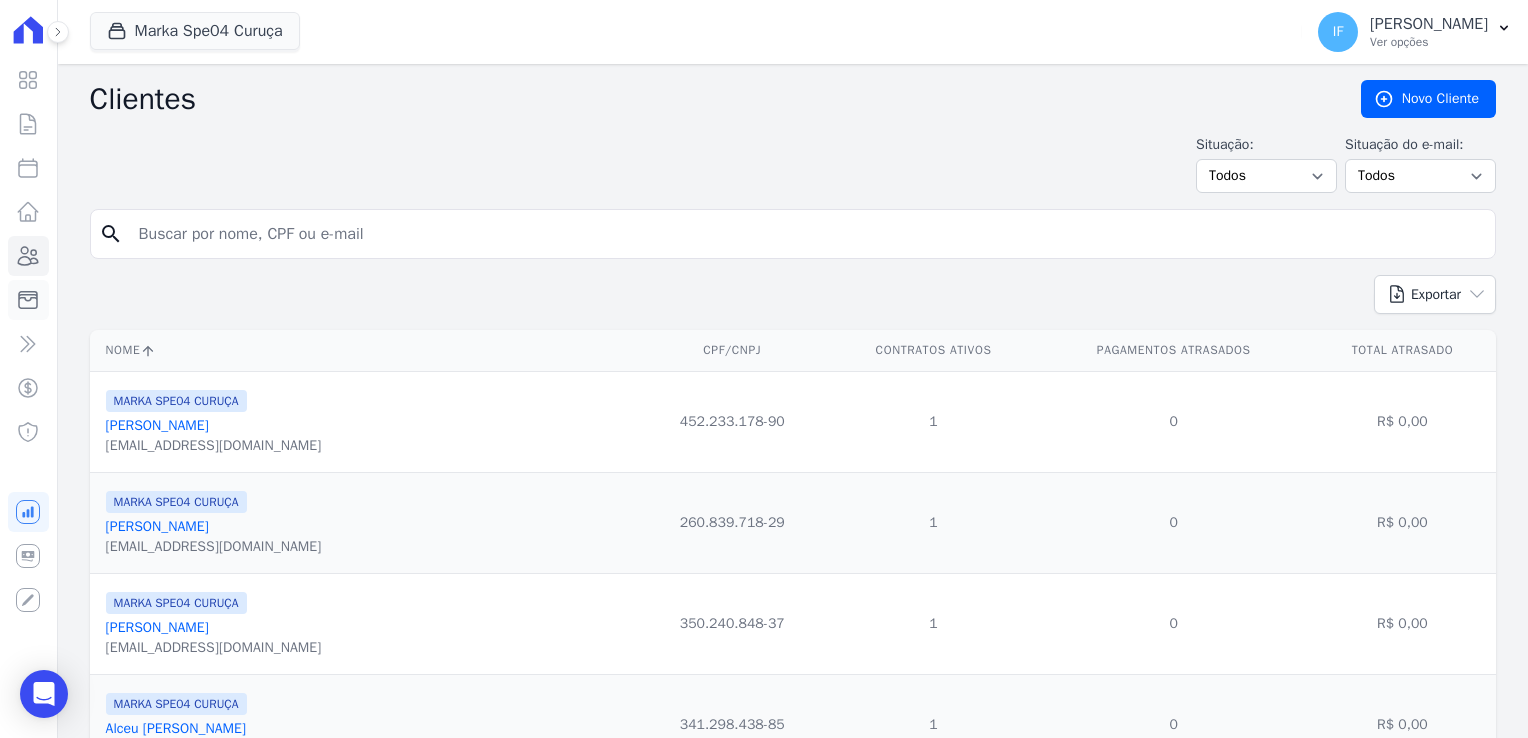 click 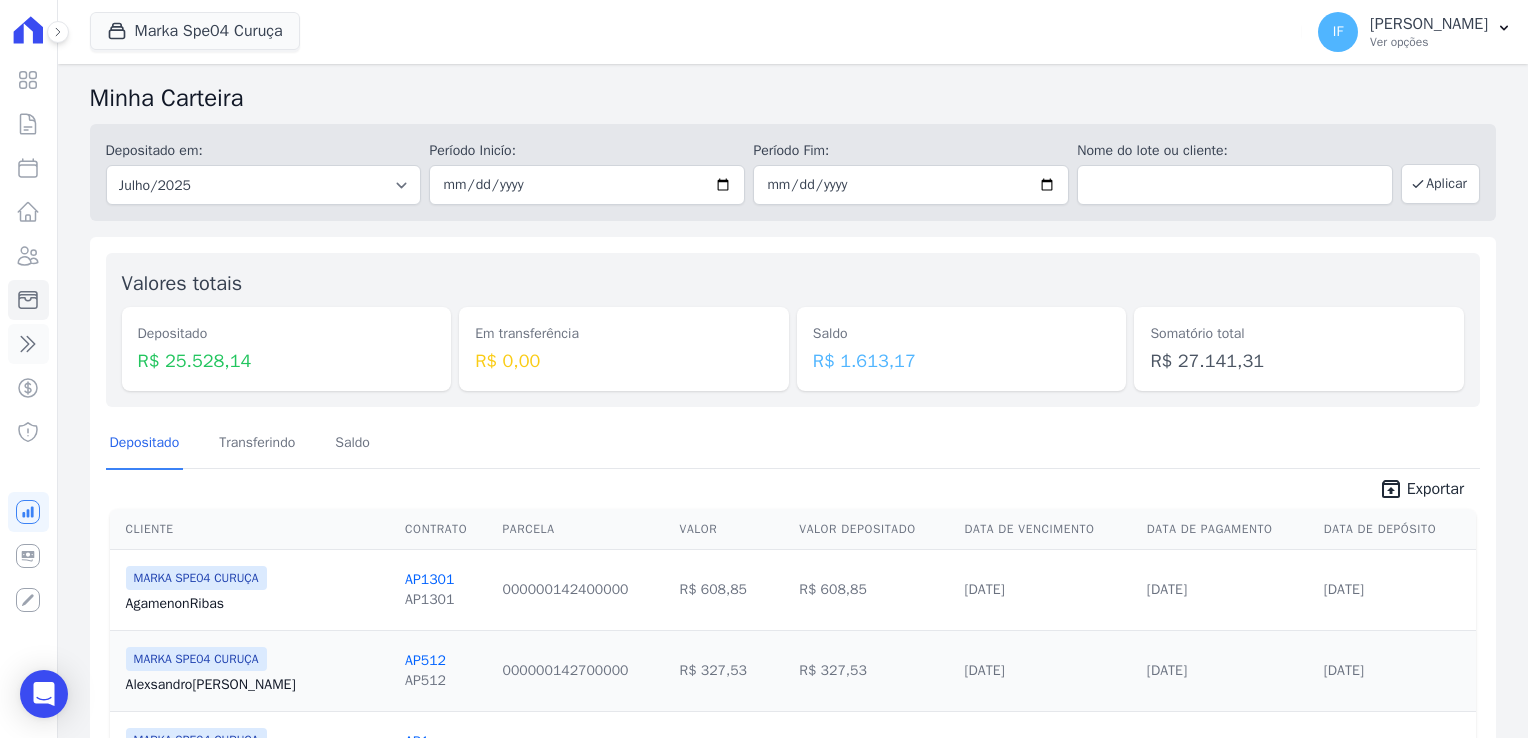 click 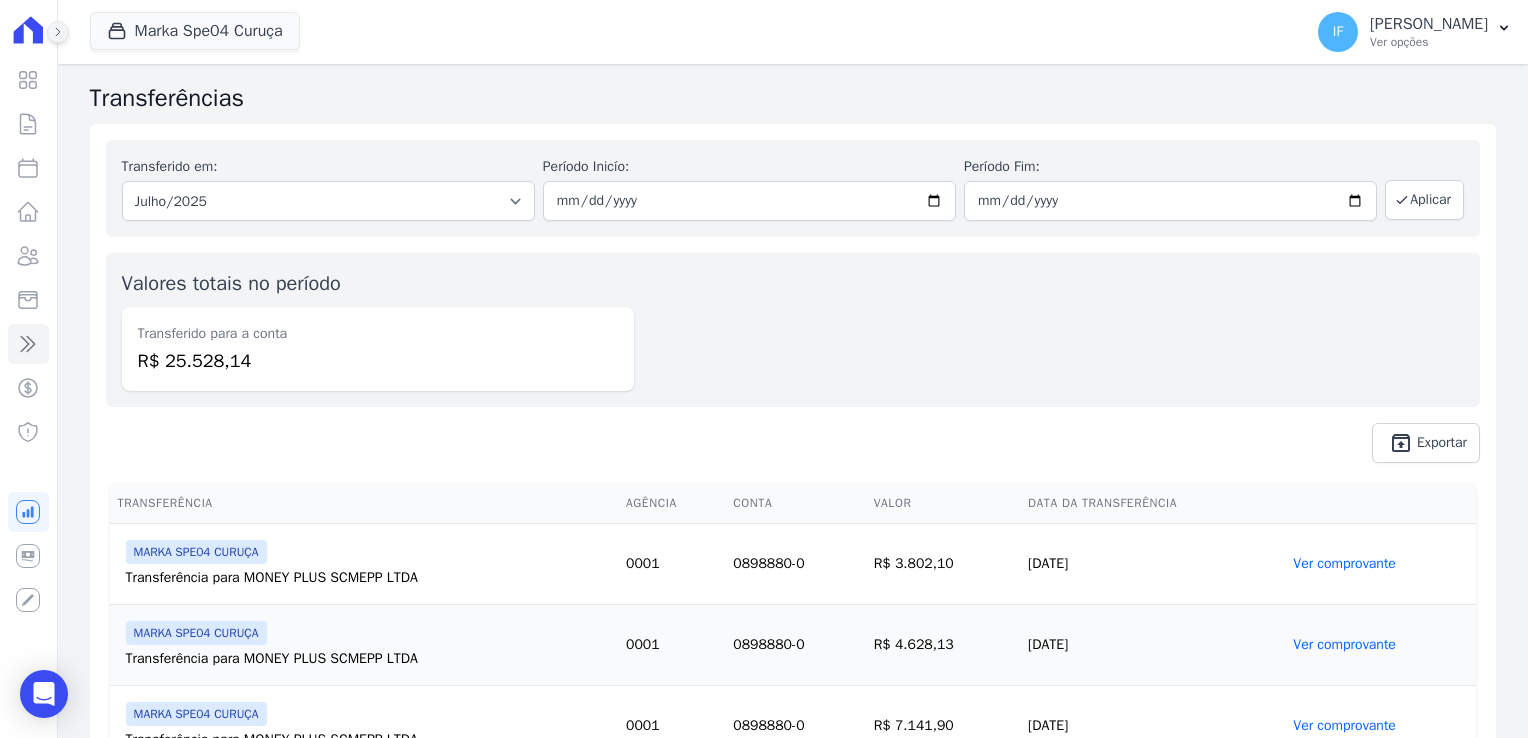 click 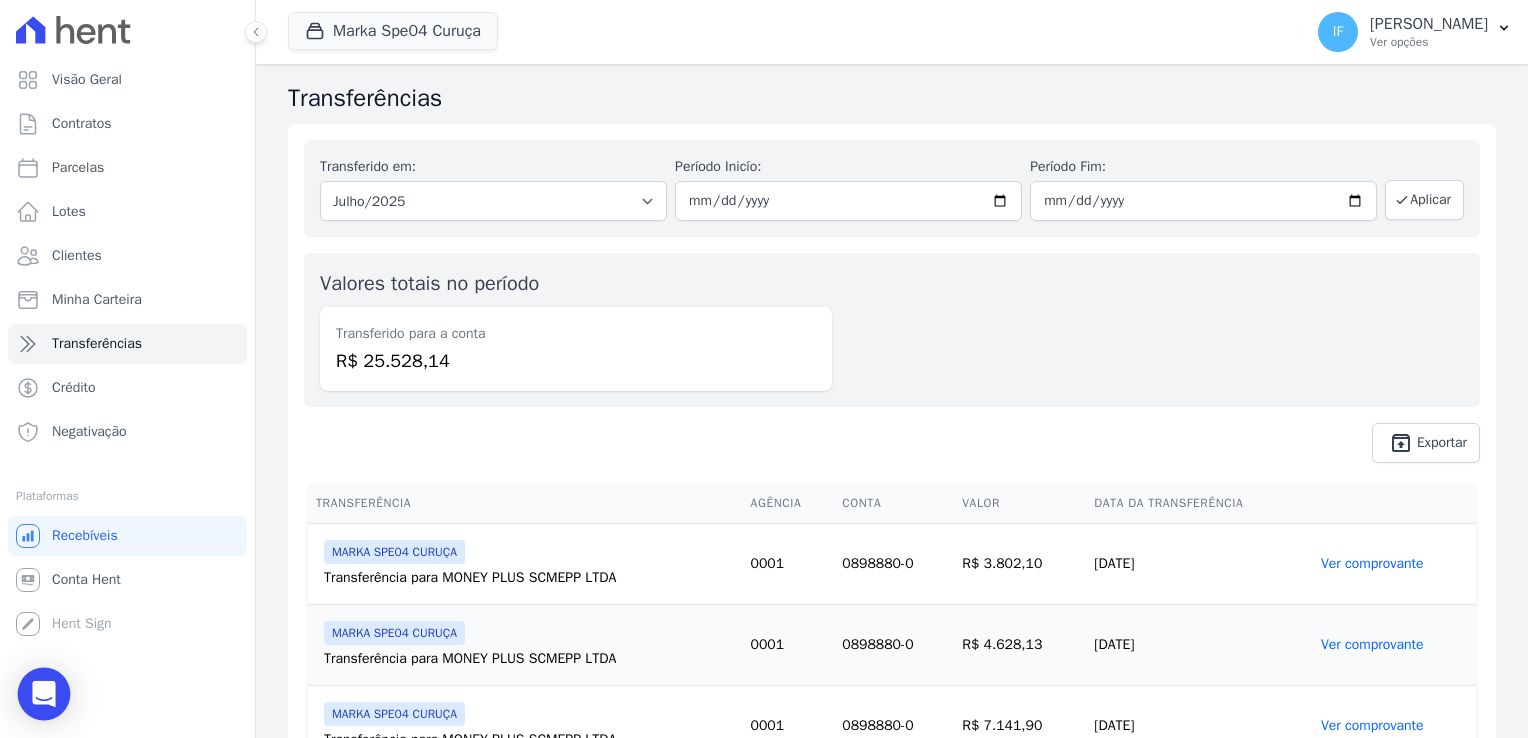 click 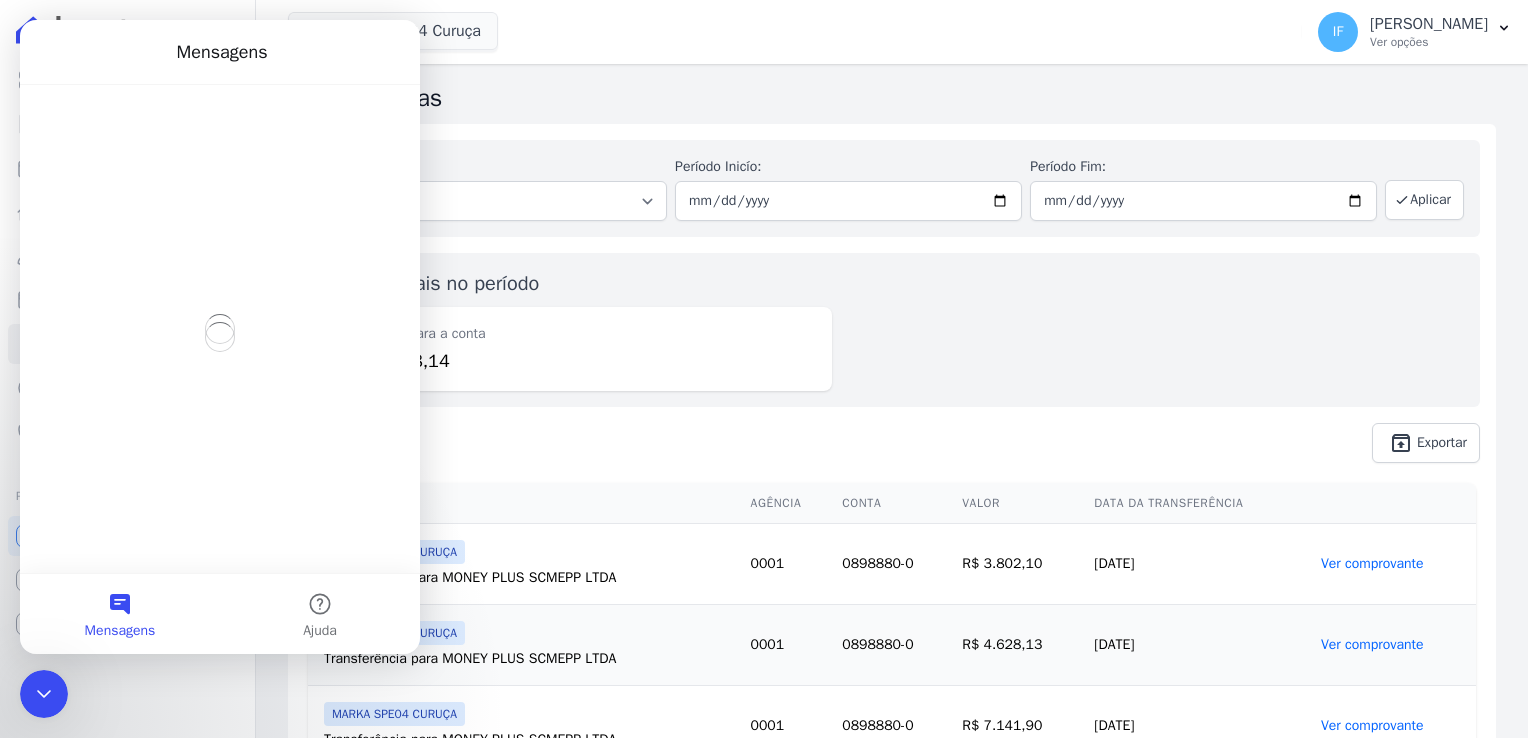 scroll, scrollTop: 0, scrollLeft: 0, axis: both 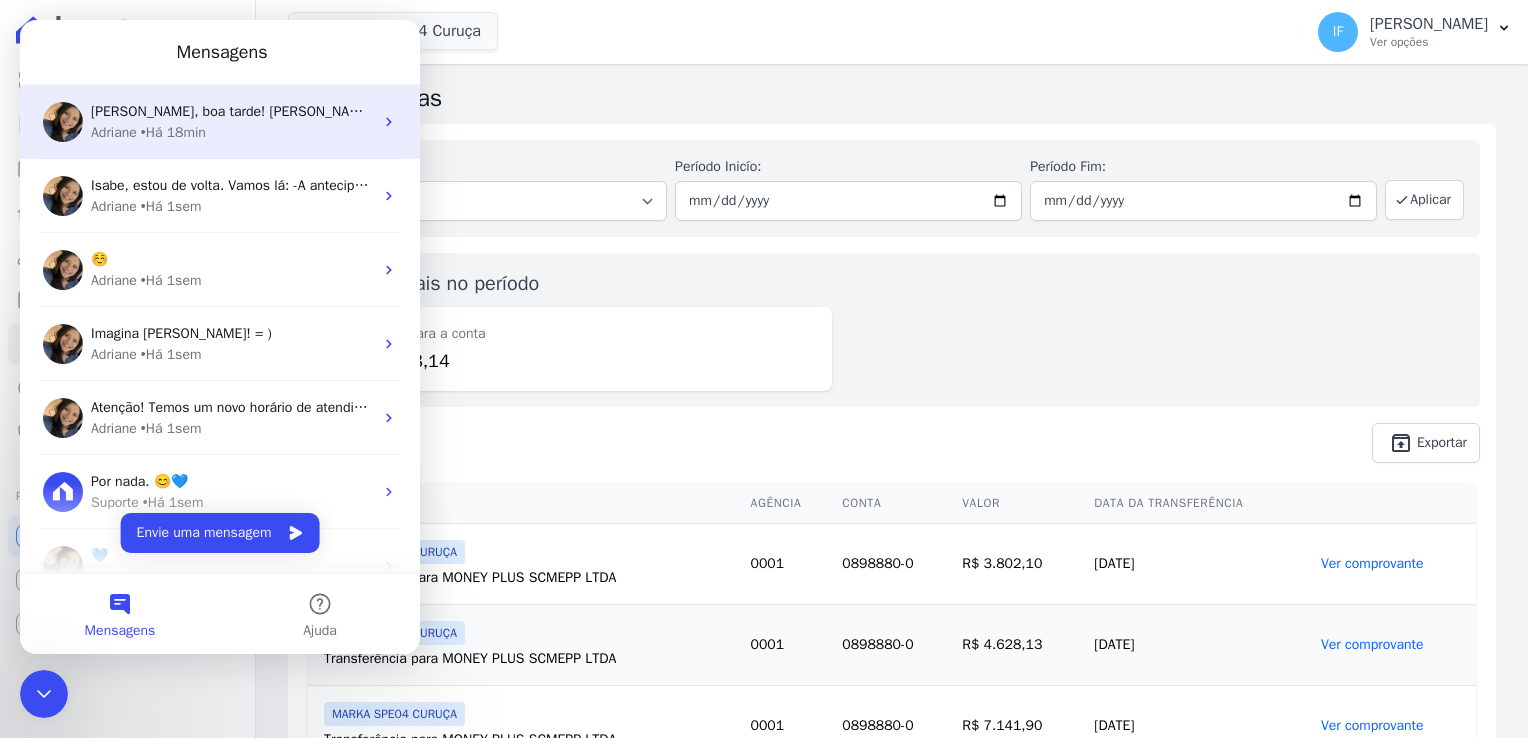 click on "[PERSON_NAME], boa tarde!   [PERSON_NAME], você preciso do link do portal do cliente?  Se sim, separei ester artigo para você:" at bounding box center (483, 111) 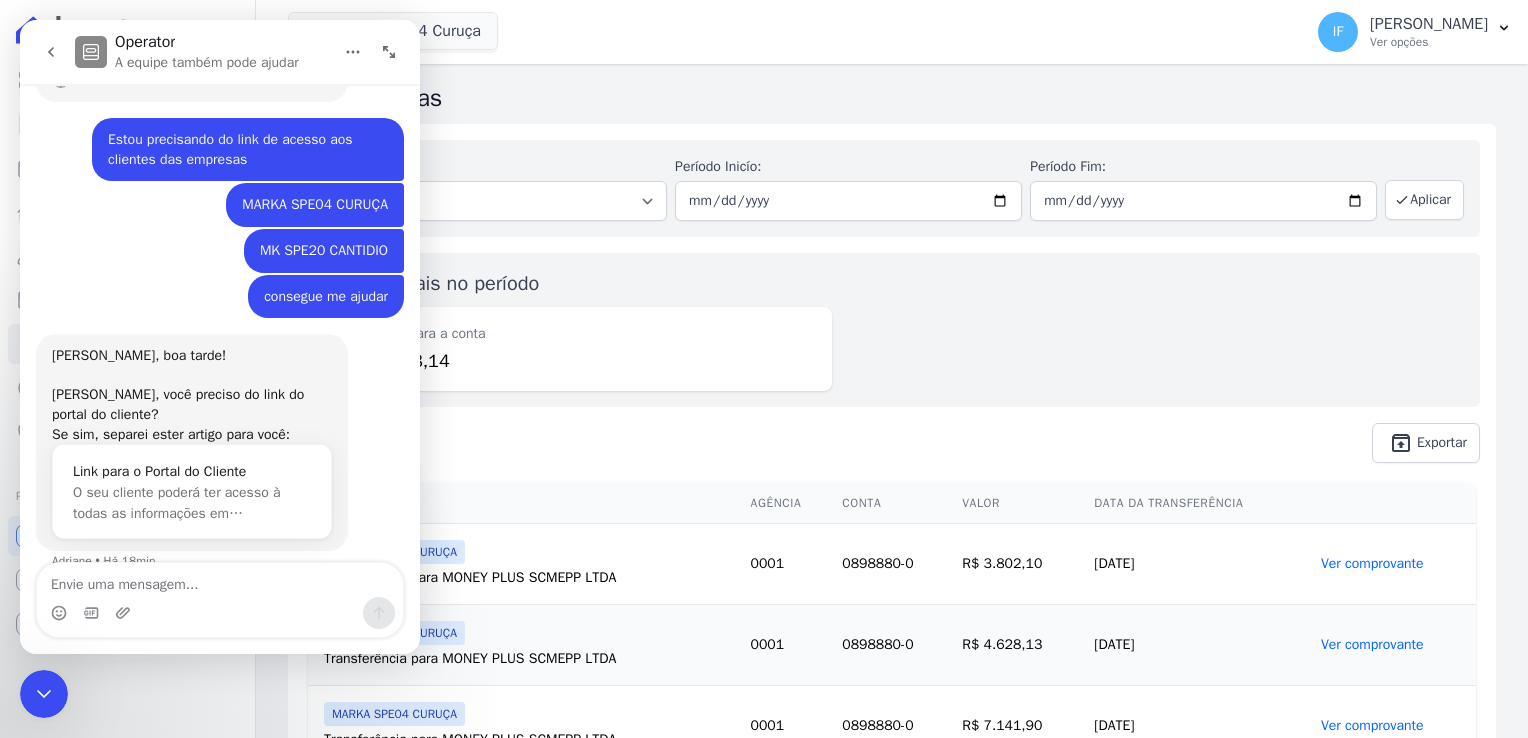 scroll, scrollTop: 227, scrollLeft: 0, axis: vertical 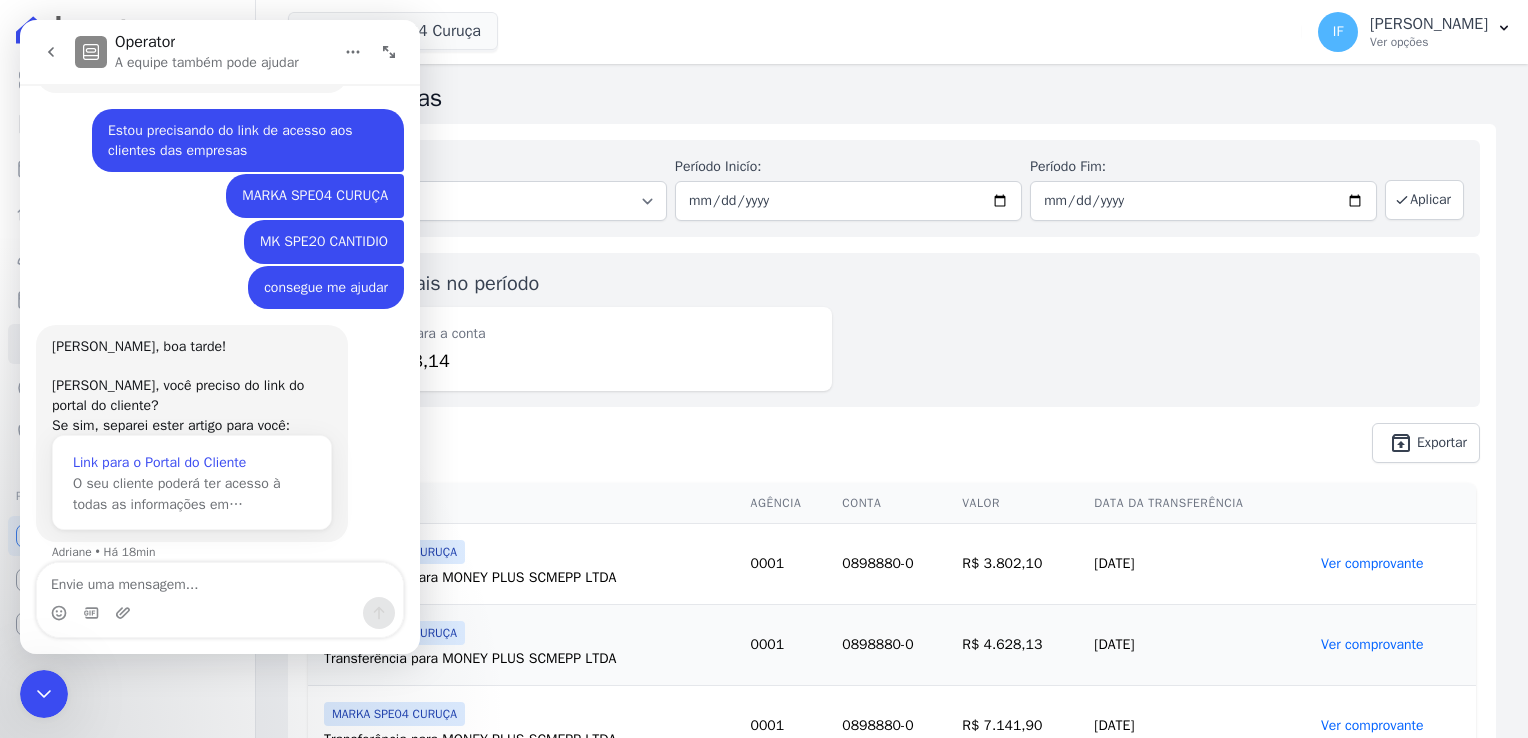 click on "Link para o Portal do Cliente" at bounding box center (192, 462) 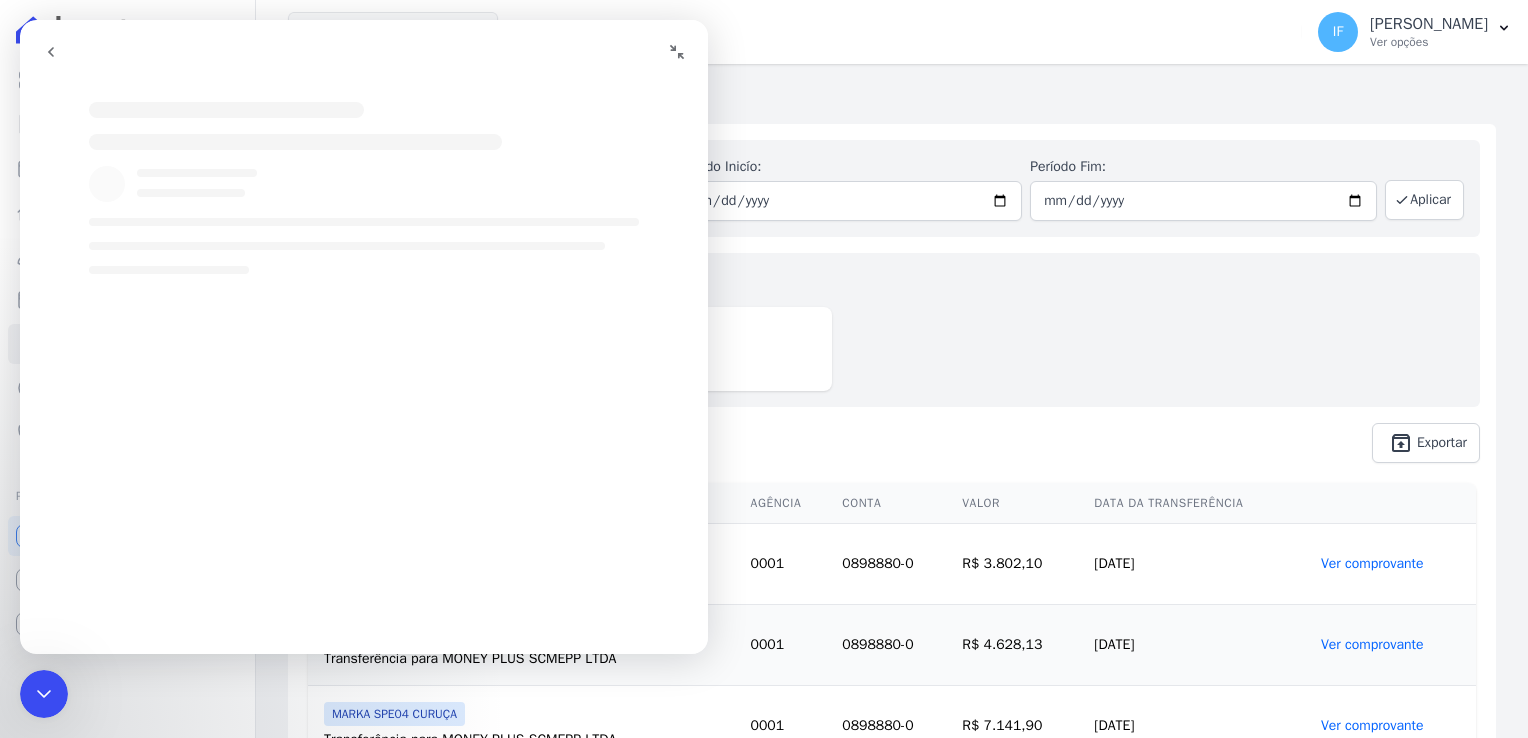 scroll, scrollTop: 0, scrollLeft: 0, axis: both 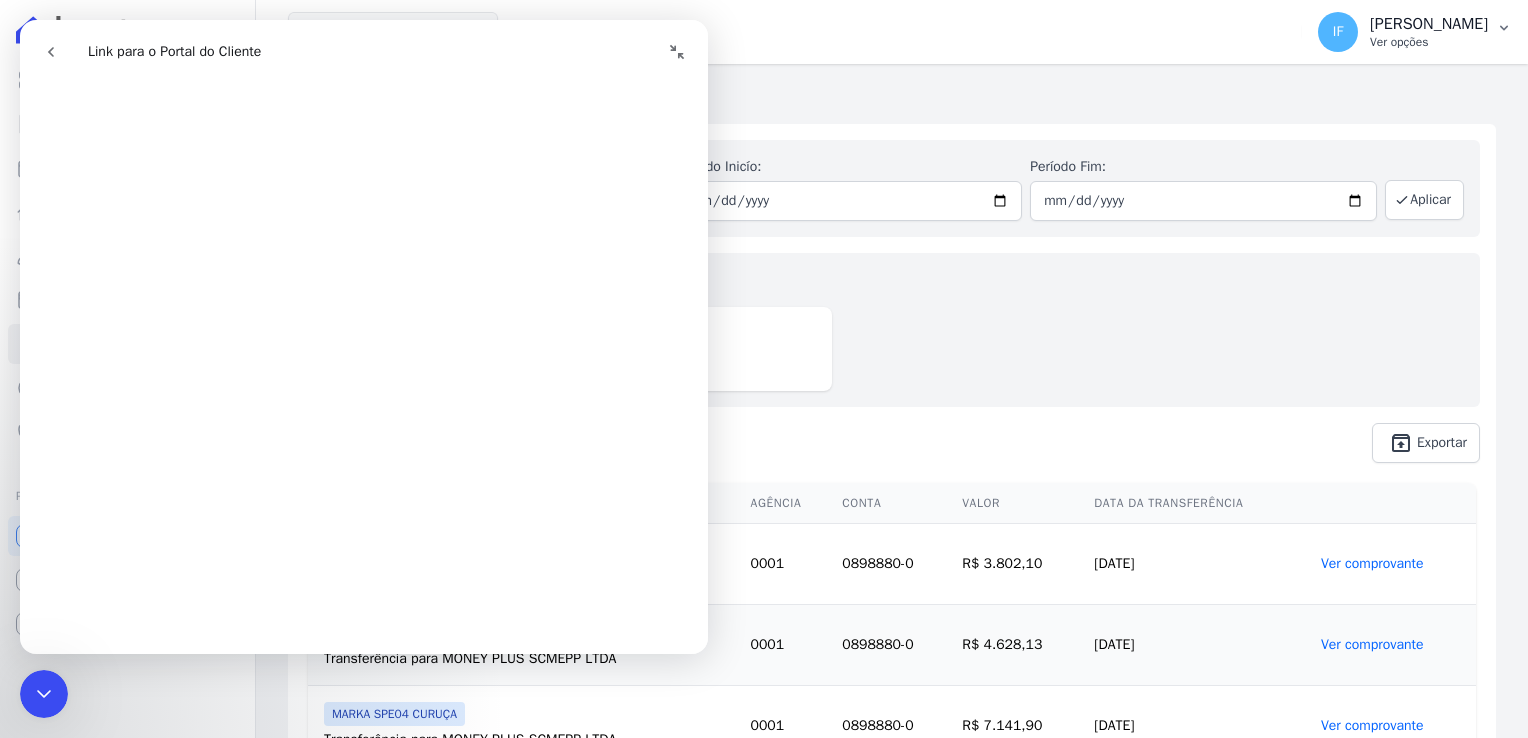 click on "Ver opções" at bounding box center [1429, 42] 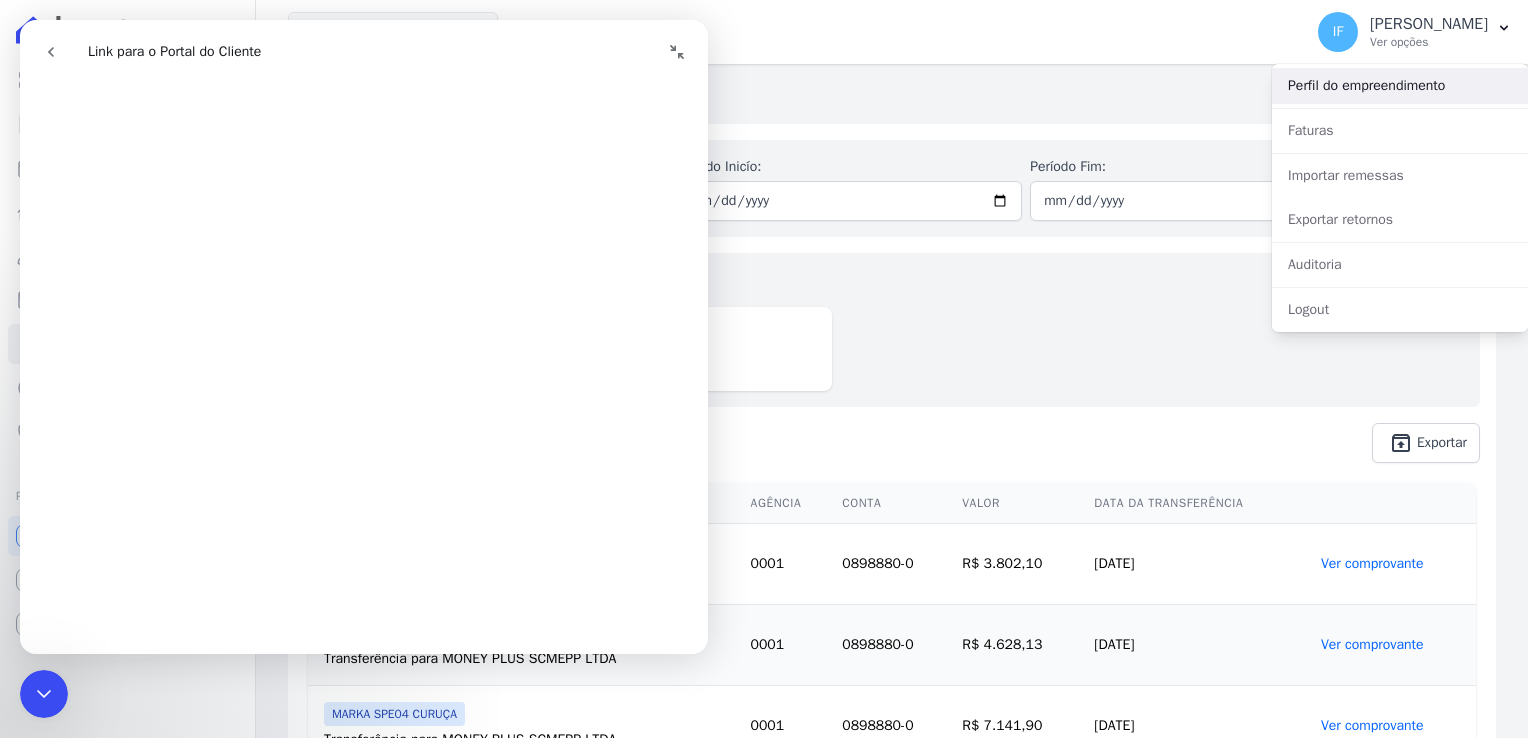 click on "Perfil do empreendimento" at bounding box center (1400, 86) 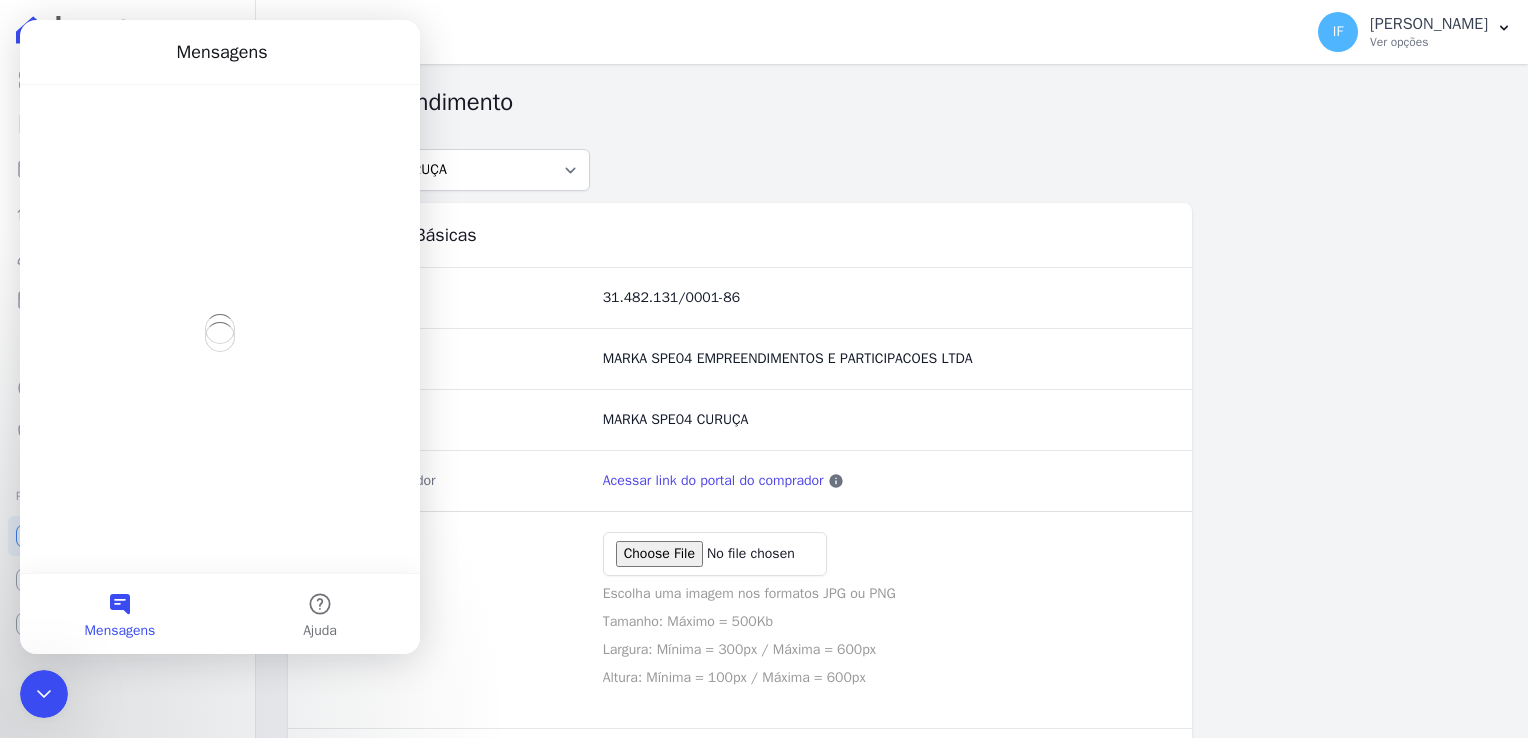 scroll, scrollTop: 0, scrollLeft: 0, axis: both 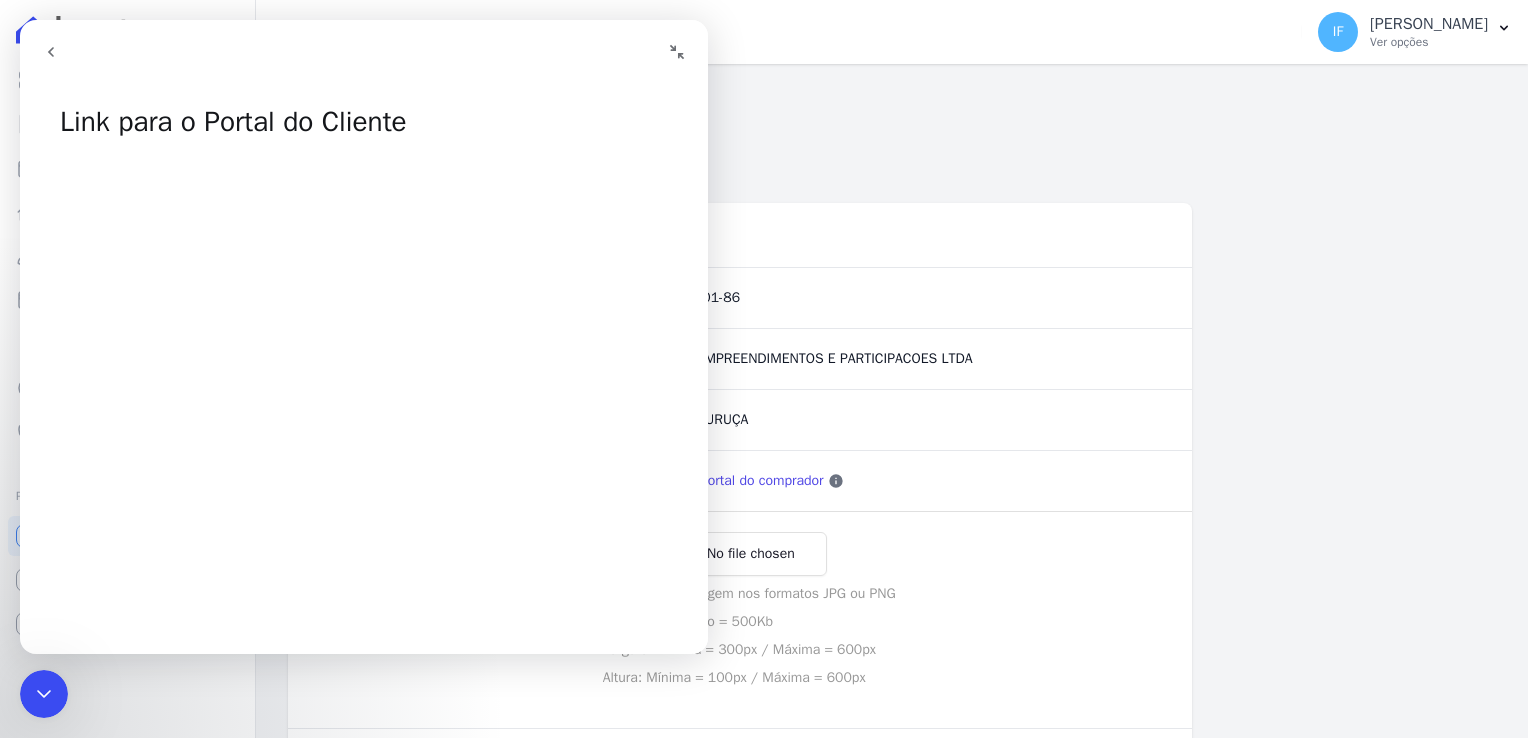 click on "Seu Empreendimento" at bounding box center [892, 102] 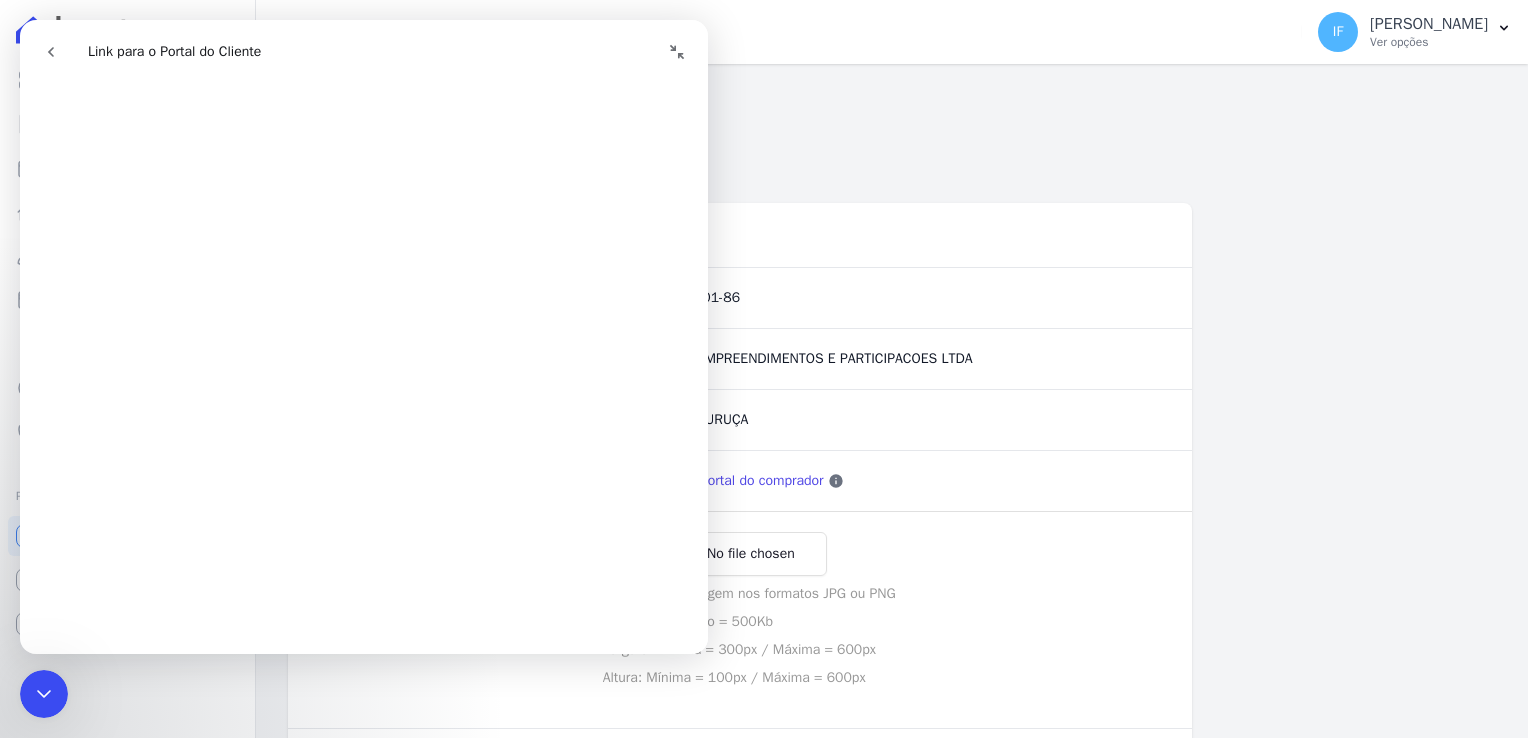scroll, scrollTop: 800, scrollLeft: 0, axis: vertical 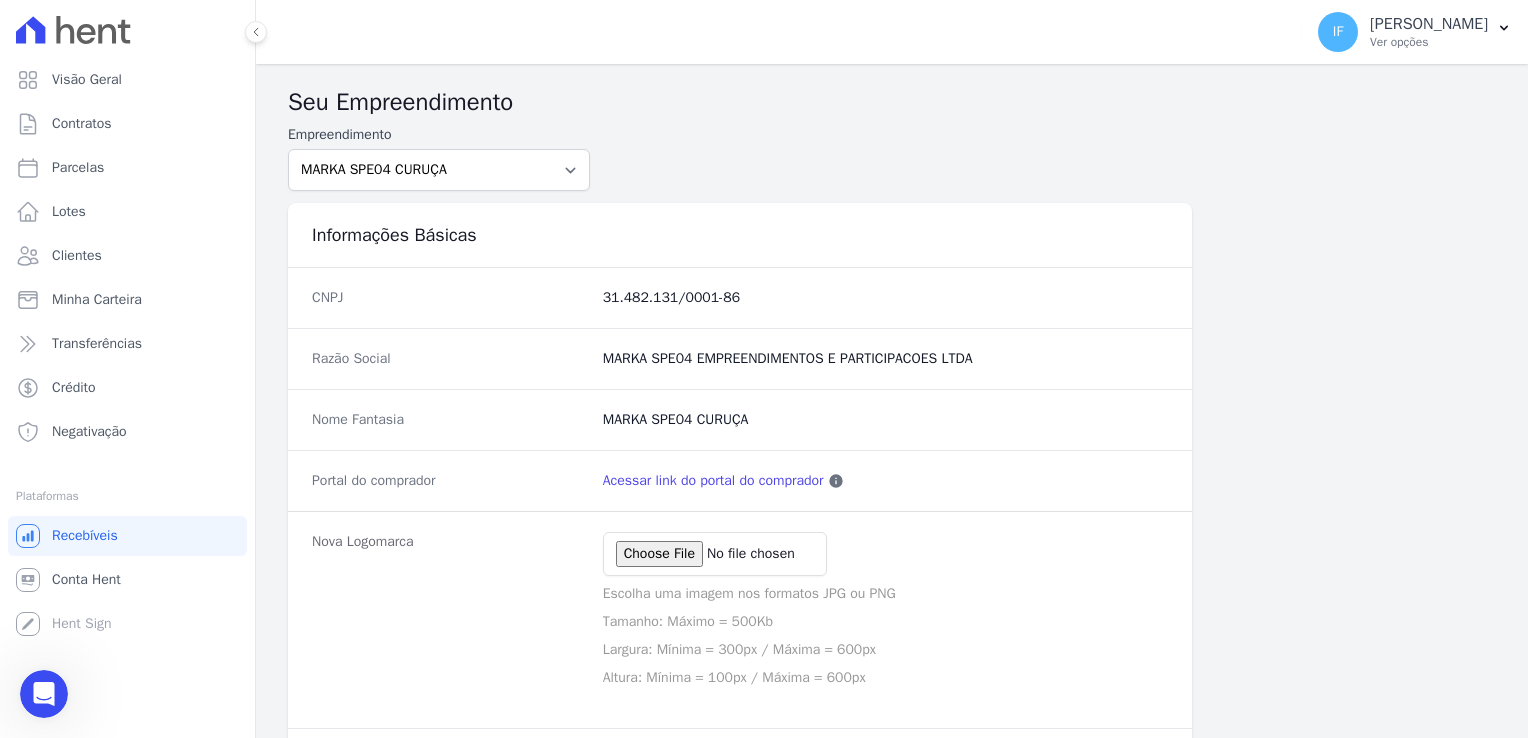 click on "Acessar link do portal do comprador" at bounding box center [713, 481] 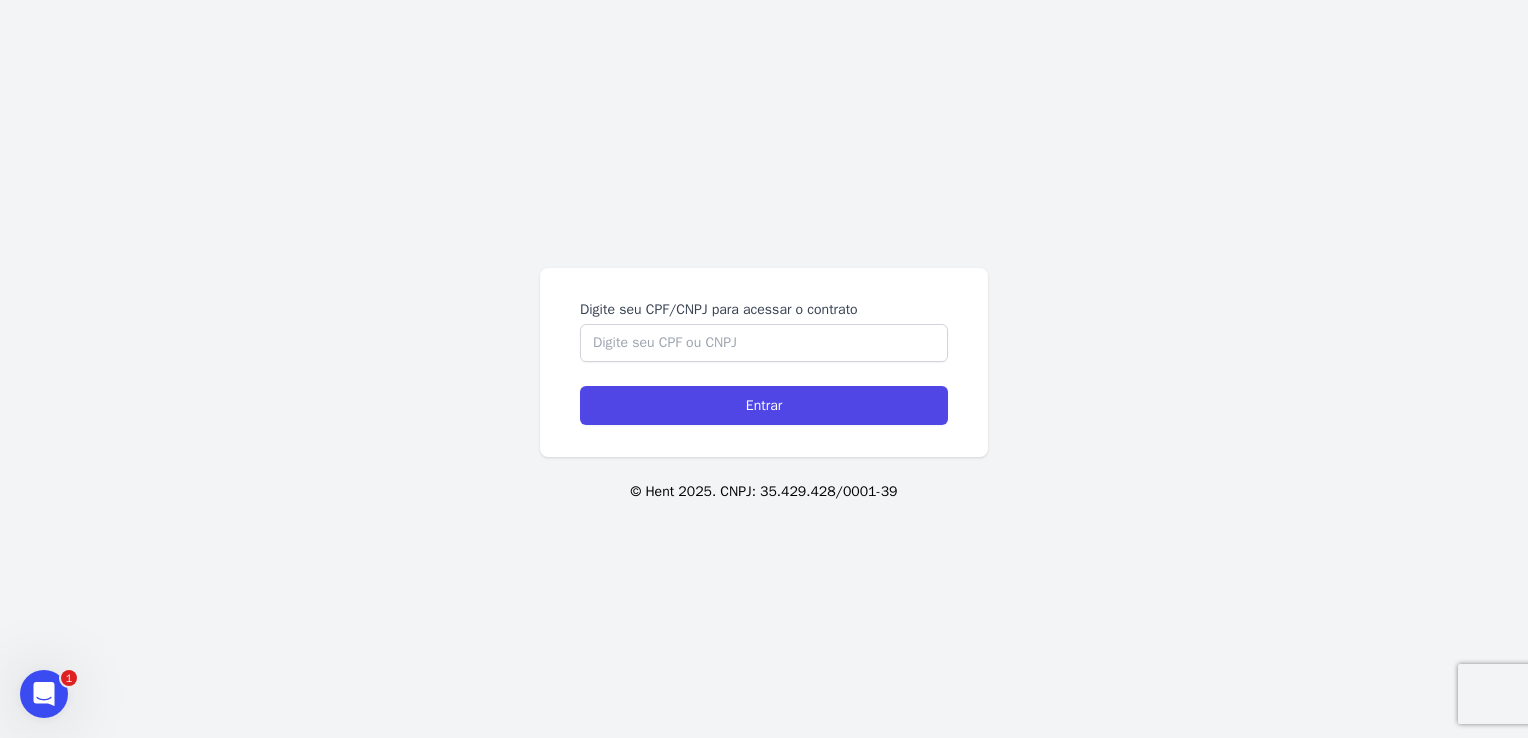 scroll, scrollTop: 0, scrollLeft: 0, axis: both 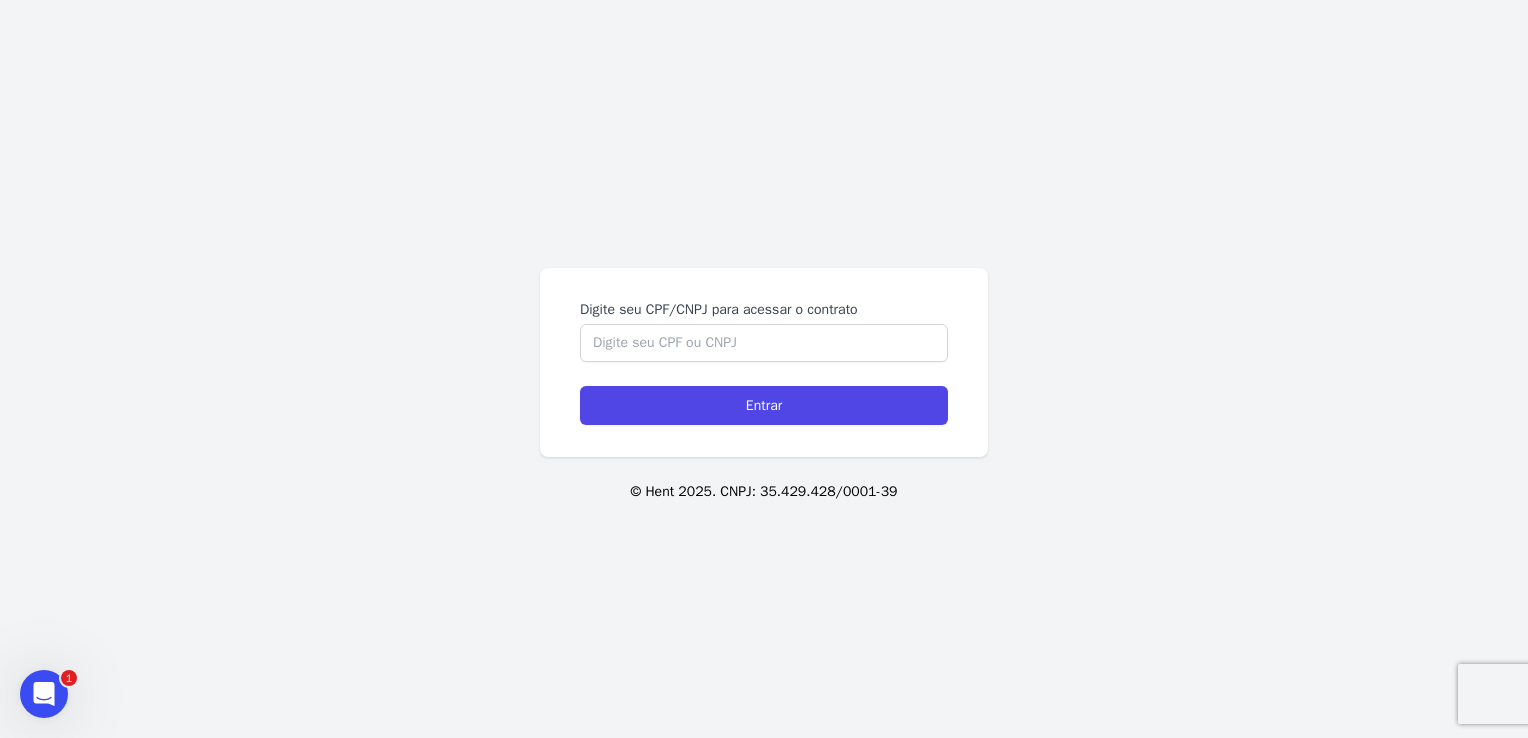 click on "© Hent 2025.  CNPJ: 35.429.428/0001-39" at bounding box center [764, 491] 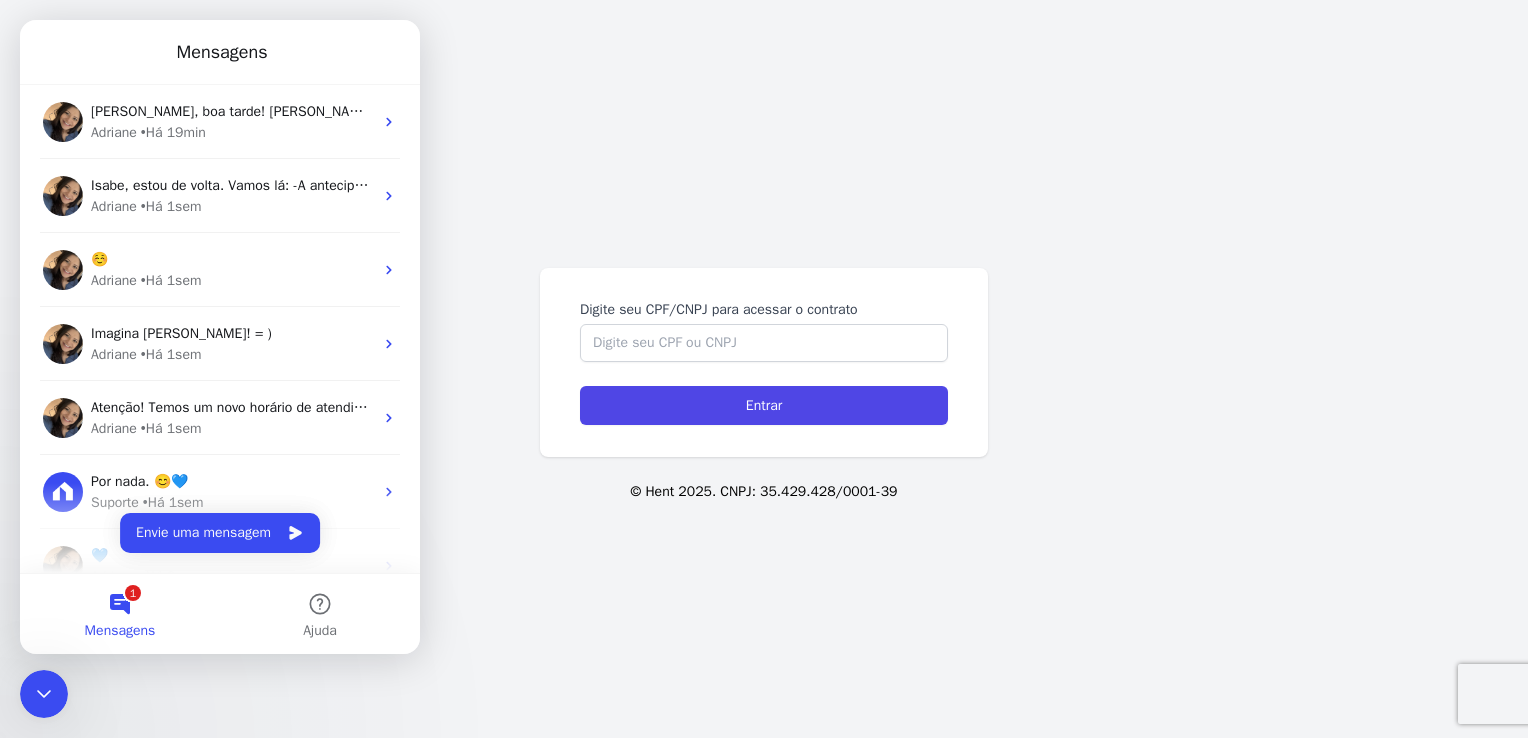 scroll, scrollTop: 0, scrollLeft: 0, axis: both 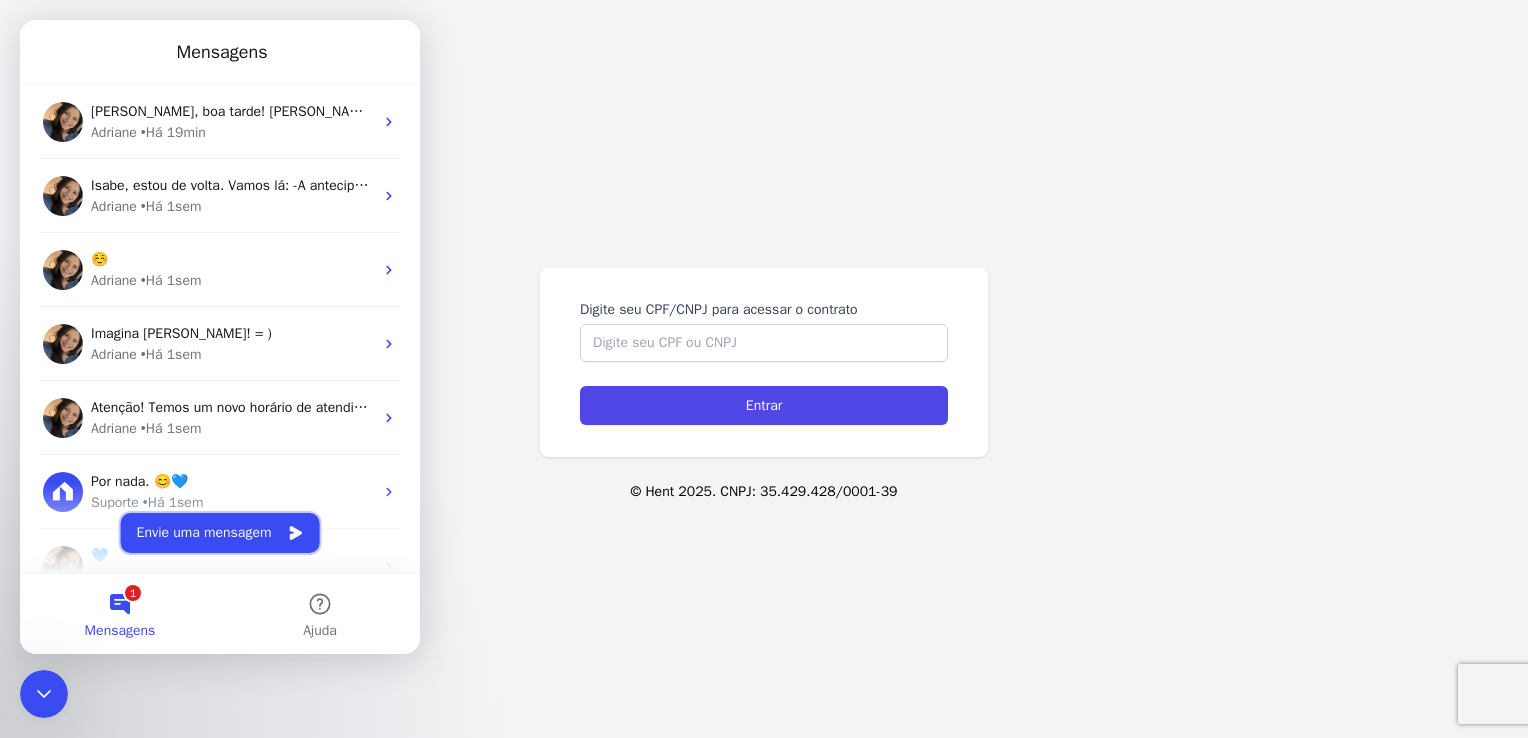 click on "Envie uma mensagem" at bounding box center (220, 533) 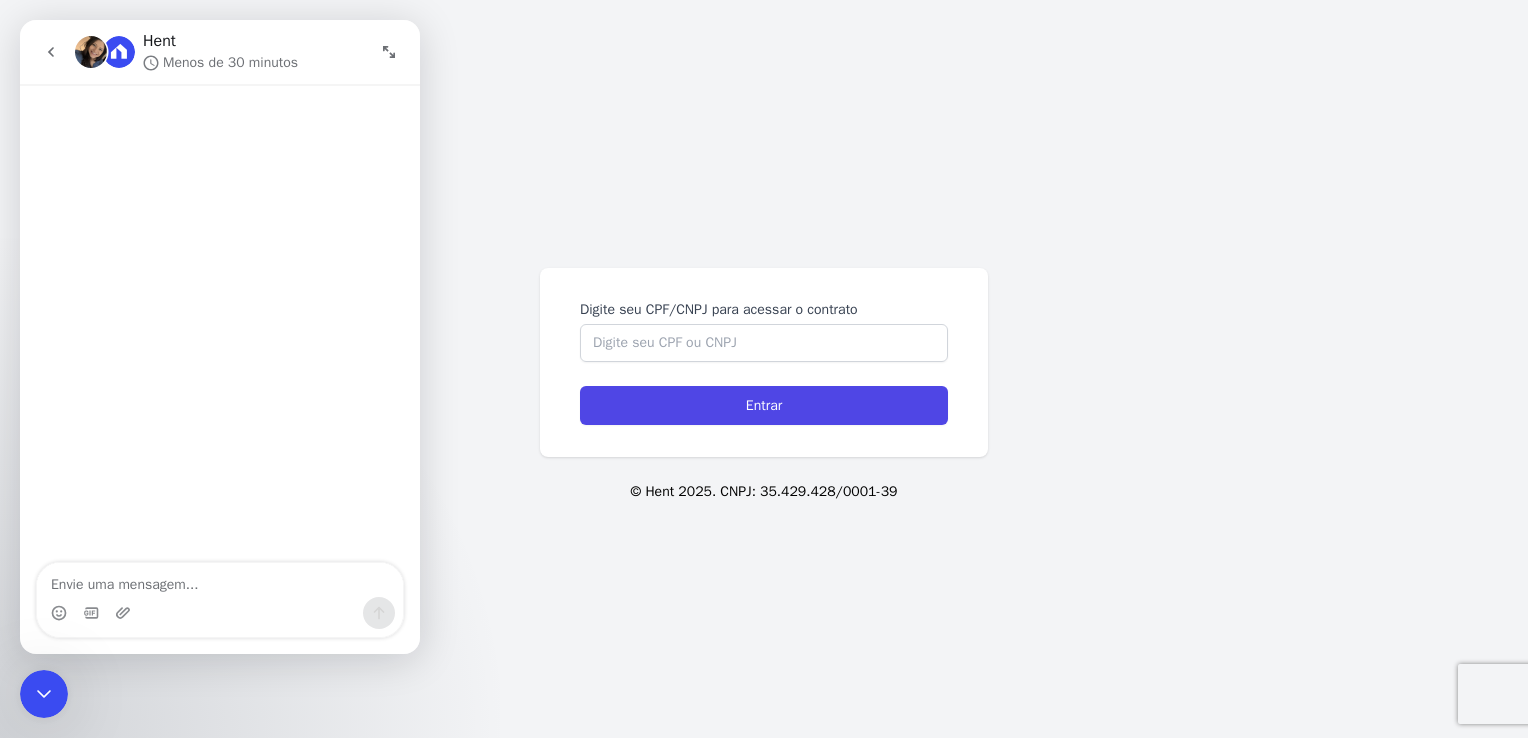 click at bounding box center [220, 613] 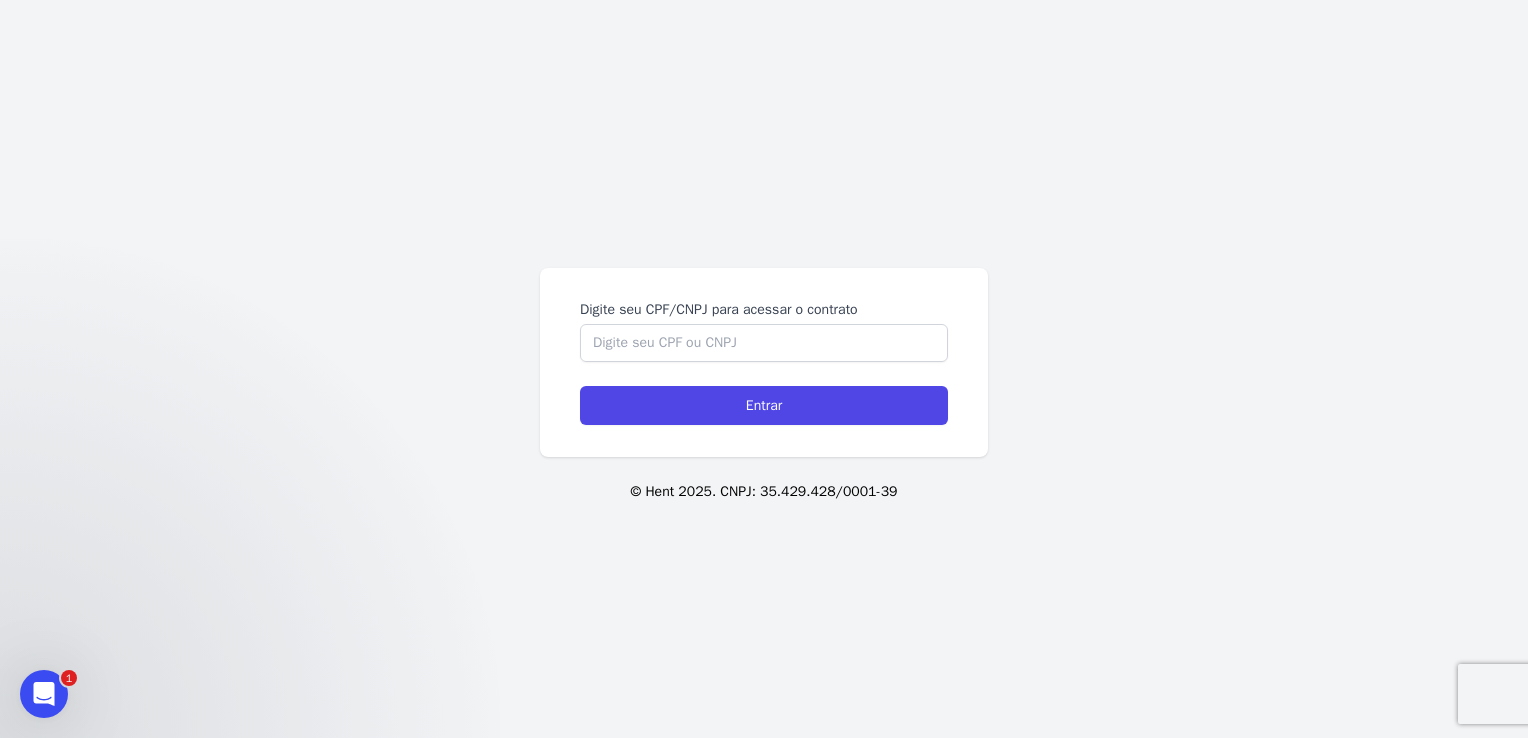 scroll, scrollTop: 0, scrollLeft: 0, axis: both 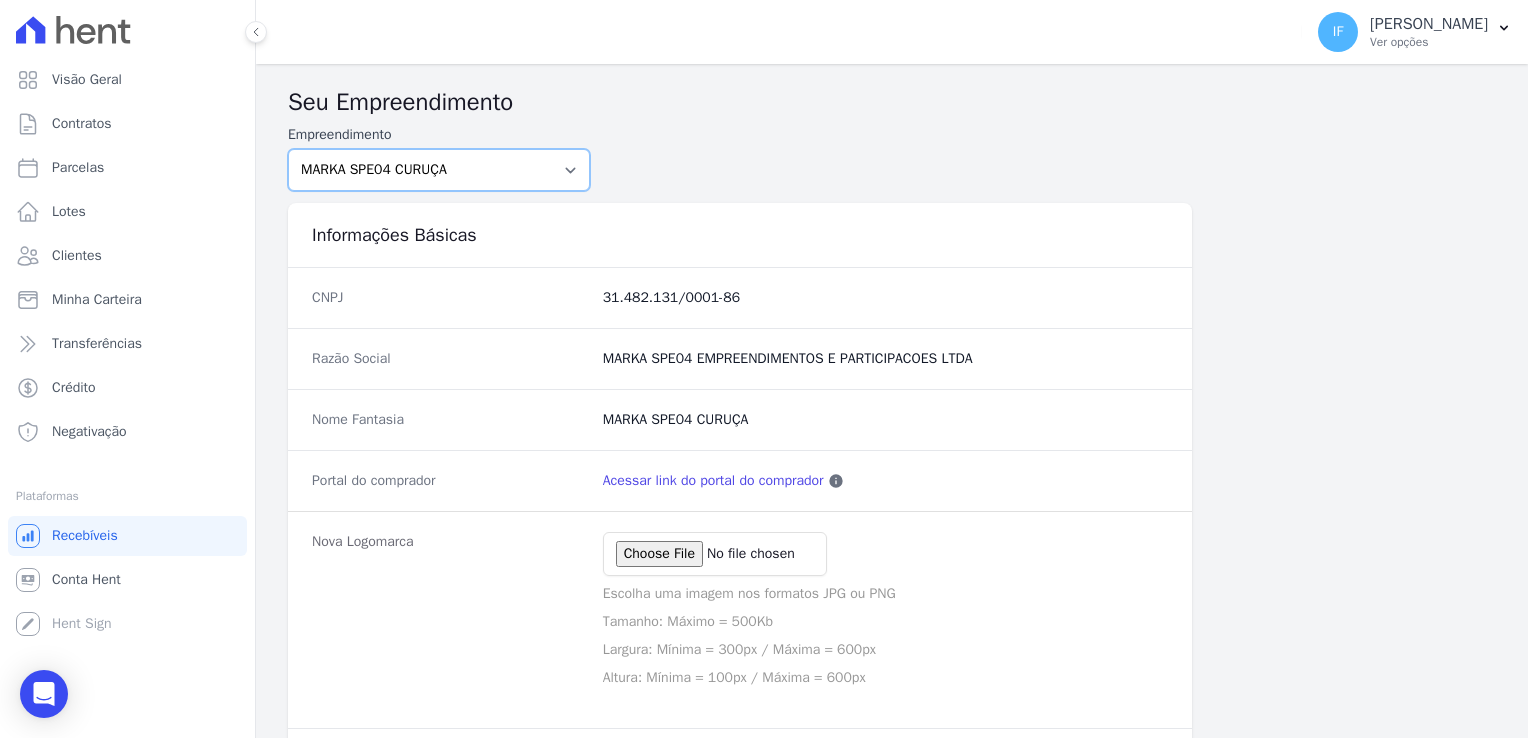 click on "MARKA SPE04 CURUÇA
MARKA SPE06 EMPREENDIMENTOS E PARTICIPACOES LTDA
MK SPE01 PERDIZES EMPREENDIMENTOS IMOBILIARIOS LTDA
MK SPE08 TUCURUVI EMPREENDIMENTOS IMOBILIARIOS LTDA
MK SPE09 CASA VERDE
MK SPE14 VILA RE
MK SPE20 CANTIDIO" at bounding box center [439, 170] 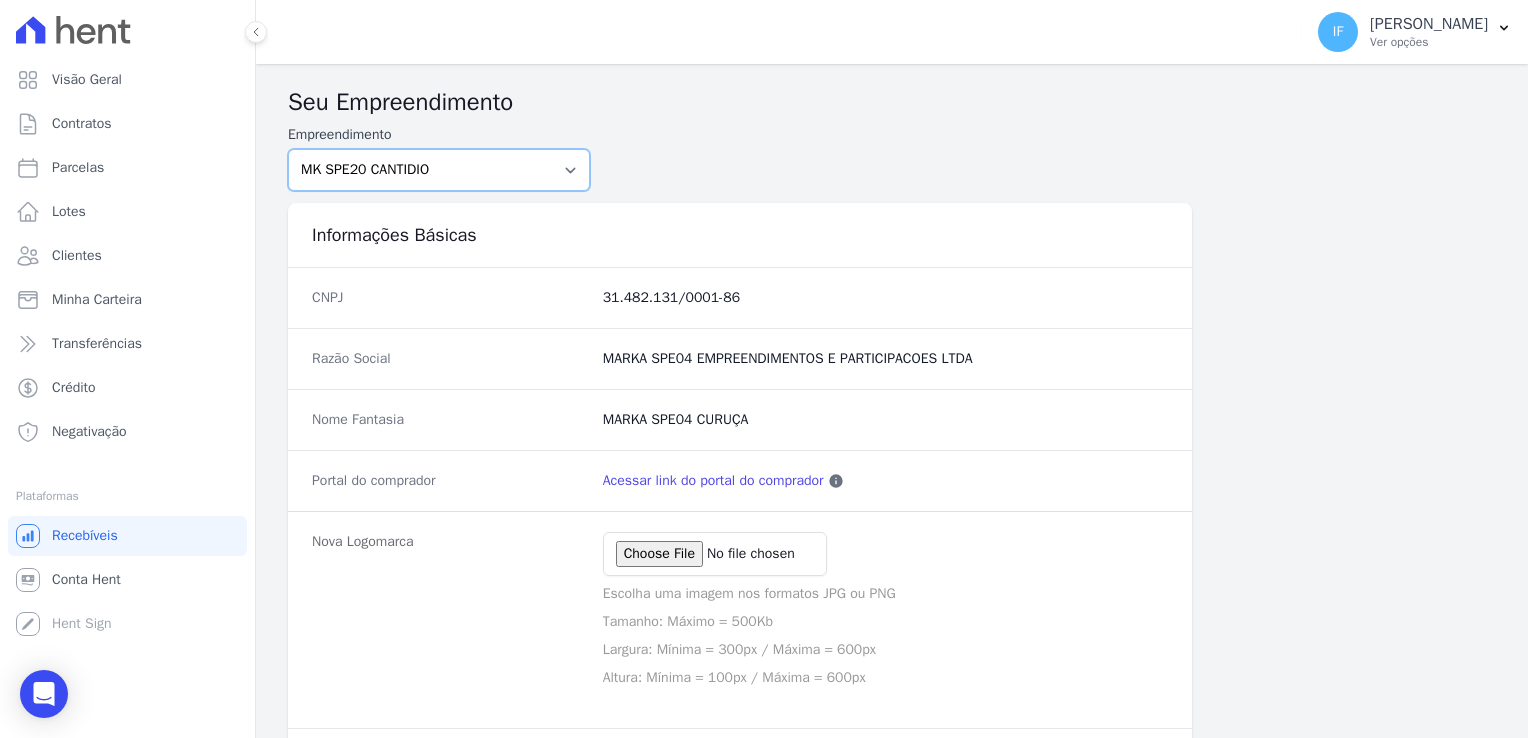 click on "MARKA SPE04 CURUÇA
MARKA SPE06 EMPREENDIMENTOS E PARTICIPACOES LTDA
MK SPE01 PERDIZES EMPREENDIMENTOS IMOBILIARIOS LTDA
MK SPE08 TUCURUVI EMPREENDIMENTOS IMOBILIARIOS LTDA
MK SPE09 CASA VERDE
MK SPE14 VILA RE
MK SPE20 CANTIDIO" at bounding box center [439, 170] 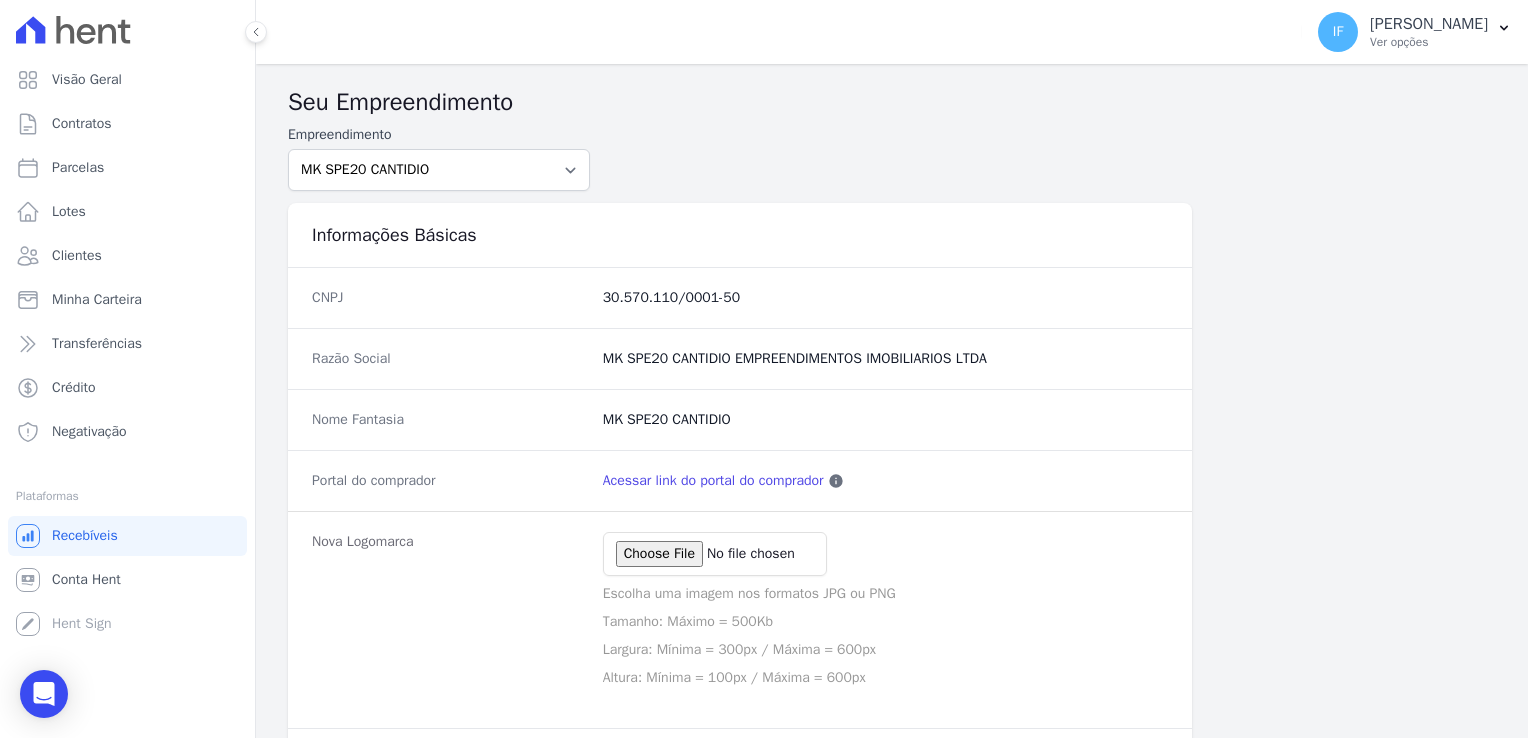 scroll, scrollTop: 0, scrollLeft: 0, axis: both 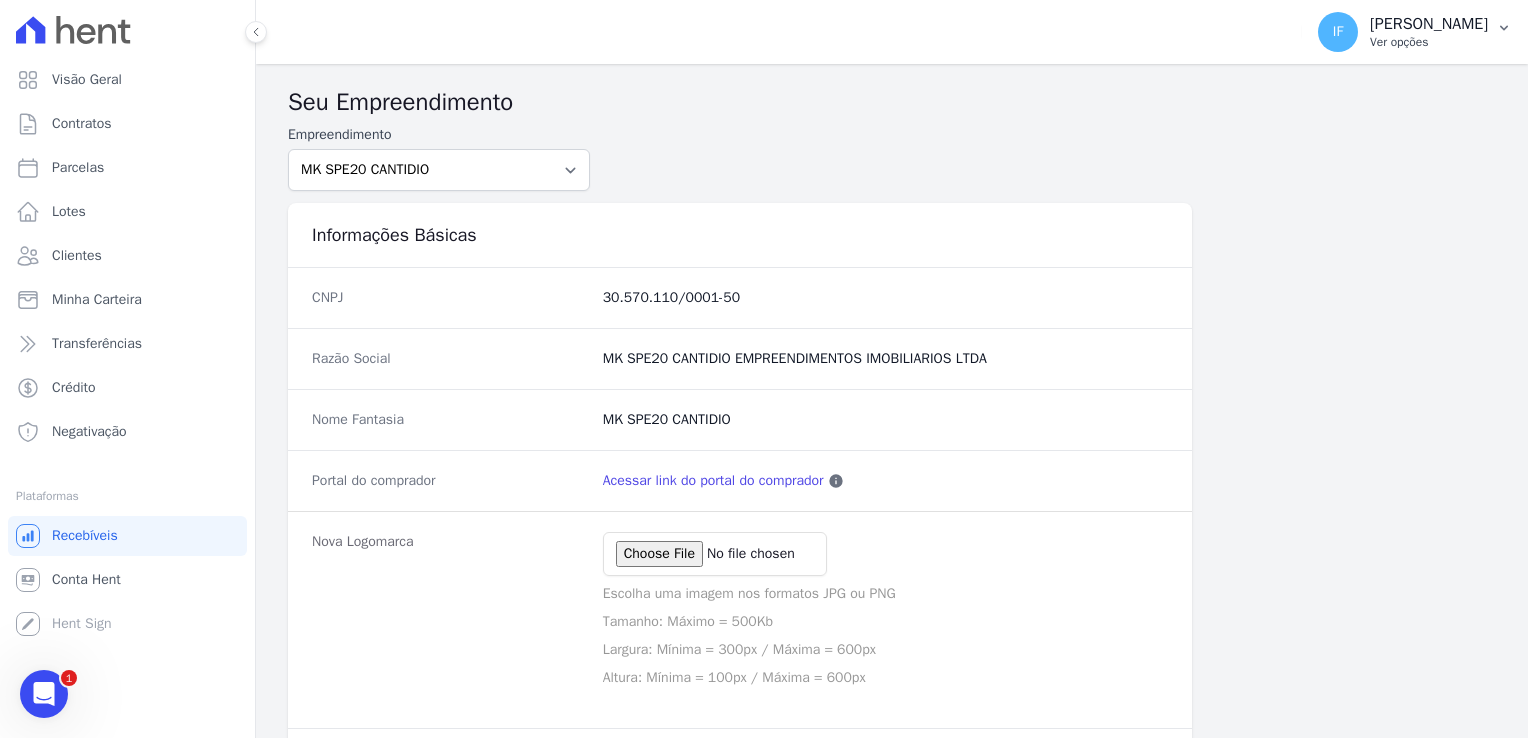 click on "Ver opções" at bounding box center (1429, 42) 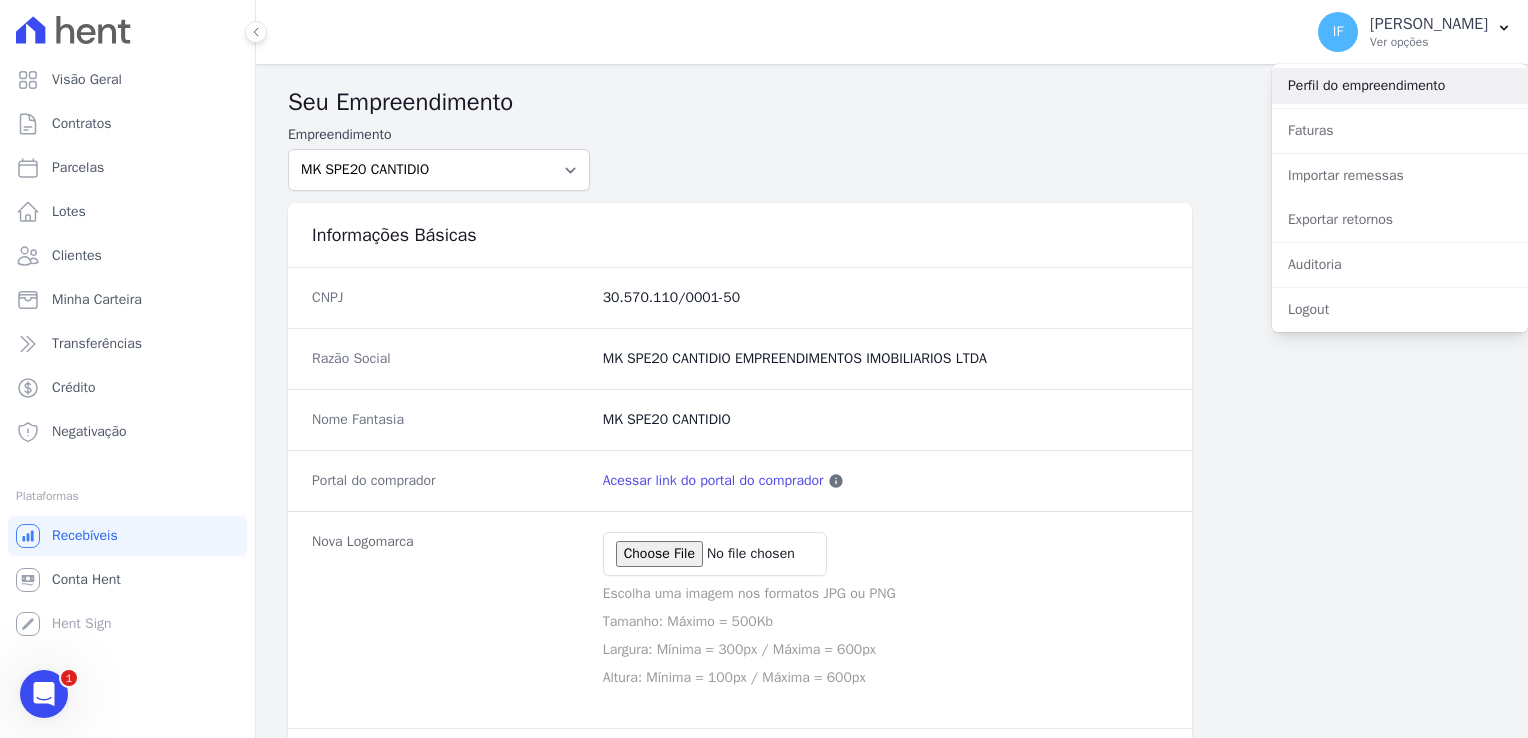 click on "Perfil do empreendimento" at bounding box center [1400, 86] 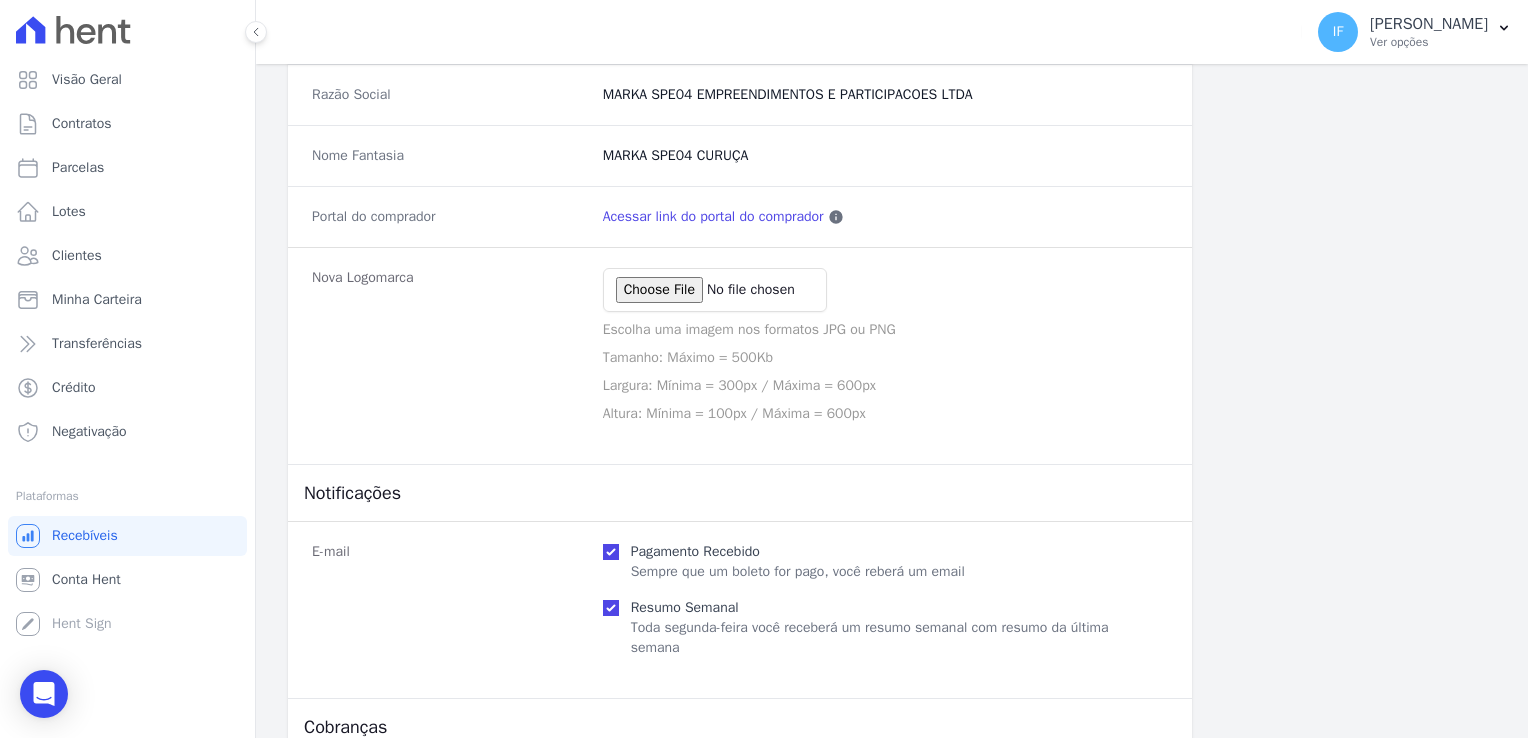 scroll, scrollTop: 200, scrollLeft: 0, axis: vertical 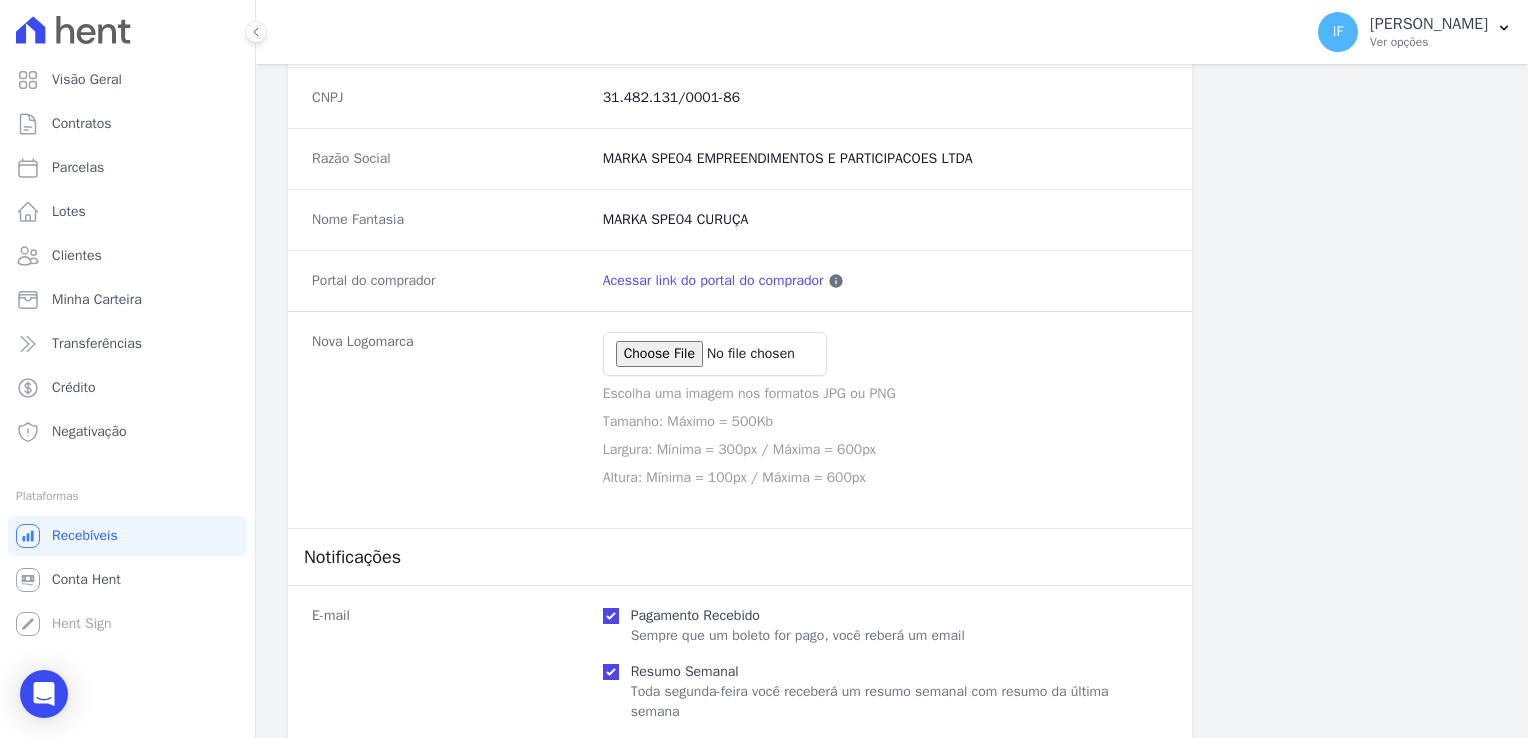 click on "Acessar link do portal do comprador" at bounding box center (713, 281) 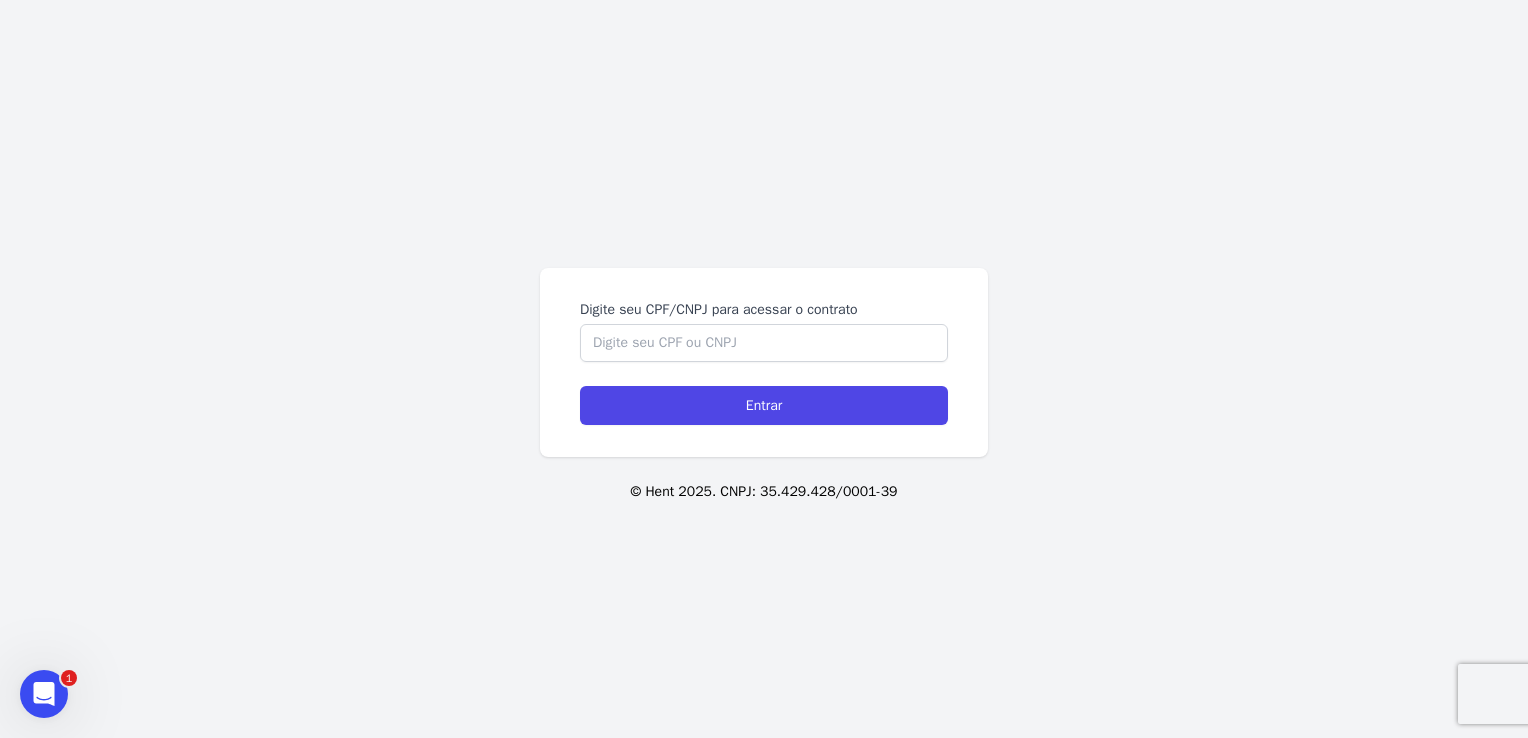 scroll, scrollTop: 0, scrollLeft: 0, axis: both 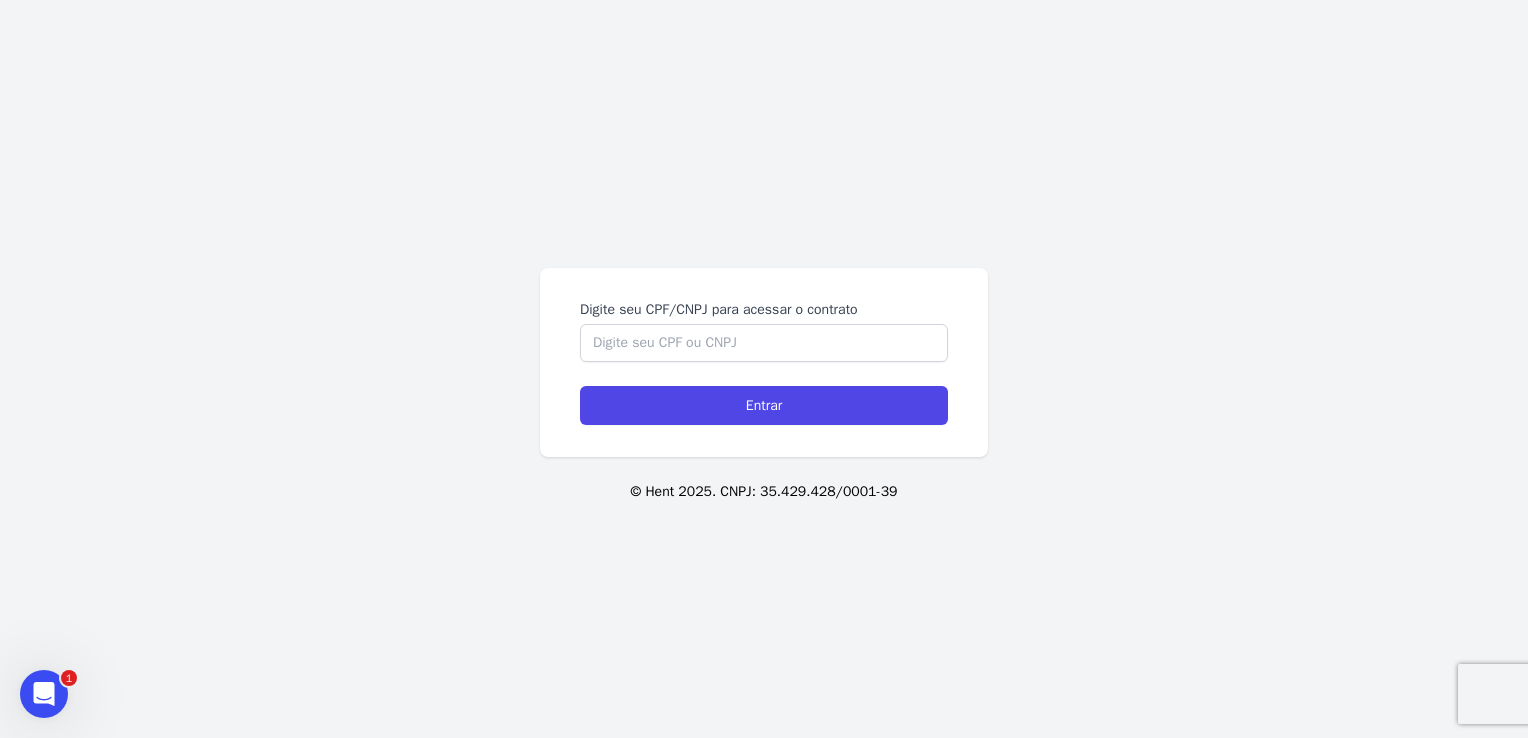 drag, startPoint x: 42, startPoint y: 685, endPoint x: 53, endPoint y: 681, distance: 11.7046995 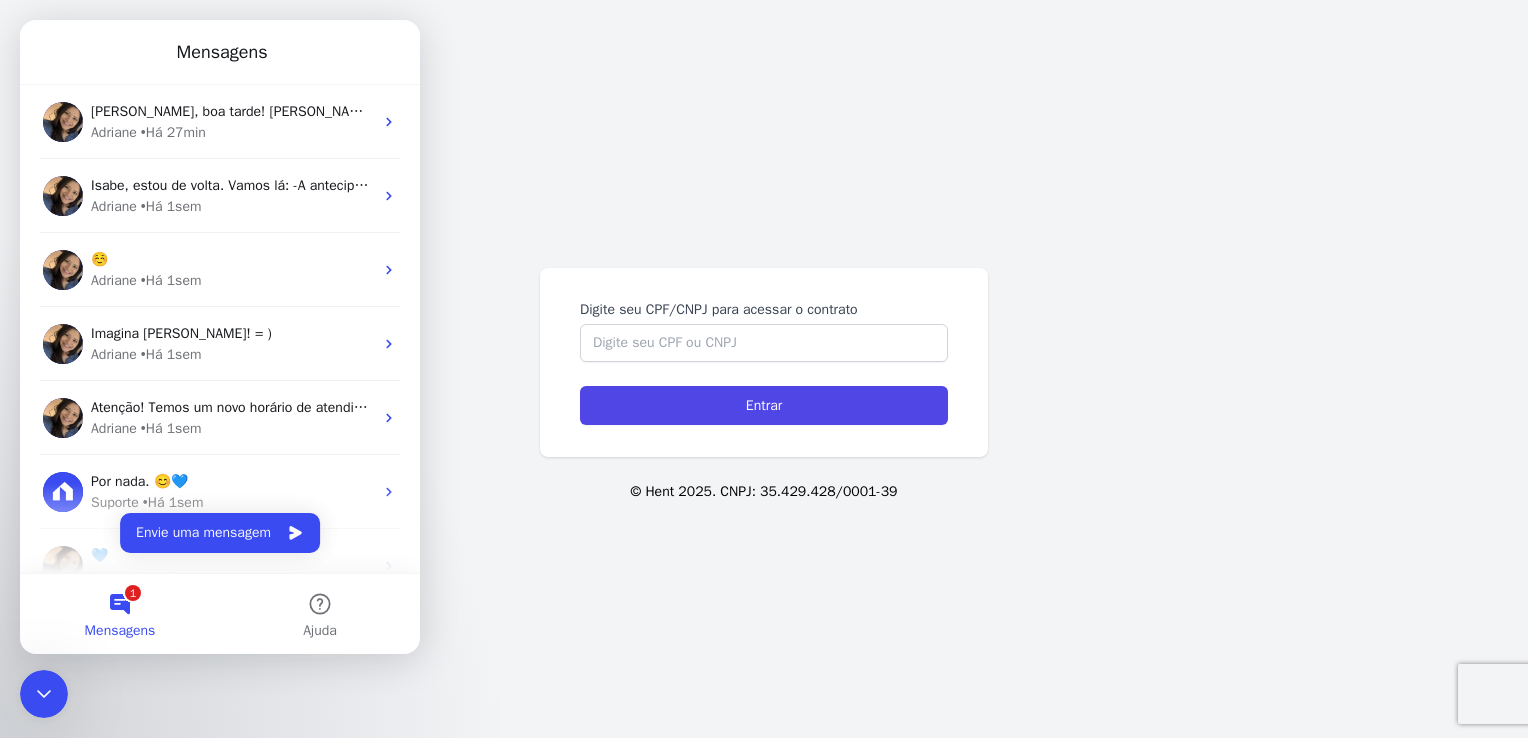 scroll, scrollTop: 0, scrollLeft: 0, axis: both 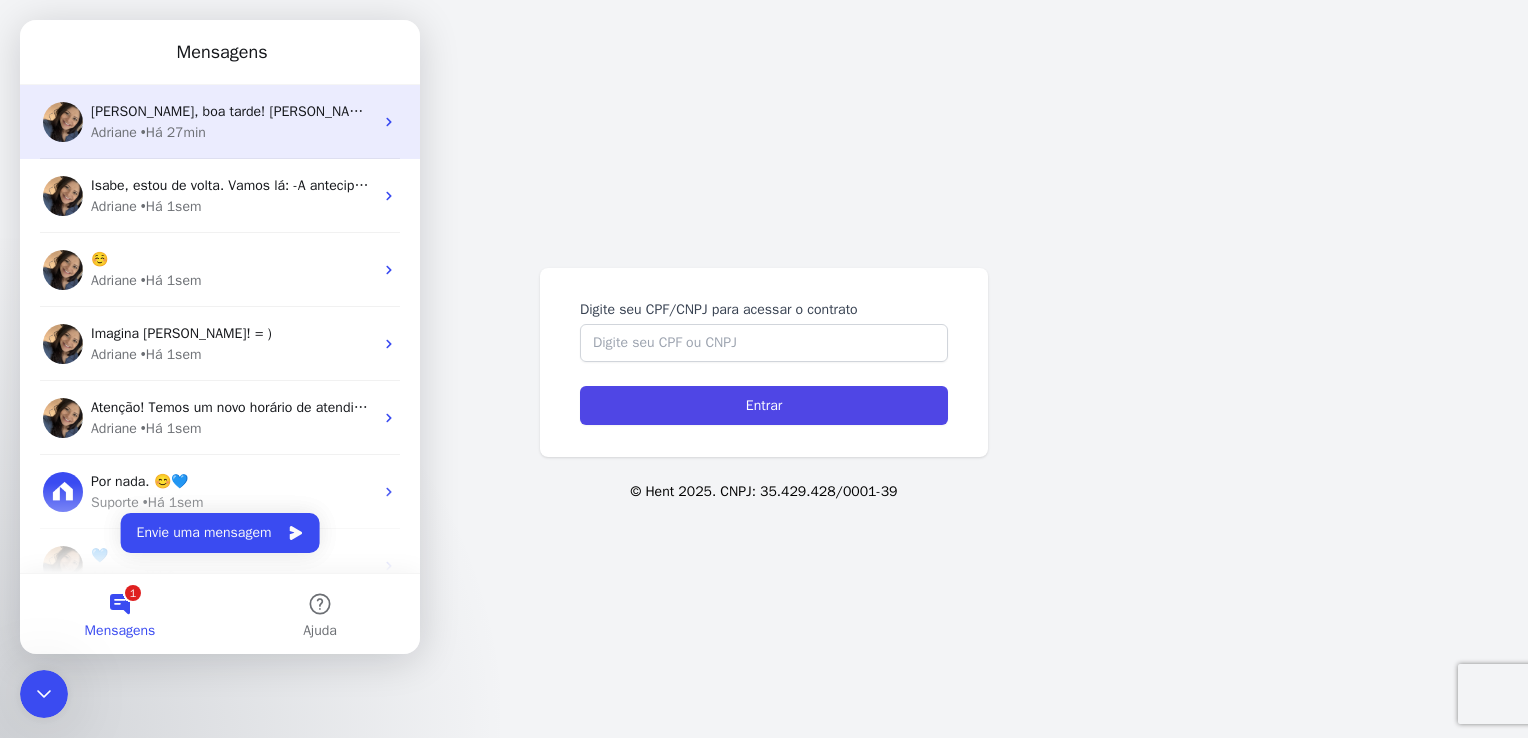 click on "[PERSON_NAME] •  Há 27min" at bounding box center [232, 132] 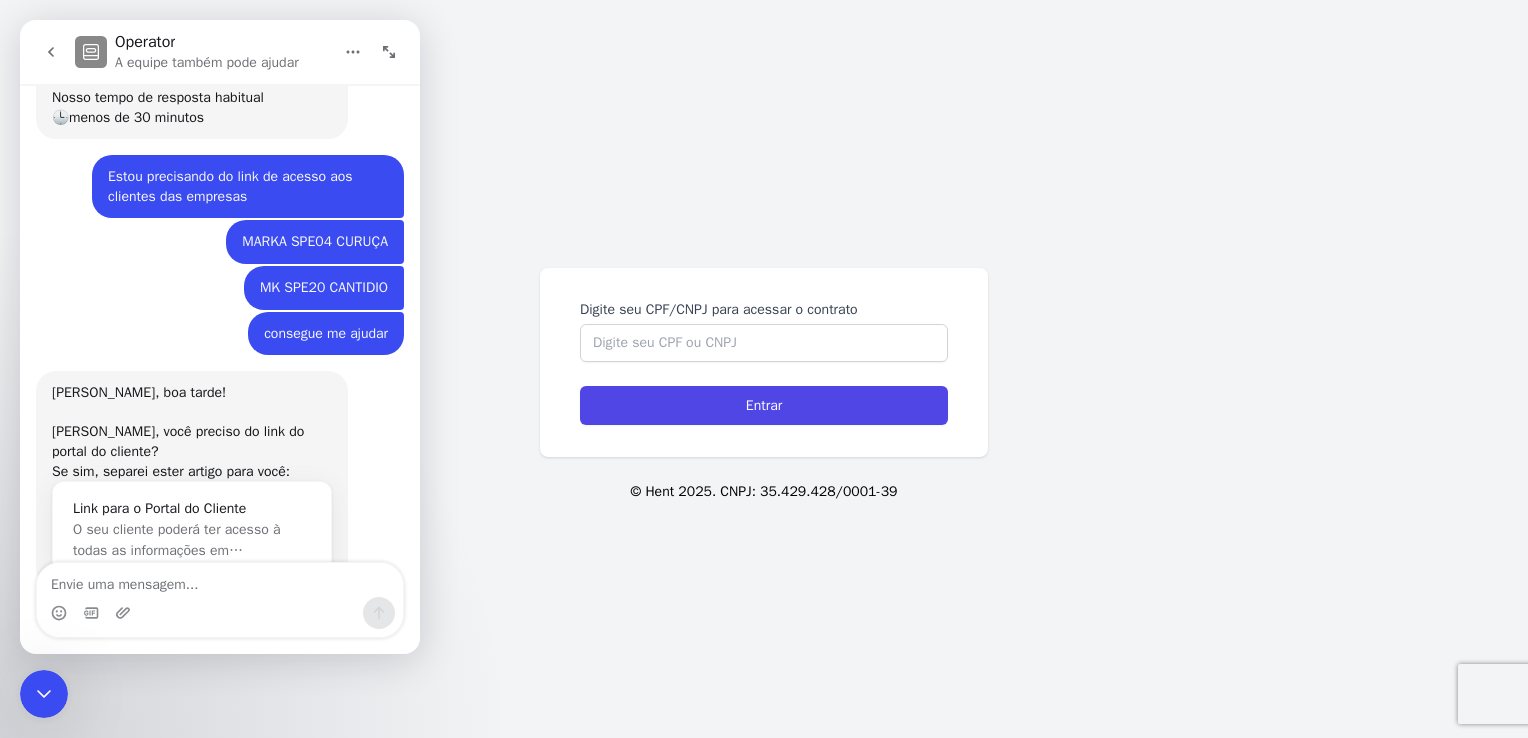 scroll, scrollTop: 227, scrollLeft: 0, axis: vertical 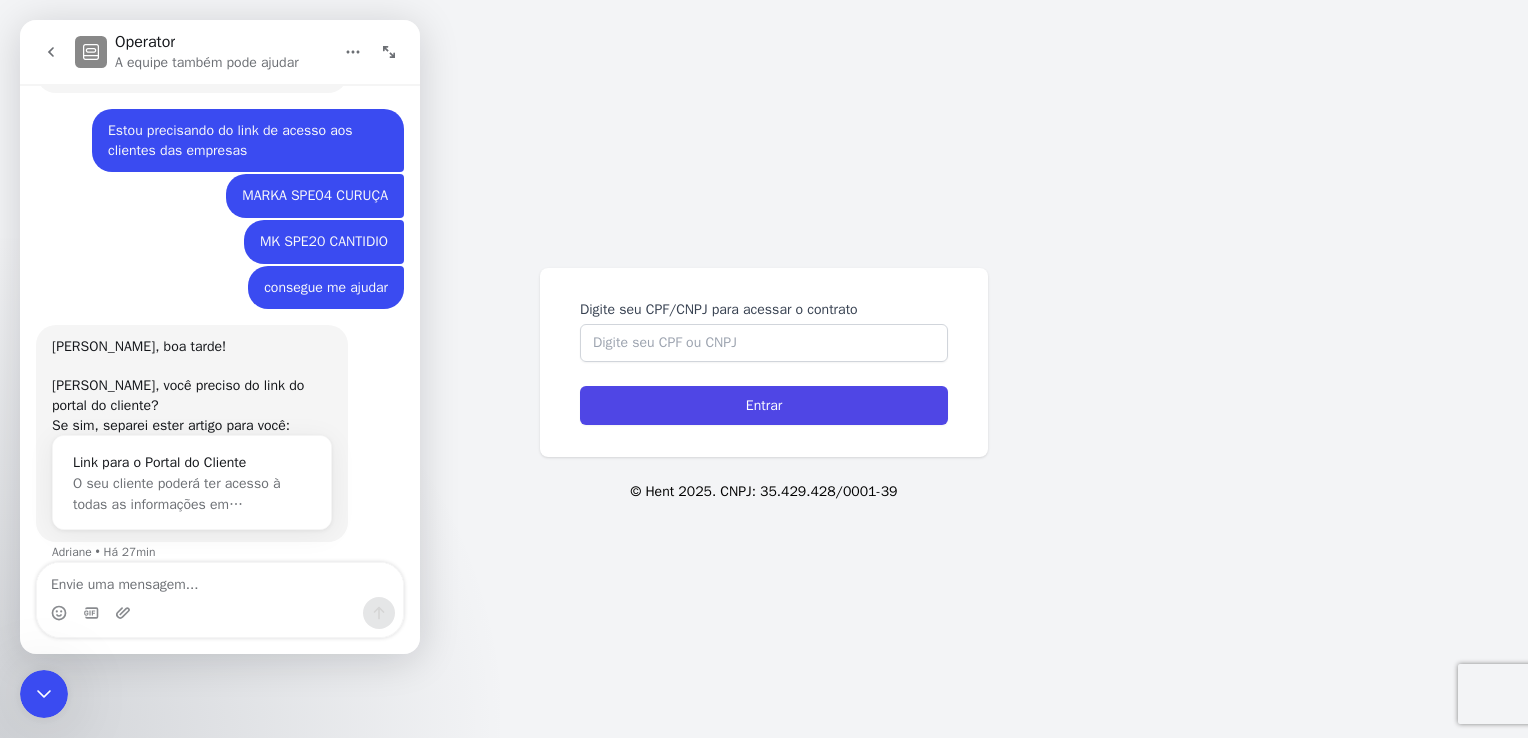 click at bounding box center [220, 580] 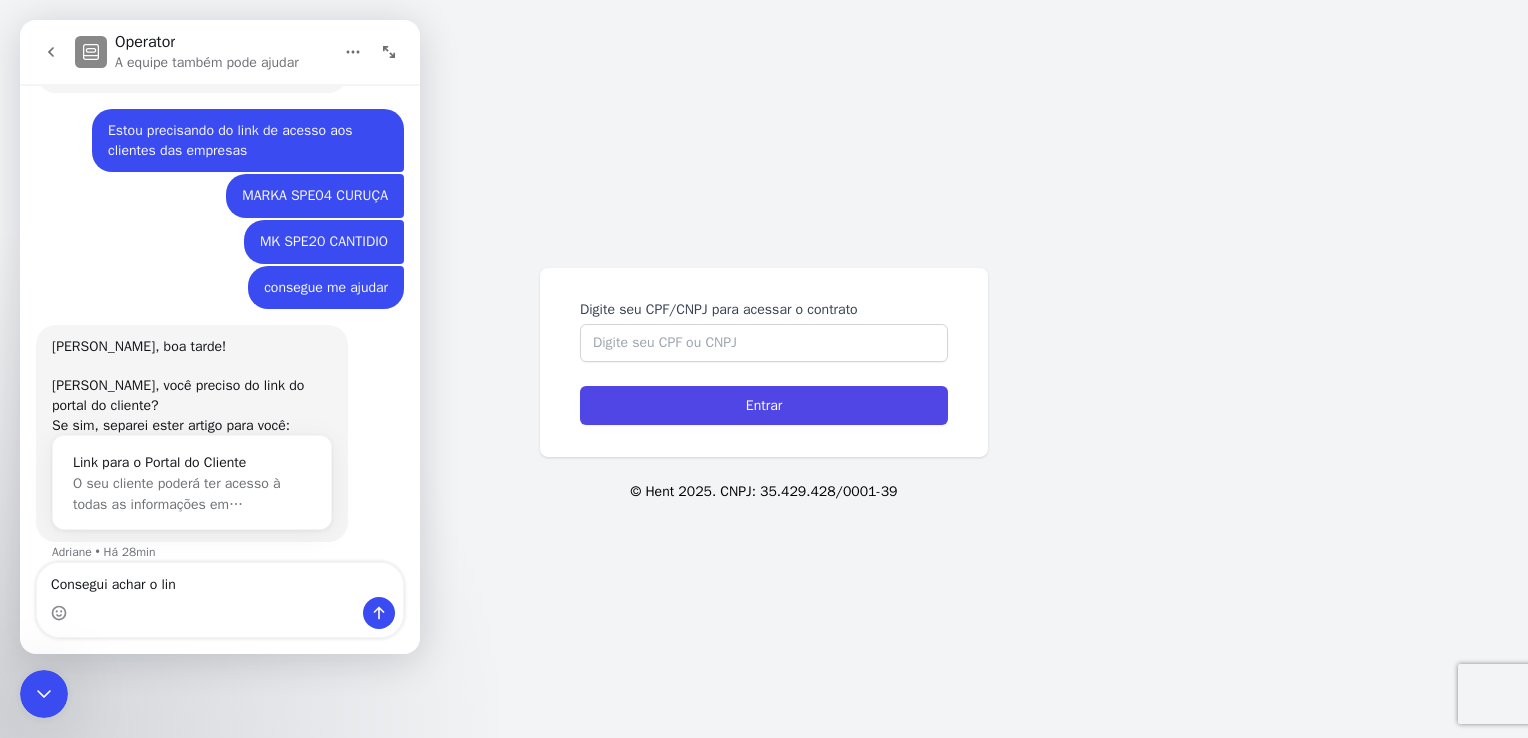 type on "Consegui achar o link" 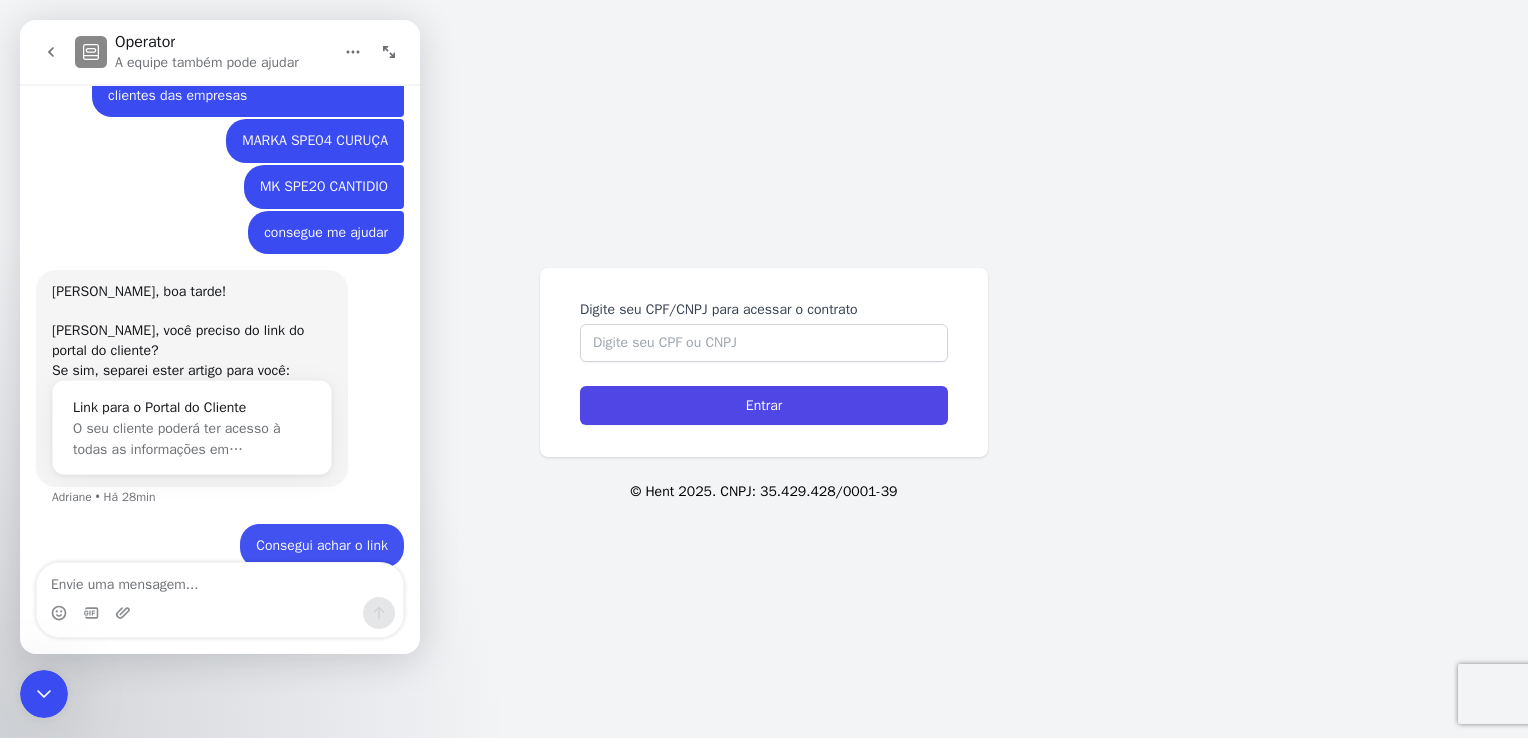 scroll, scrollTop: 287, scrollLeft: 0, axis: vertical 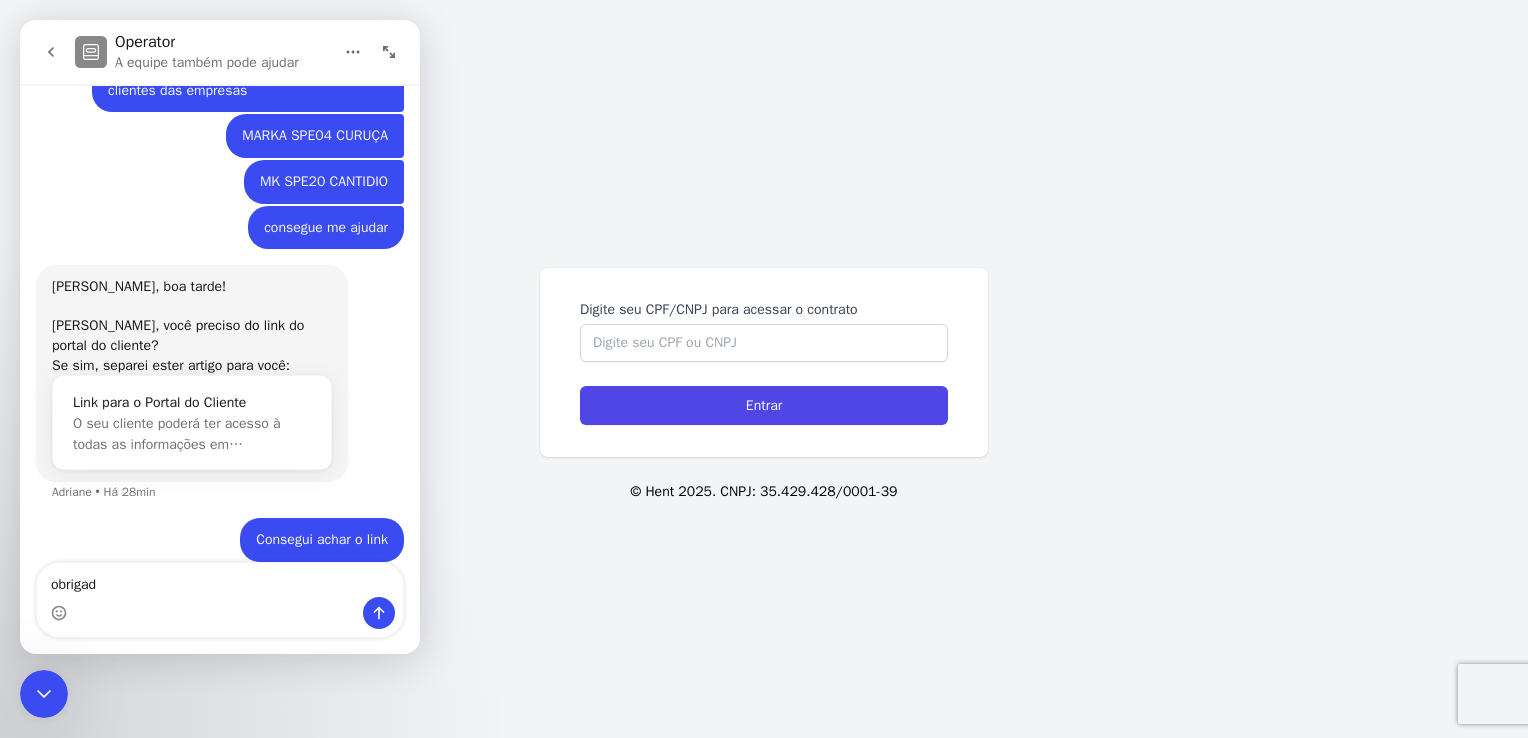 type on "obrigada" 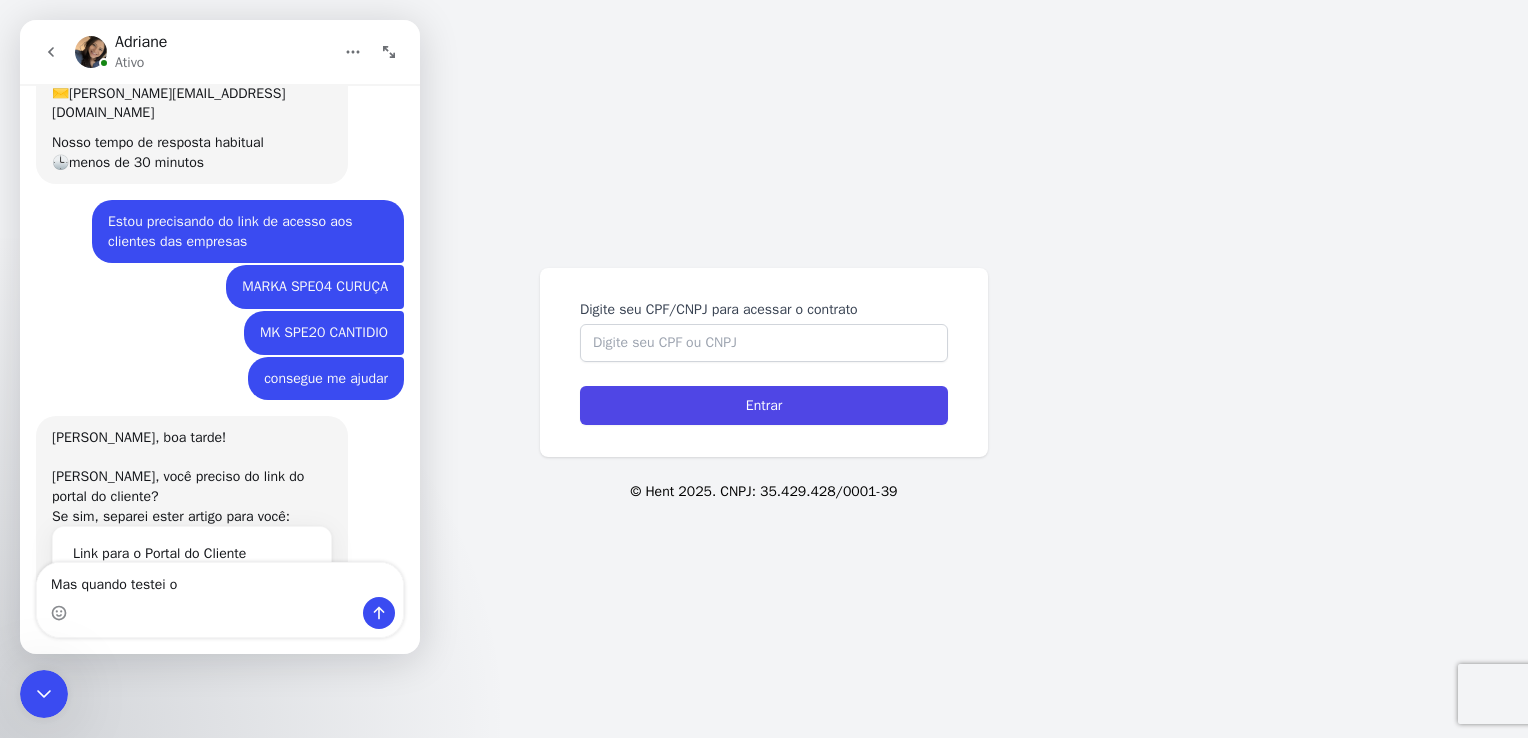 scroll, scrollTop: 132, scrollLeft: 0, axis: vertical 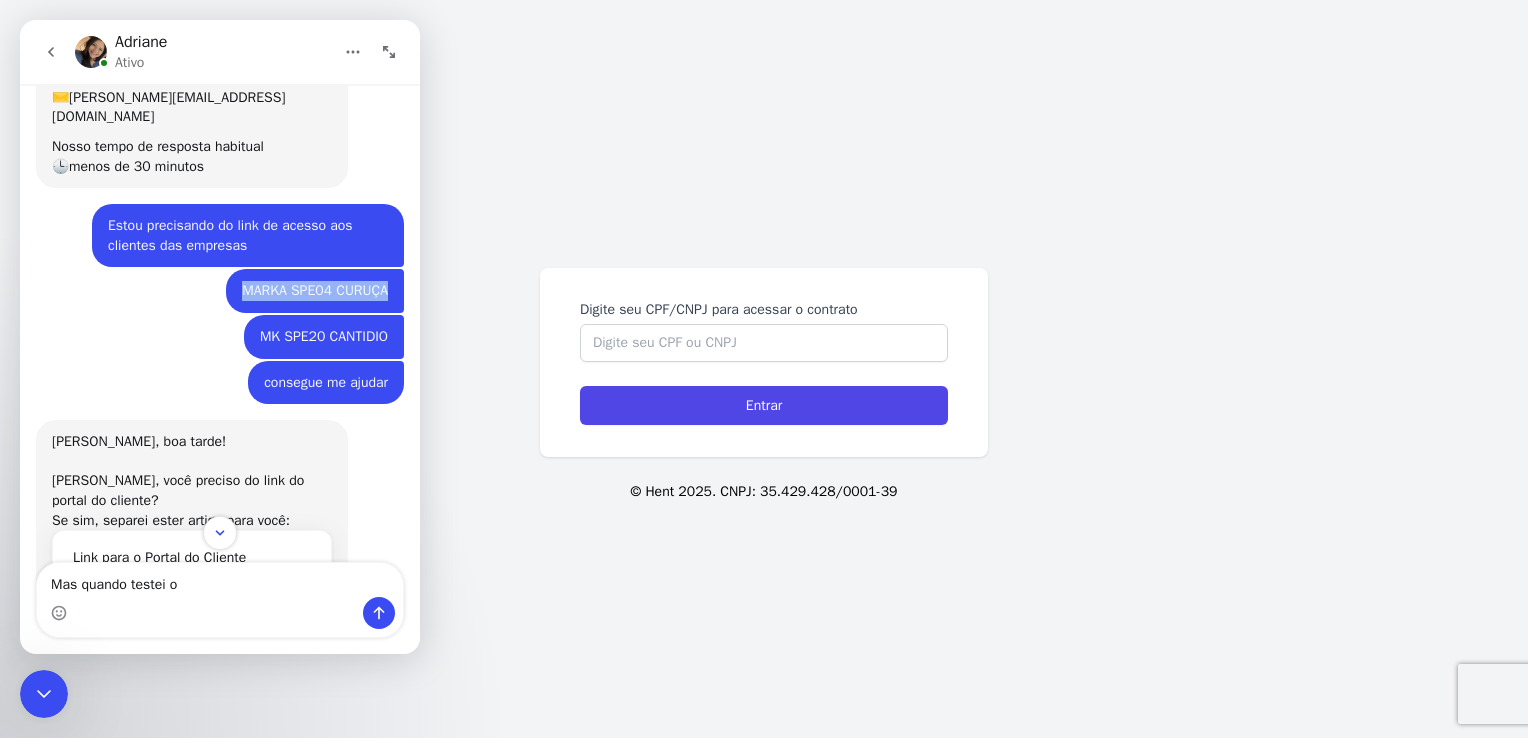 drag, startPoint x: 230, startPoint y: 269, endPoint x: 376, endPoint y: 270, distance: 146.00342 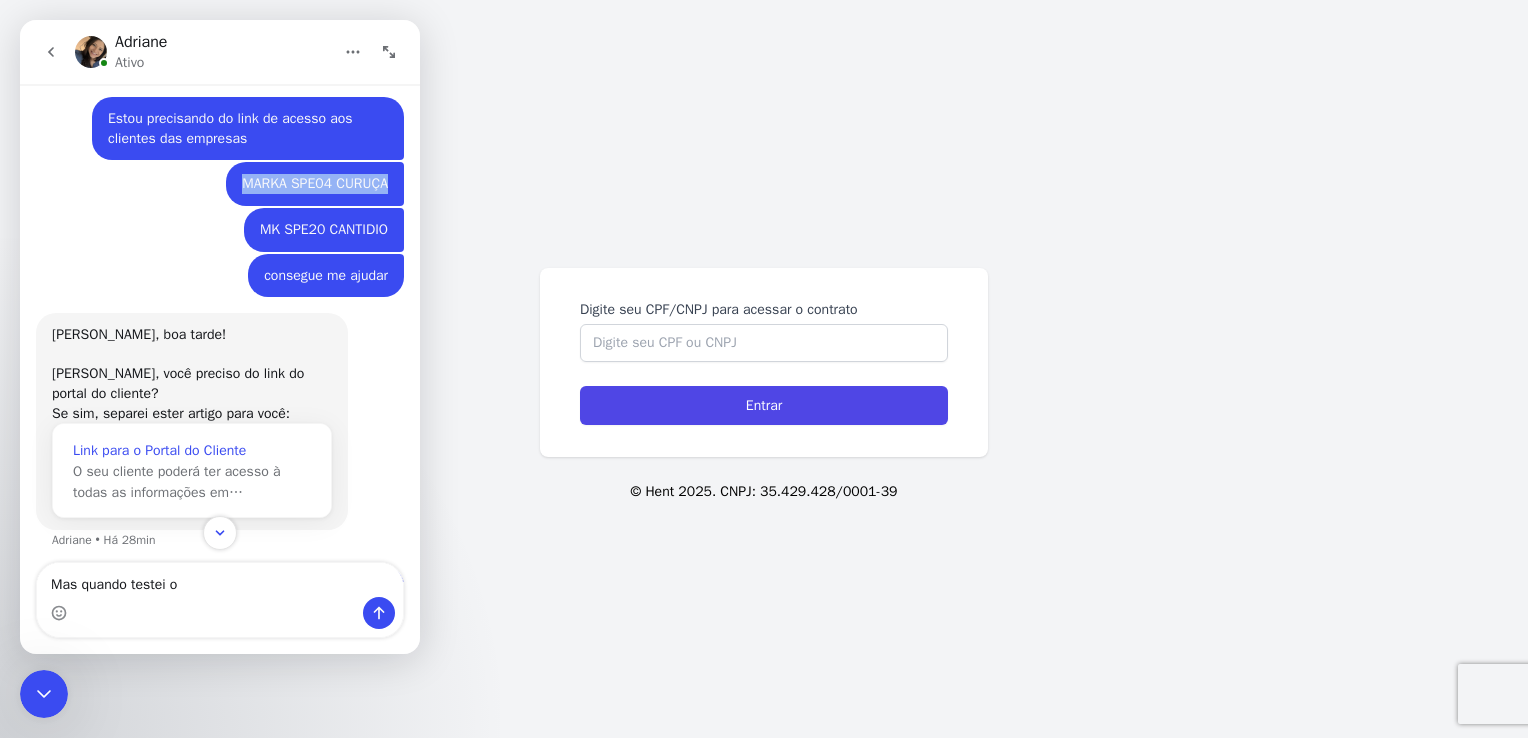 scroll, scrollTop: 332, scrollLeft: 0, axis: vertical 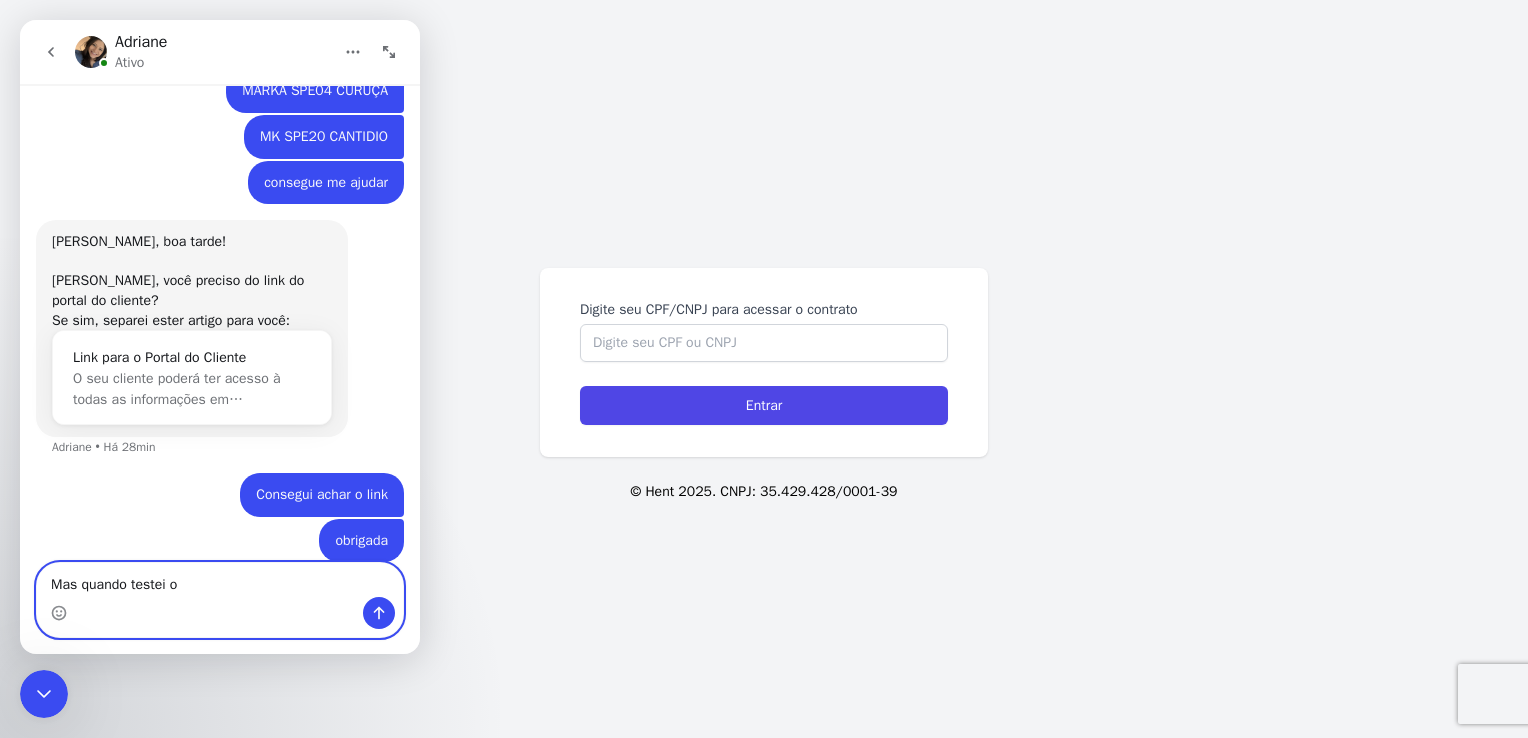 click on "Mas quando testei o" at bounding box center (220, 580) 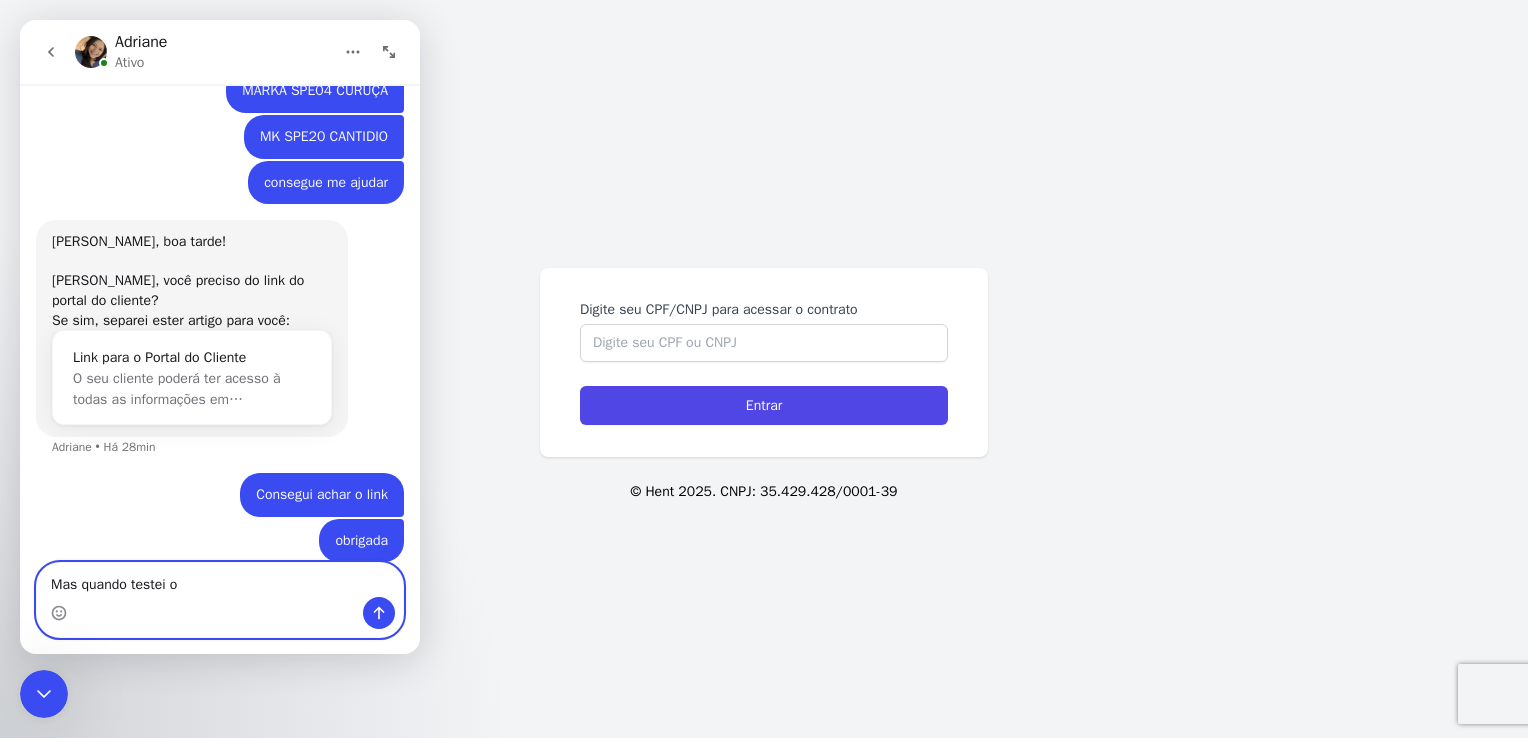 paste on "MARKA SPE04 CURUÇA" 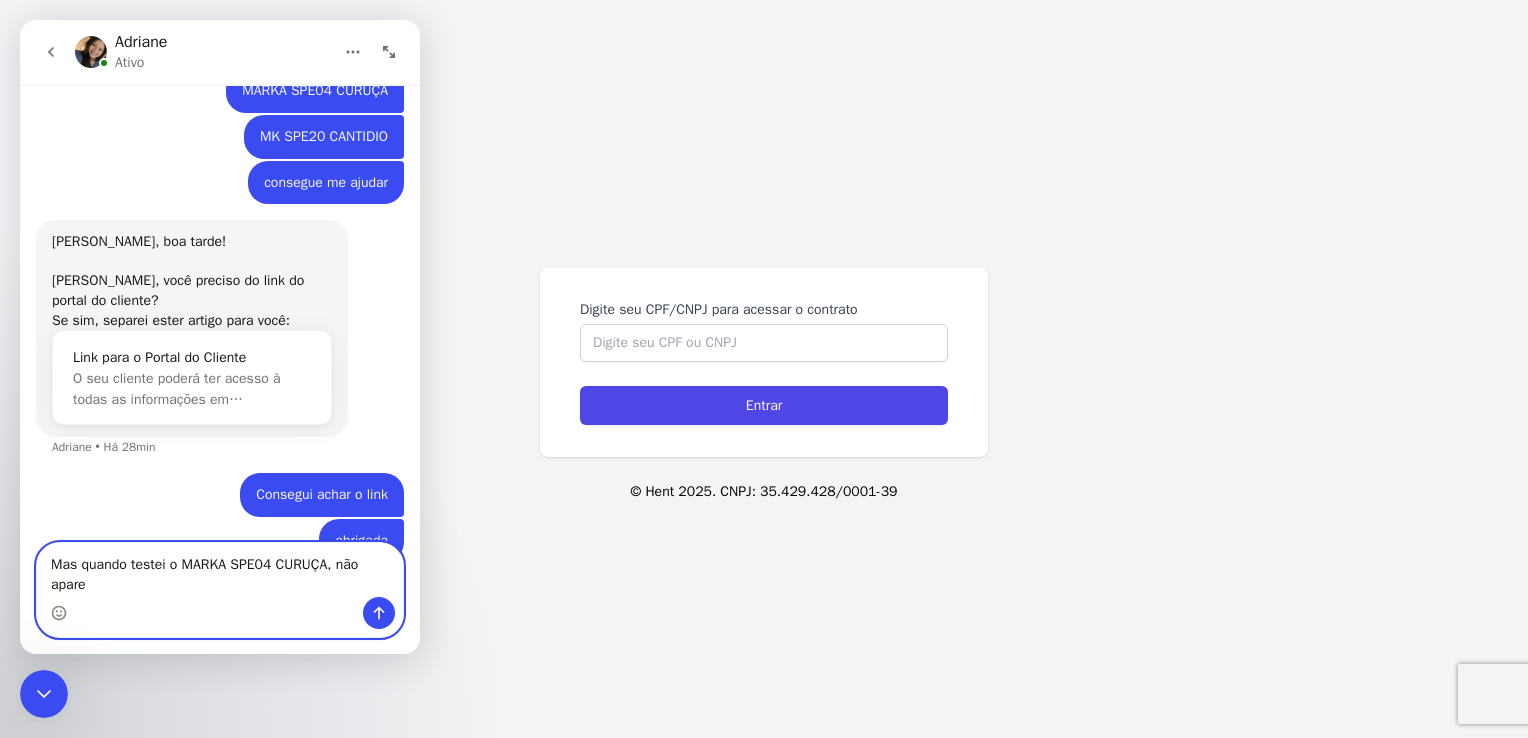 scroll, scrollTop: 352, scrollLeft: 0, axis: vertical 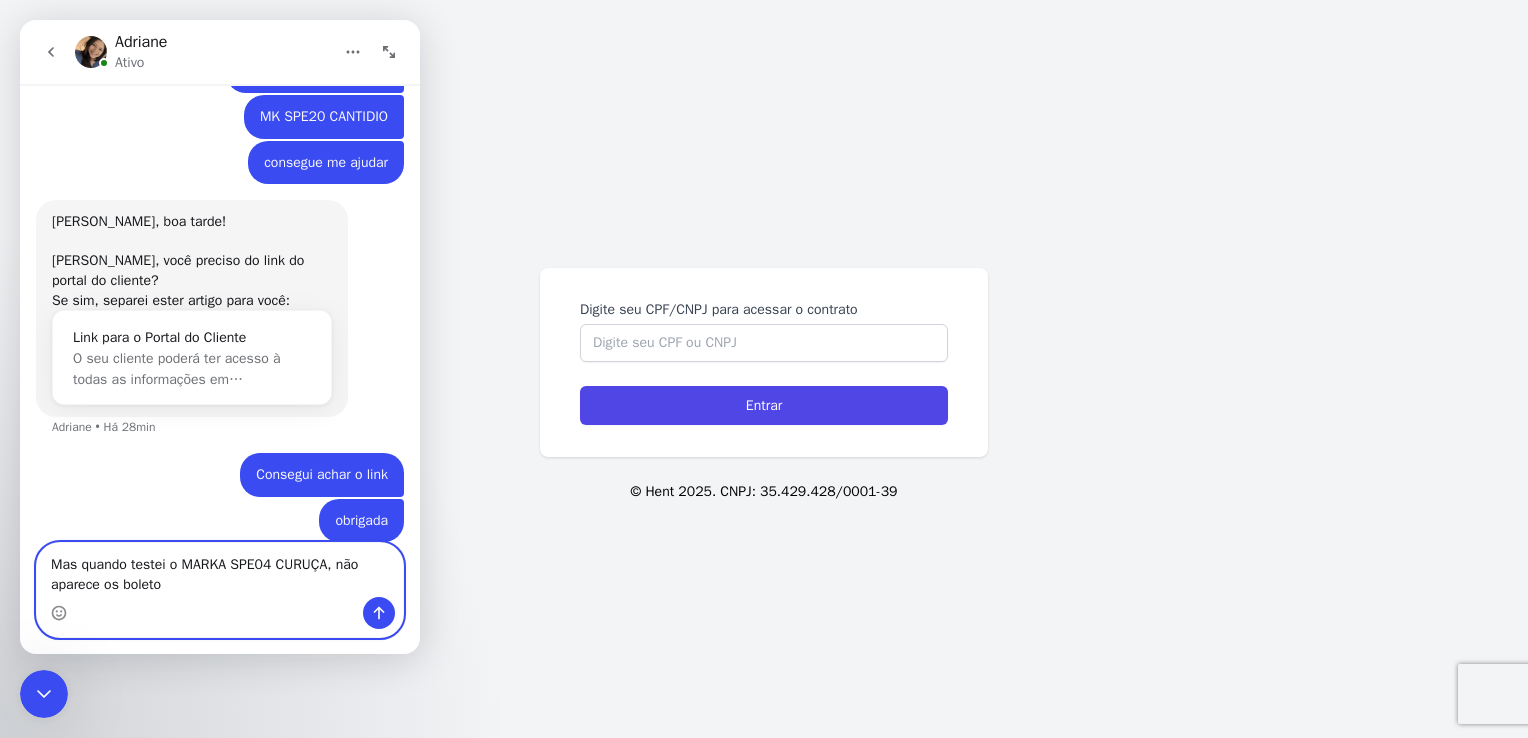 type on "Mas quando testei o MARKA SPE04 CURUÇA, não aparece os boletos" 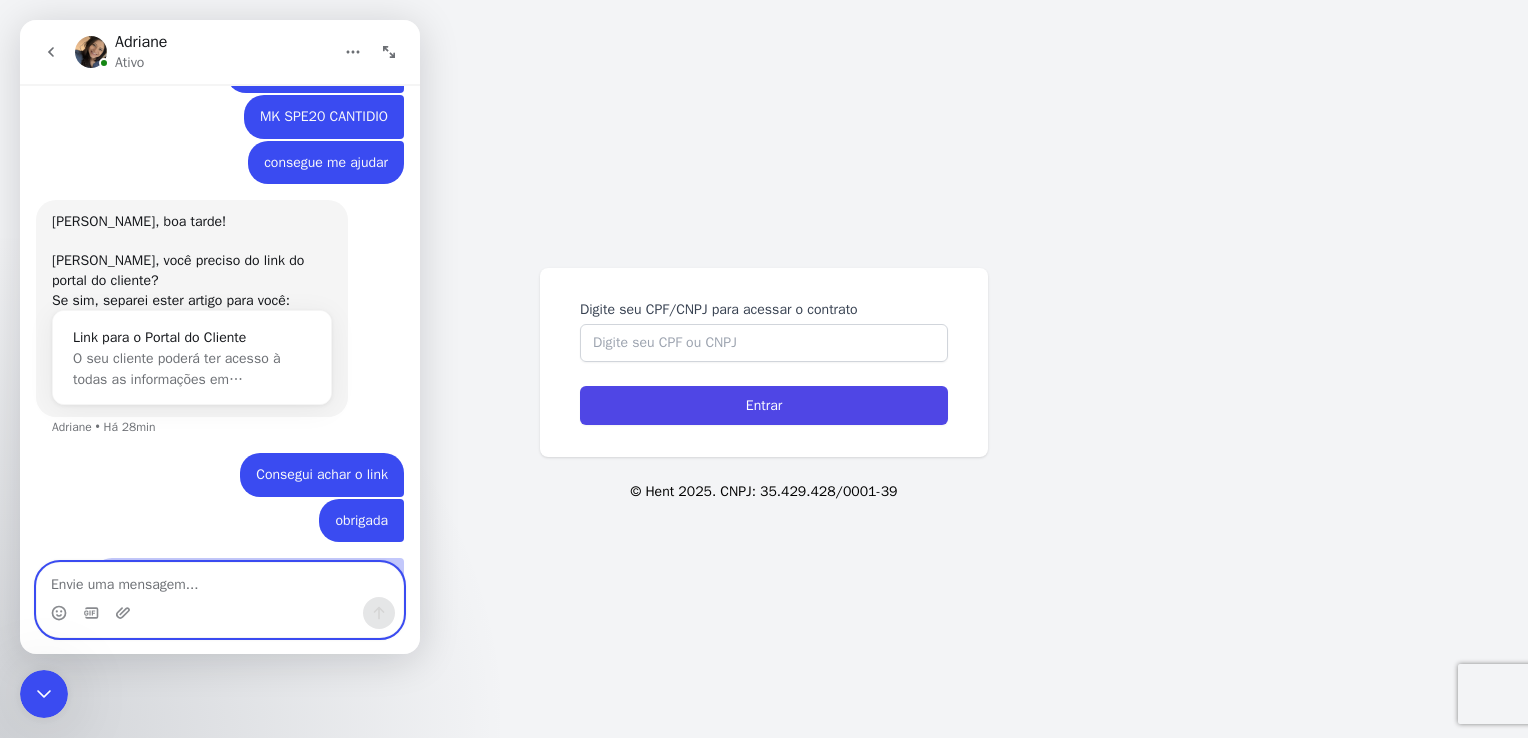 scroll, scrollTop: 397, scrollLeft: 0, axis: vertical 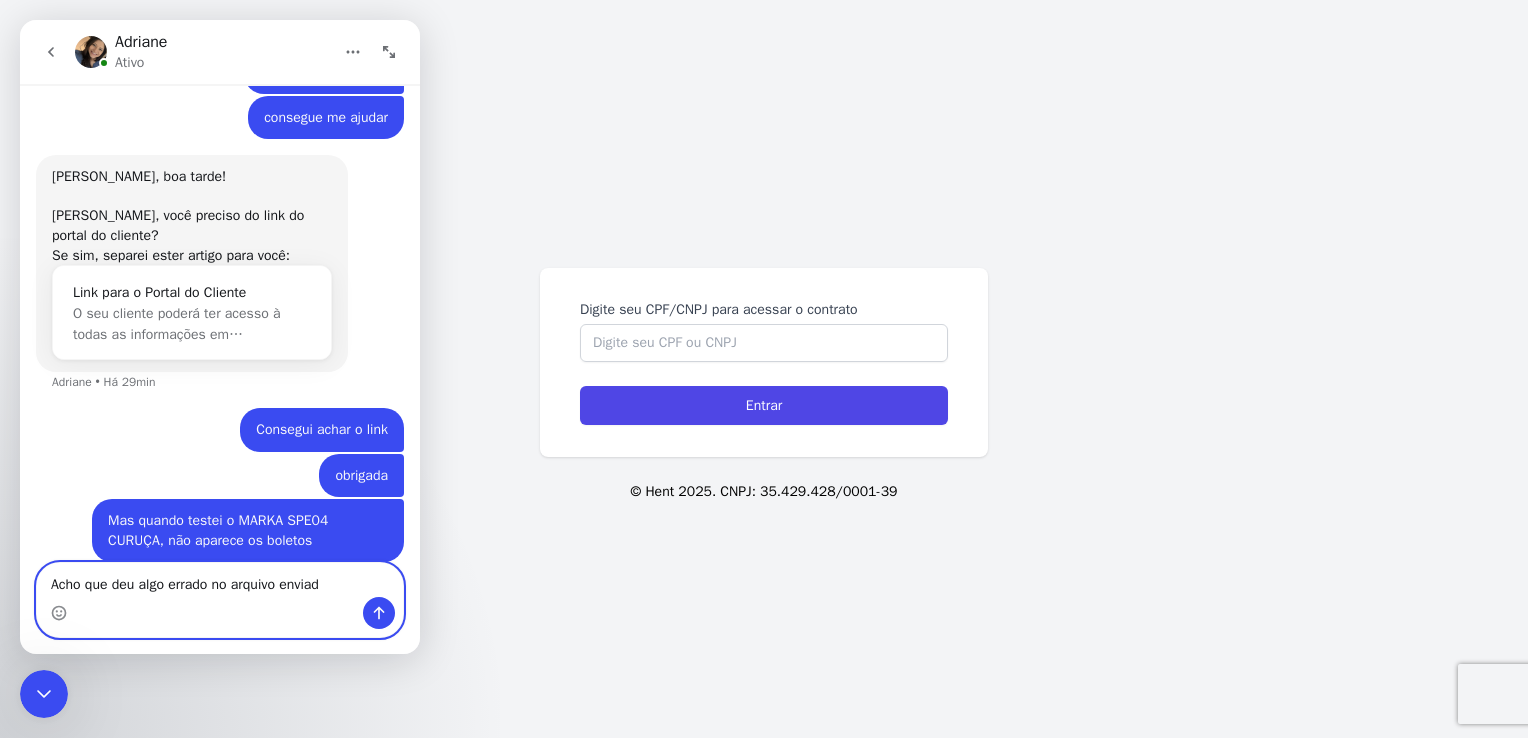 type on "Acho que deu algo errado no arquivo enviado" 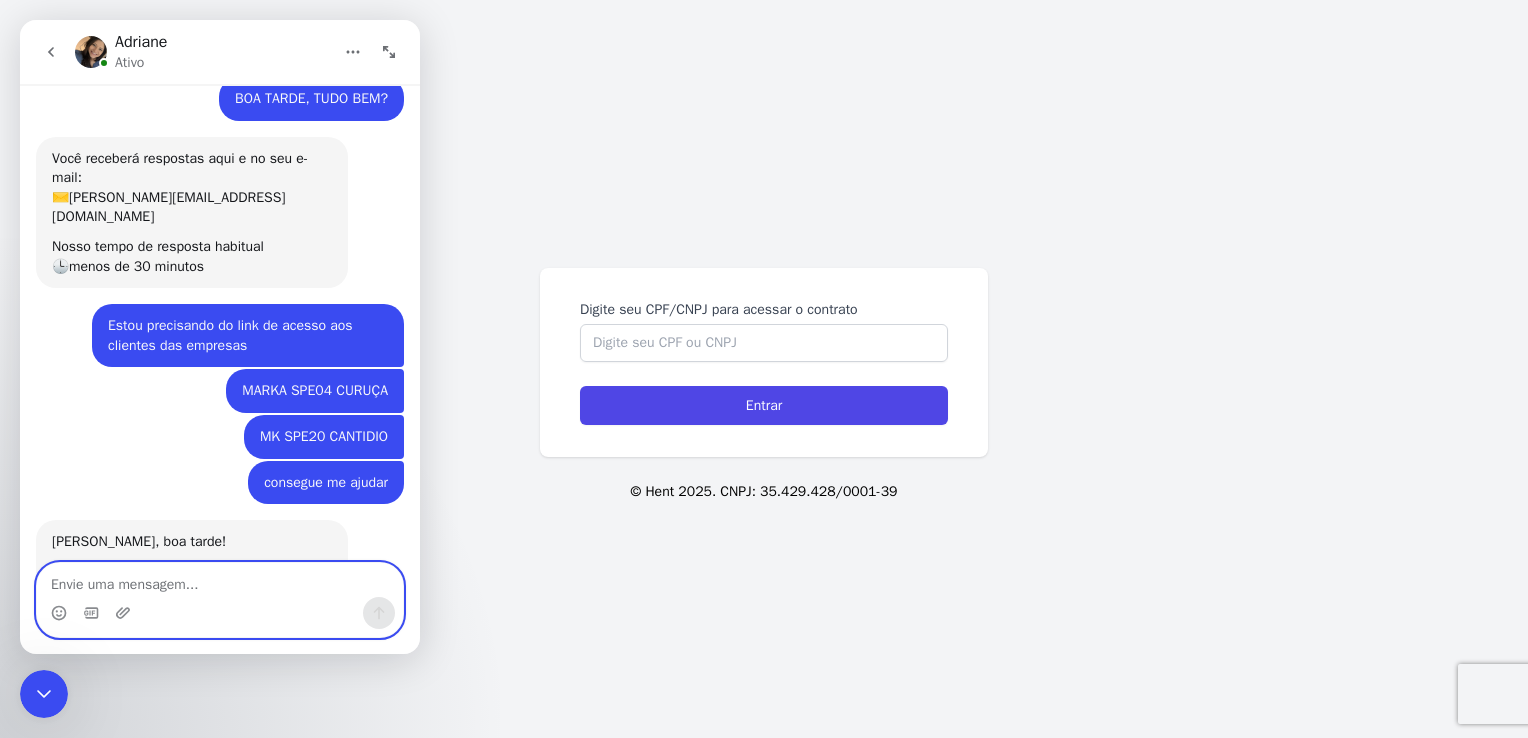 scroll, scrollTop: 0, scrollLeft: 0, axis: both 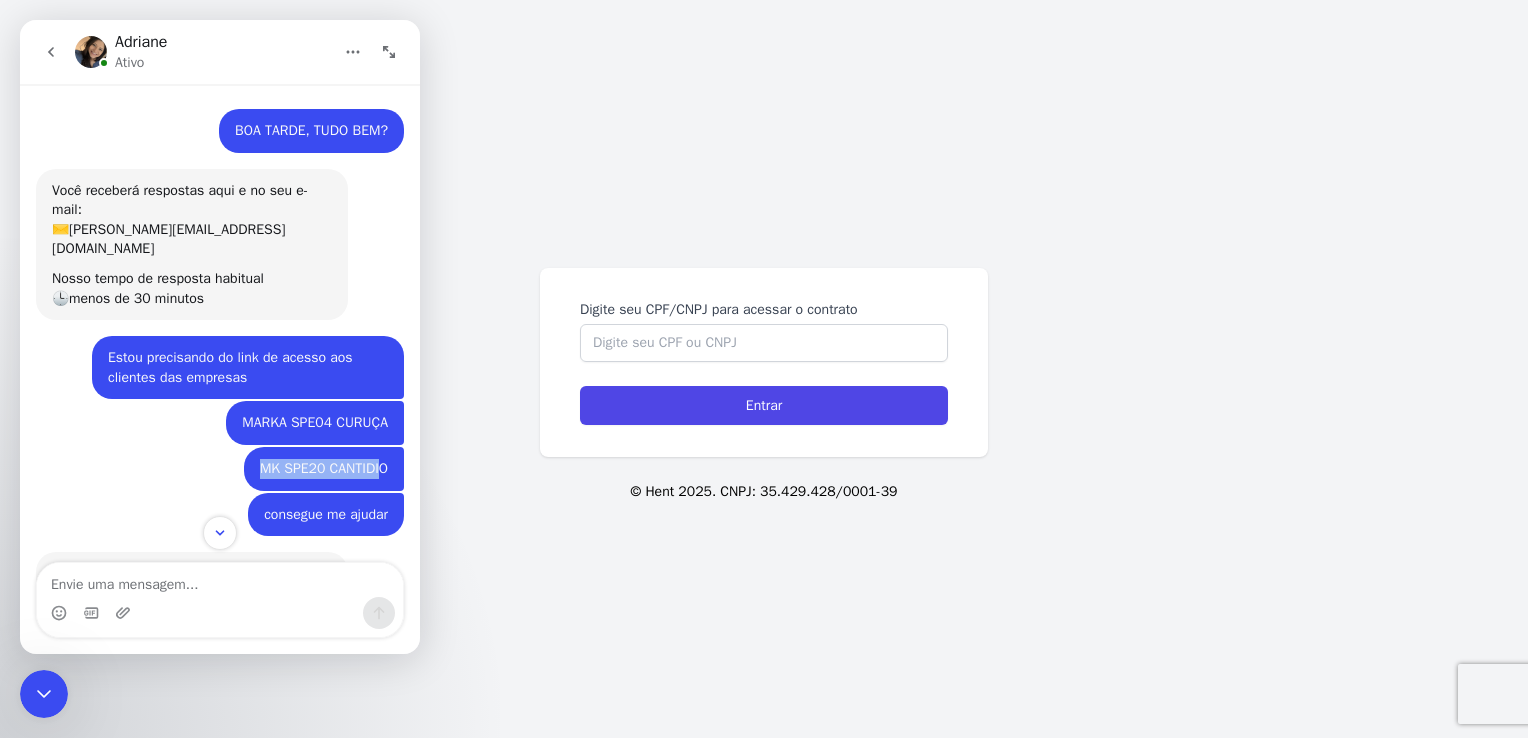 drag, startPoint x: 248, startPoint y: 454, endPoint x: 370, endPoint y: 448, distance: 122.14745 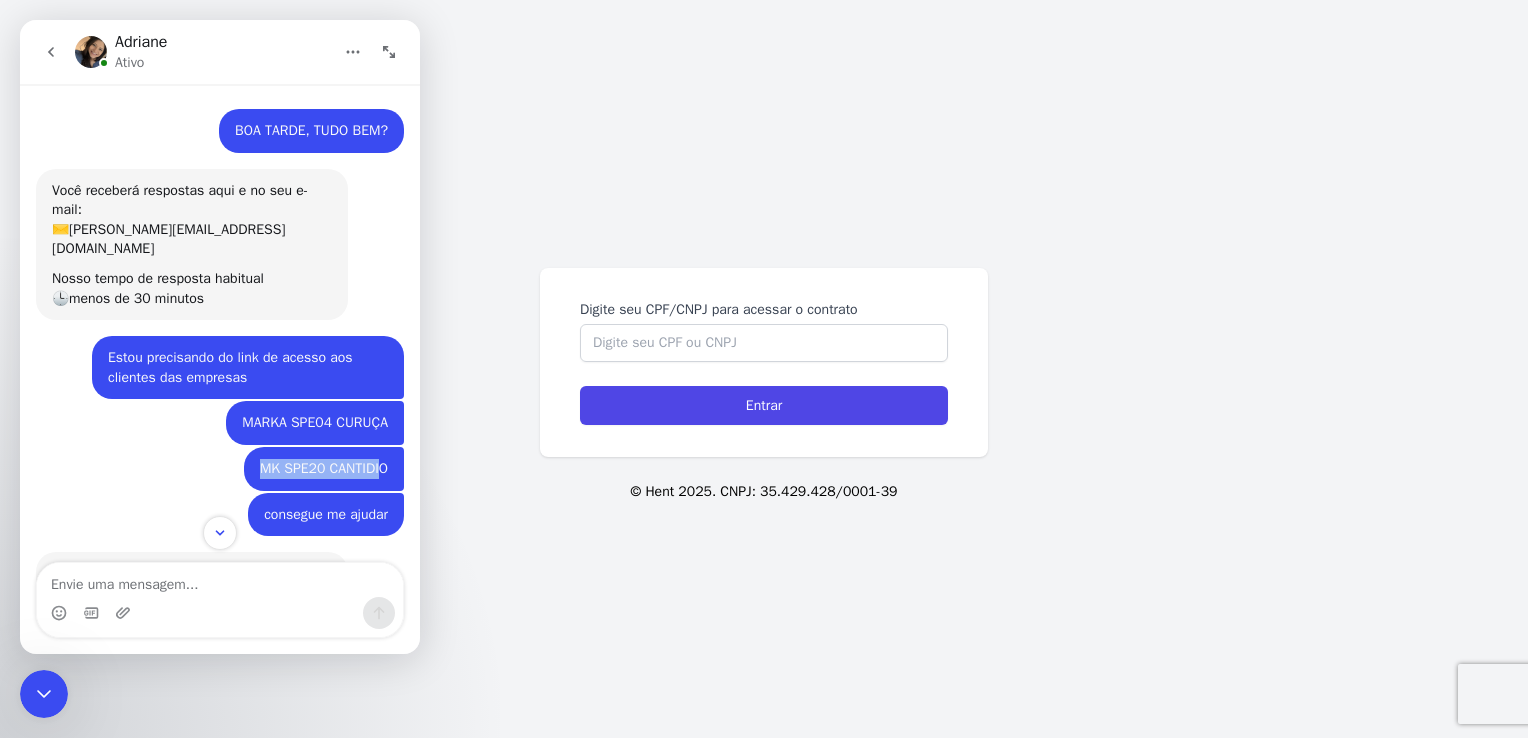 copy on "MK SPE20 CANTIDI" 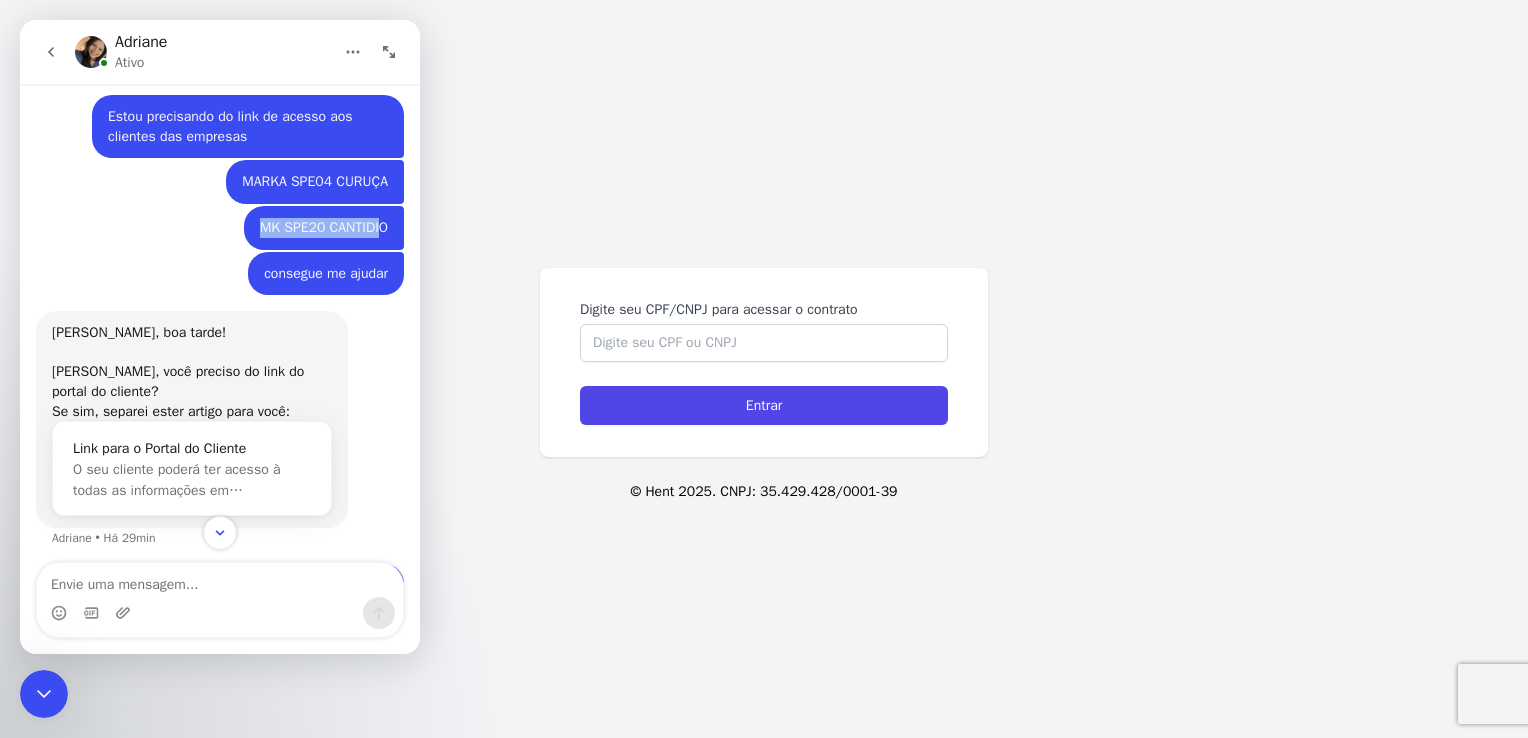 scroll, scrollTop: 463, scrollLeft: 0, axis: vertical 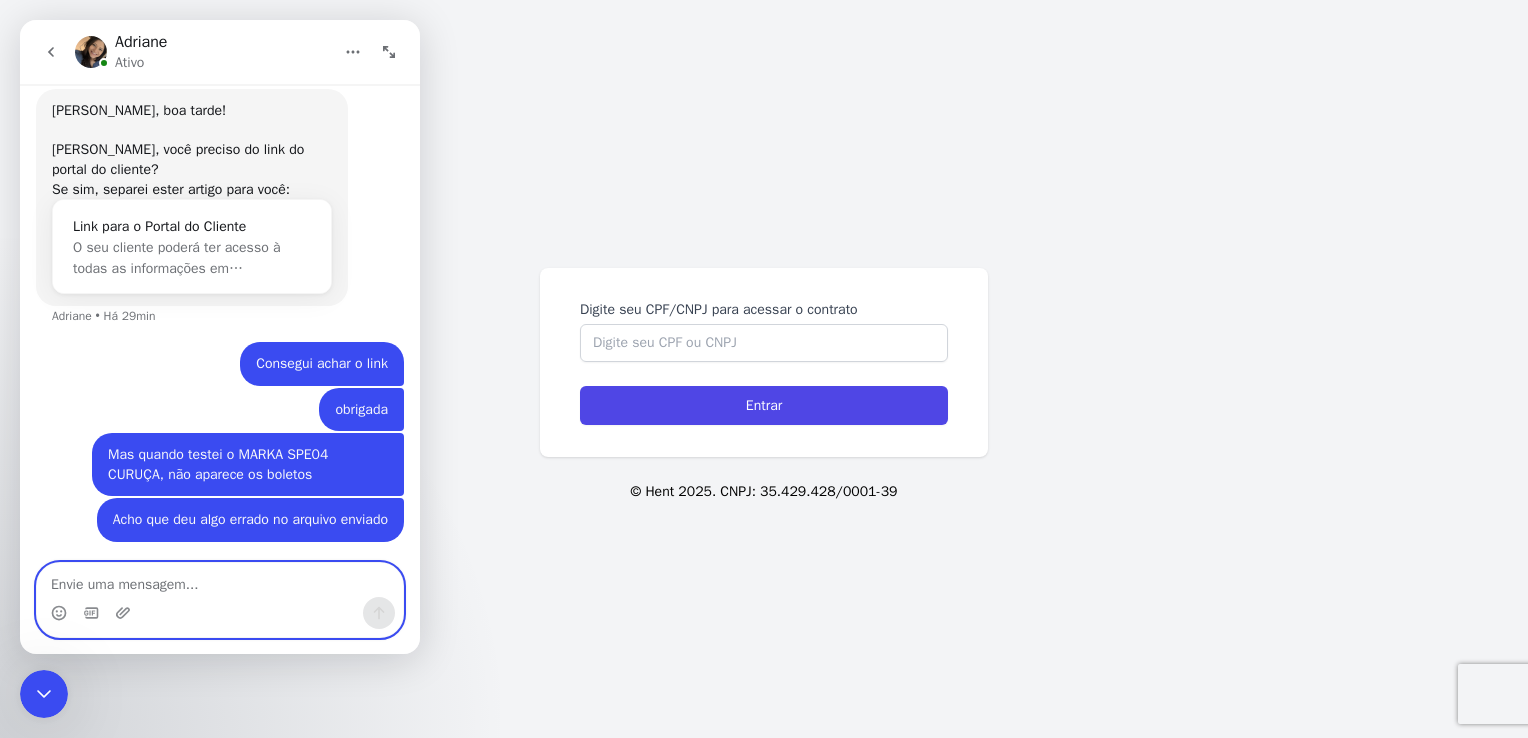 click at bounding box center (220, 580) 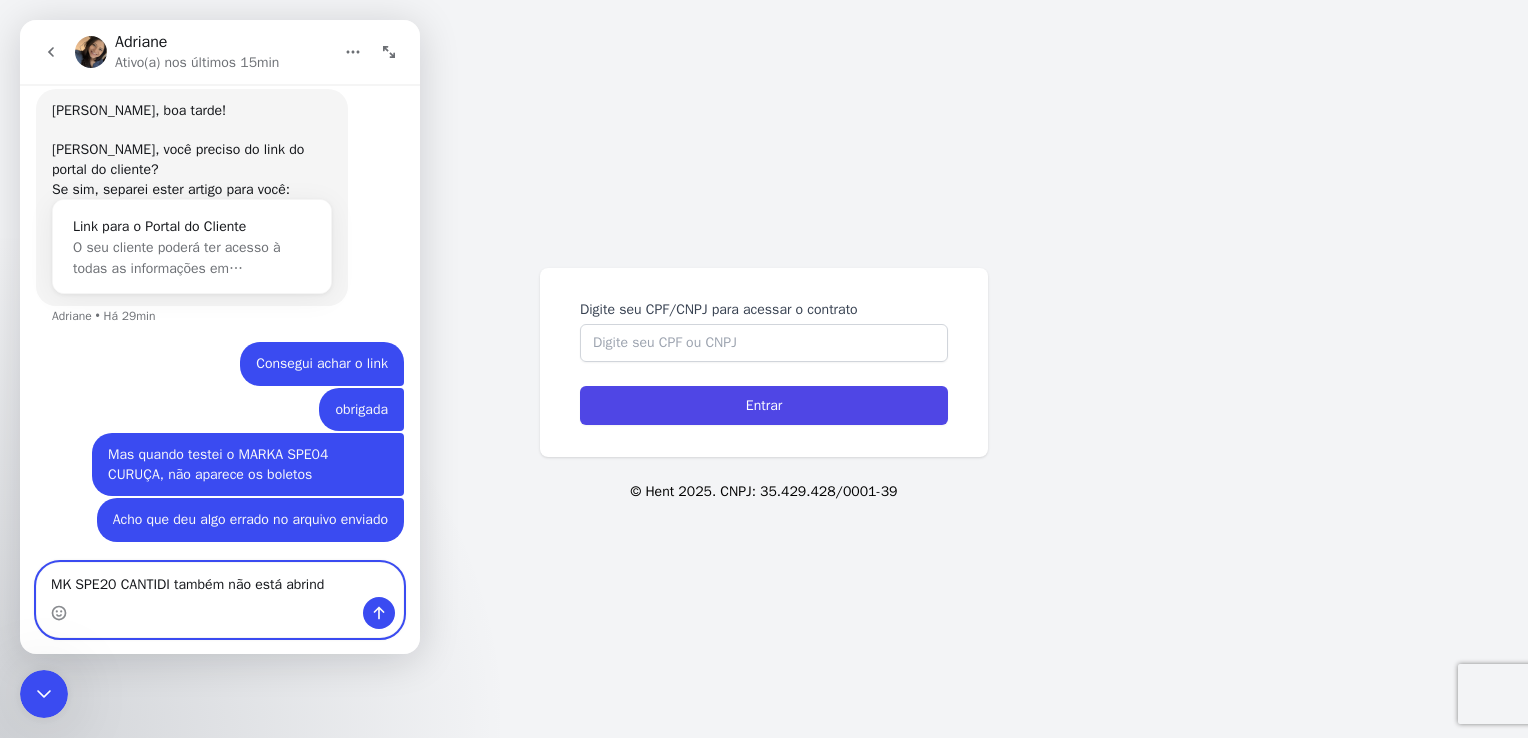 type on "MK SPE20 CANTIDI também não está abrindo" 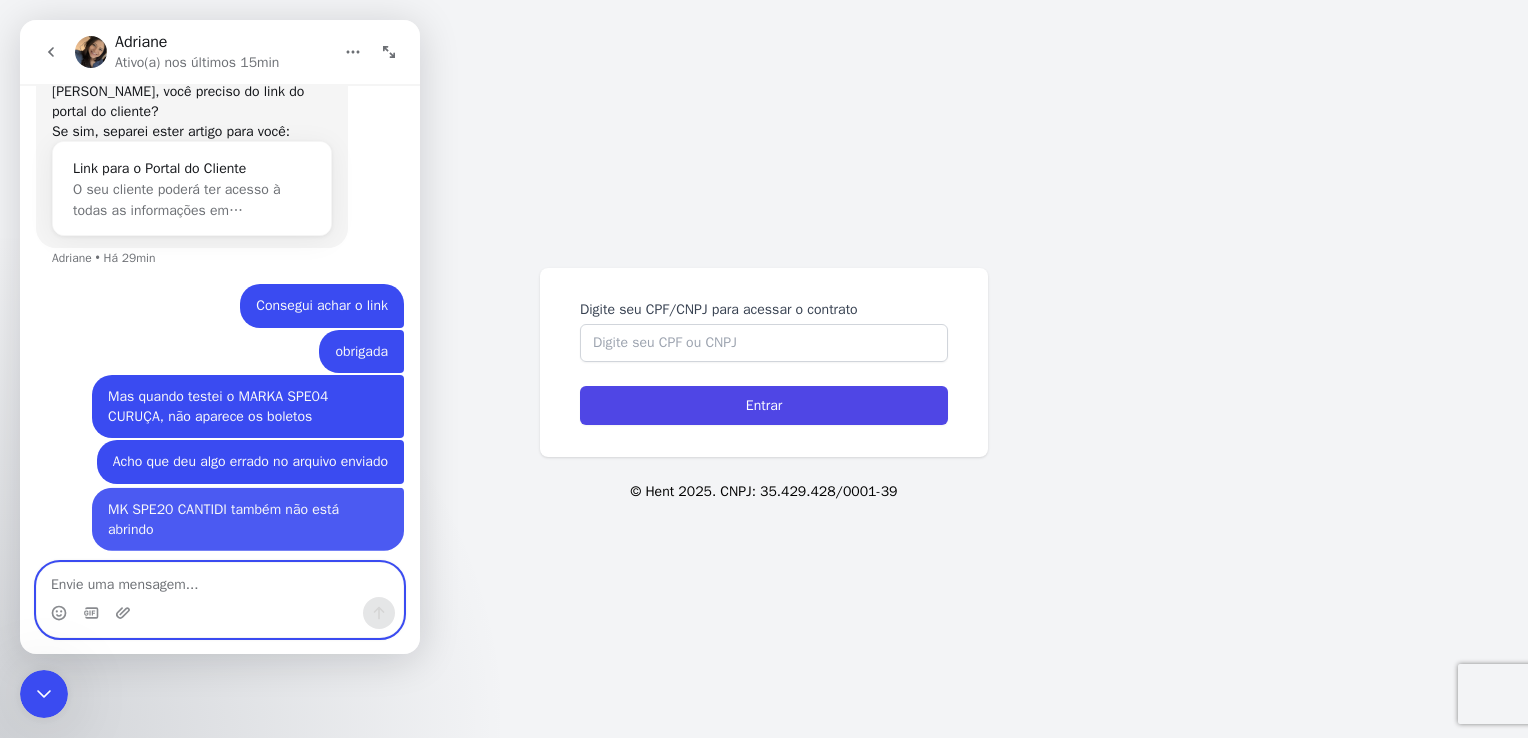 scroll, scrollTop: 528, scrollLeft: 0, axis: vertical 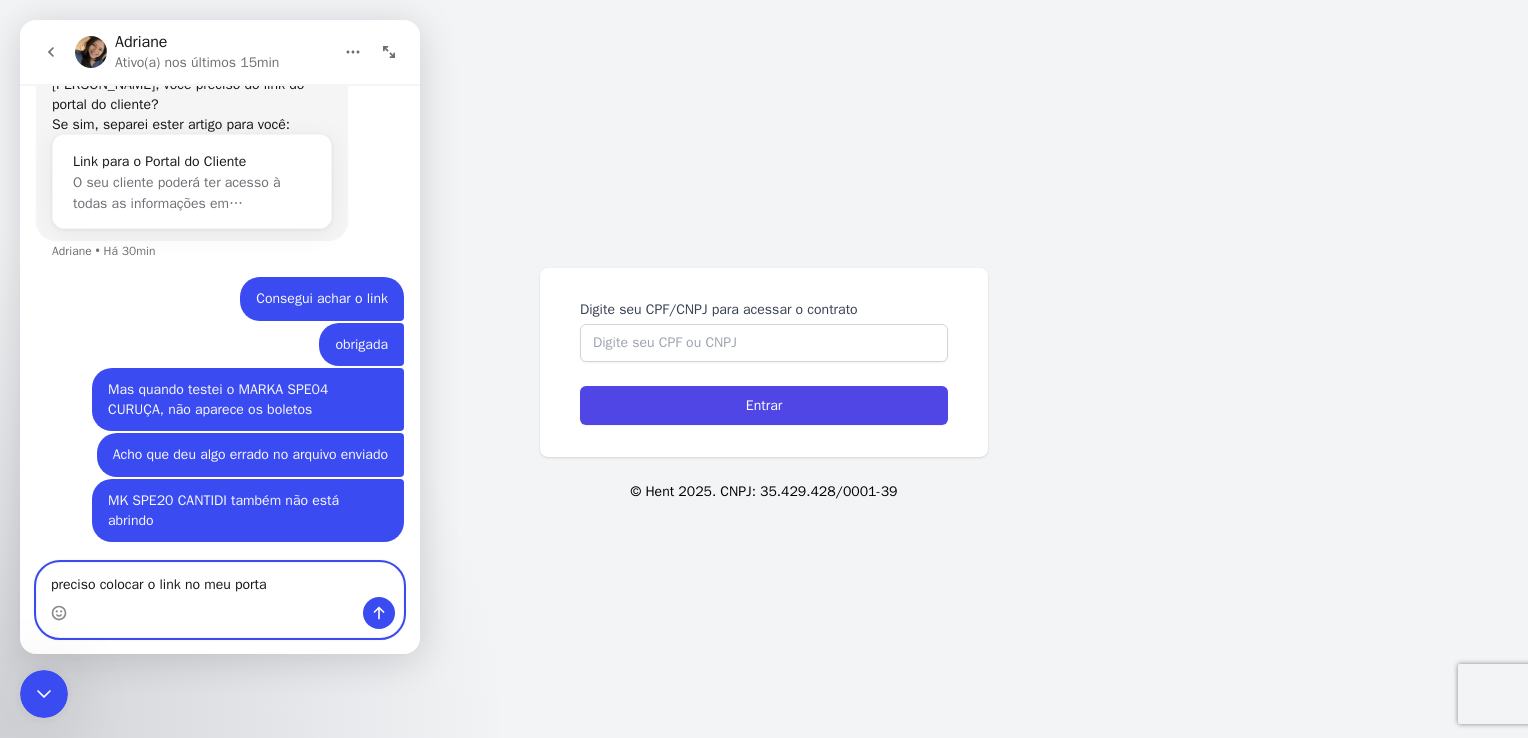 type on "preciso colocar o link no meu portal" 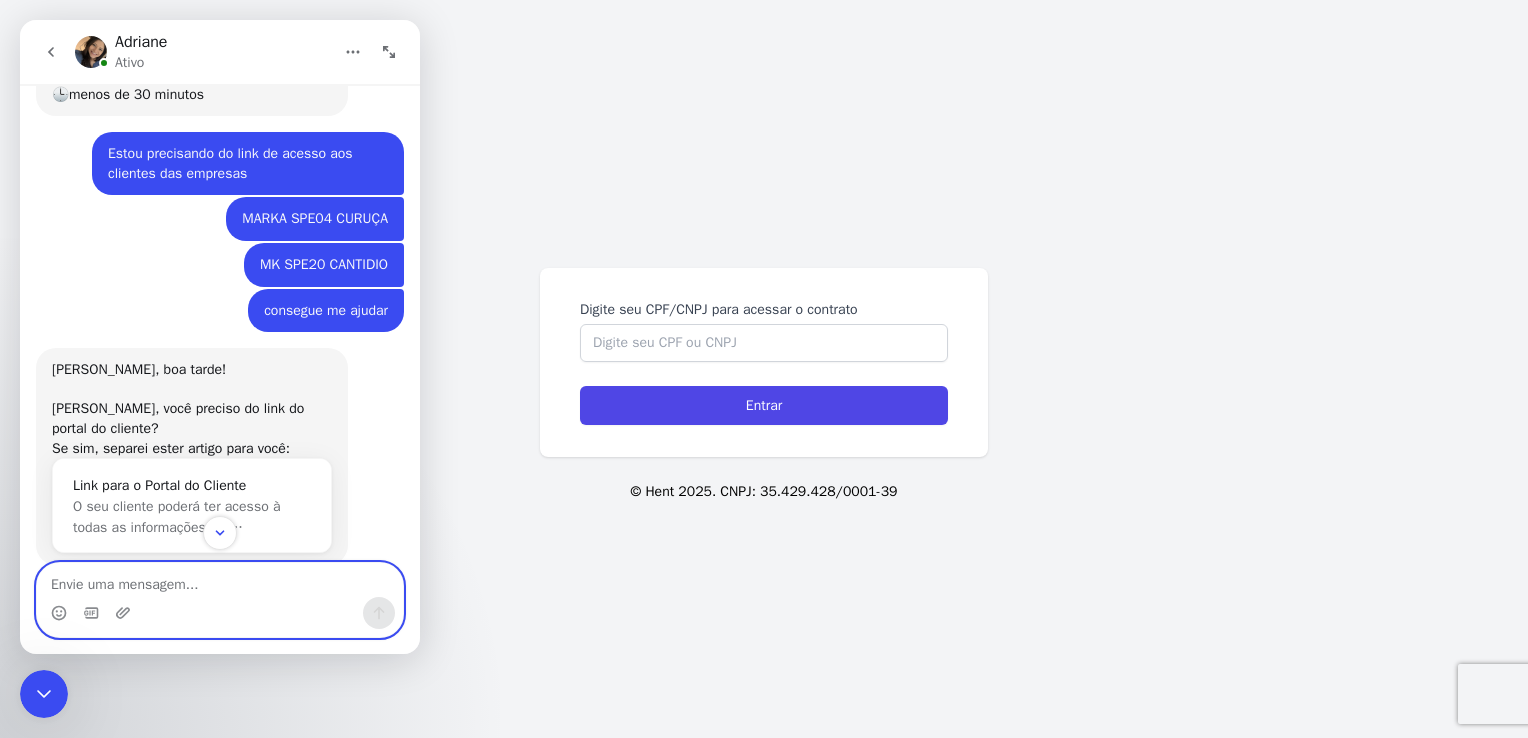 scroll, scrollTop: 573, scrollLeft: 0, axis: vertical 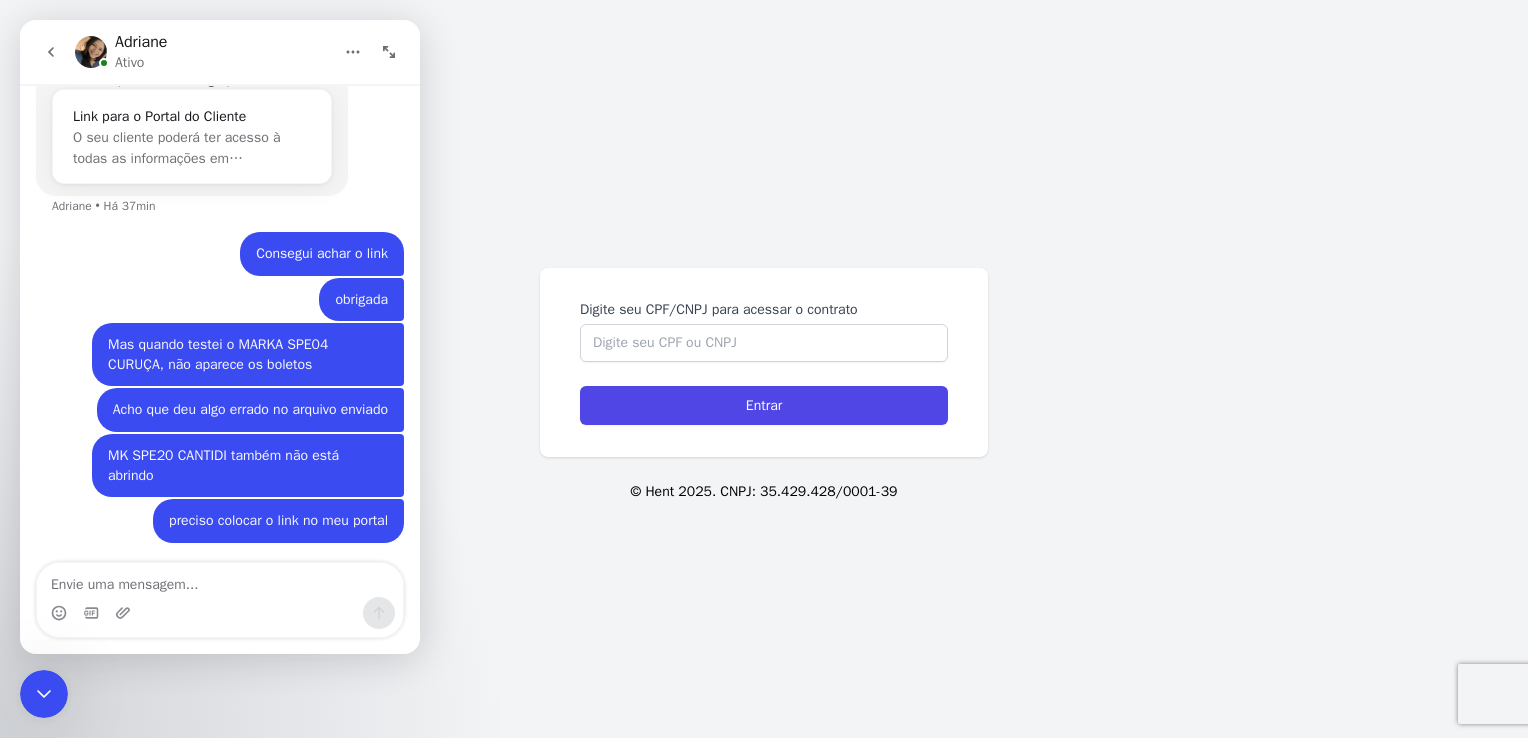 click on "Digite seu CPF/CNPJ para acessar o contrato
Entrar
© Hent 2025.  CNPJ: 35.429.428/0001-39" at bounding box center (764, 369) 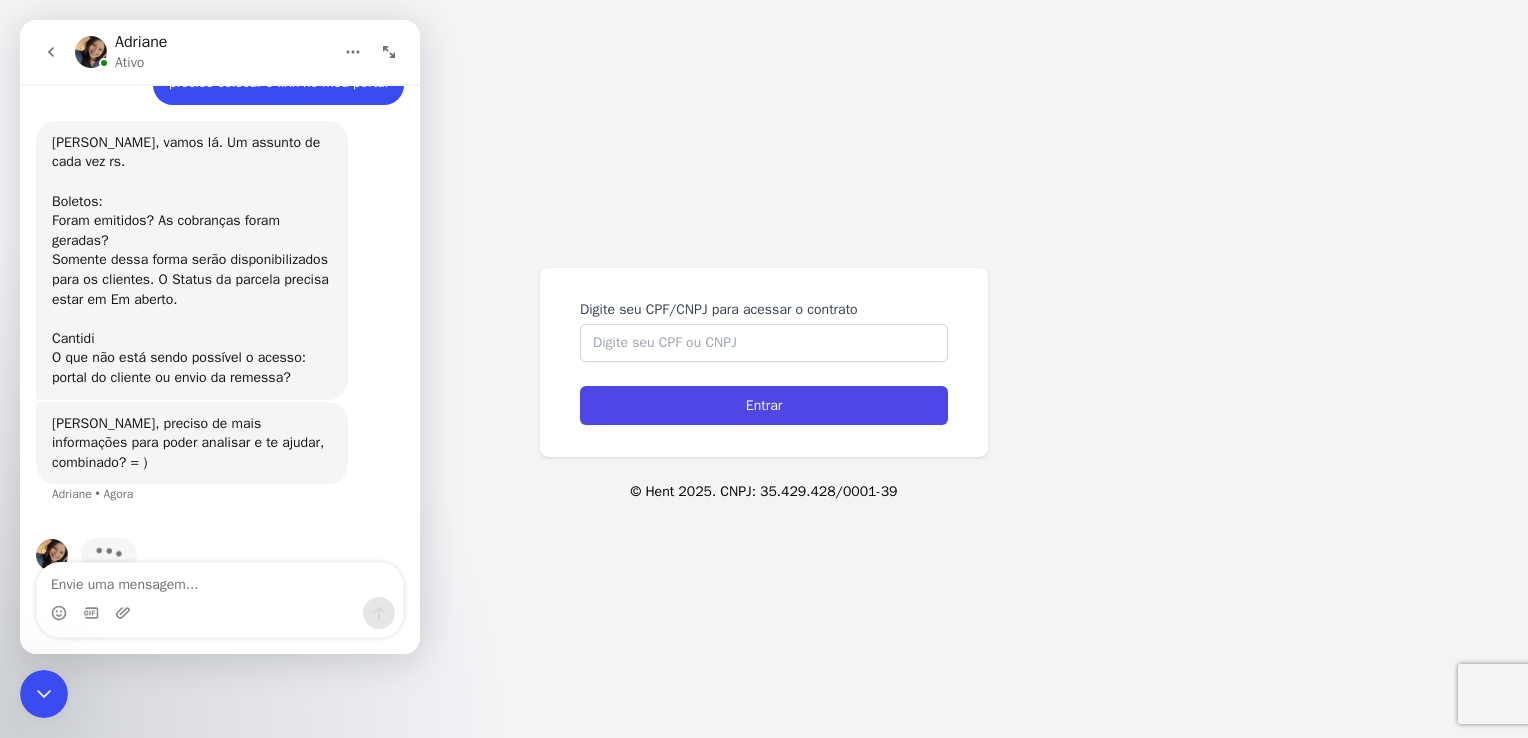 scroll, scrollTop: 914, scrollLeft: 0, axis: vertical 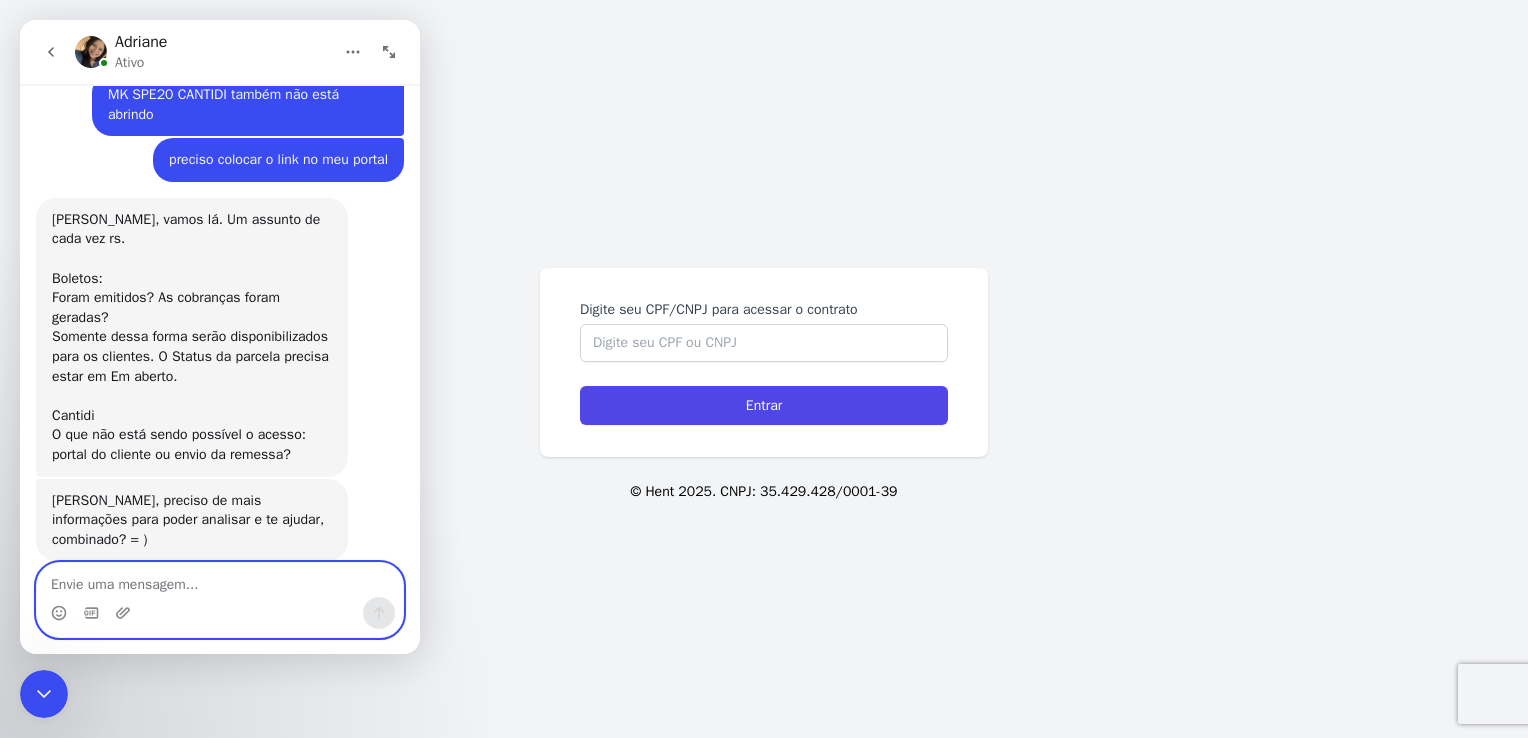 click at bounding box center (220, 580) 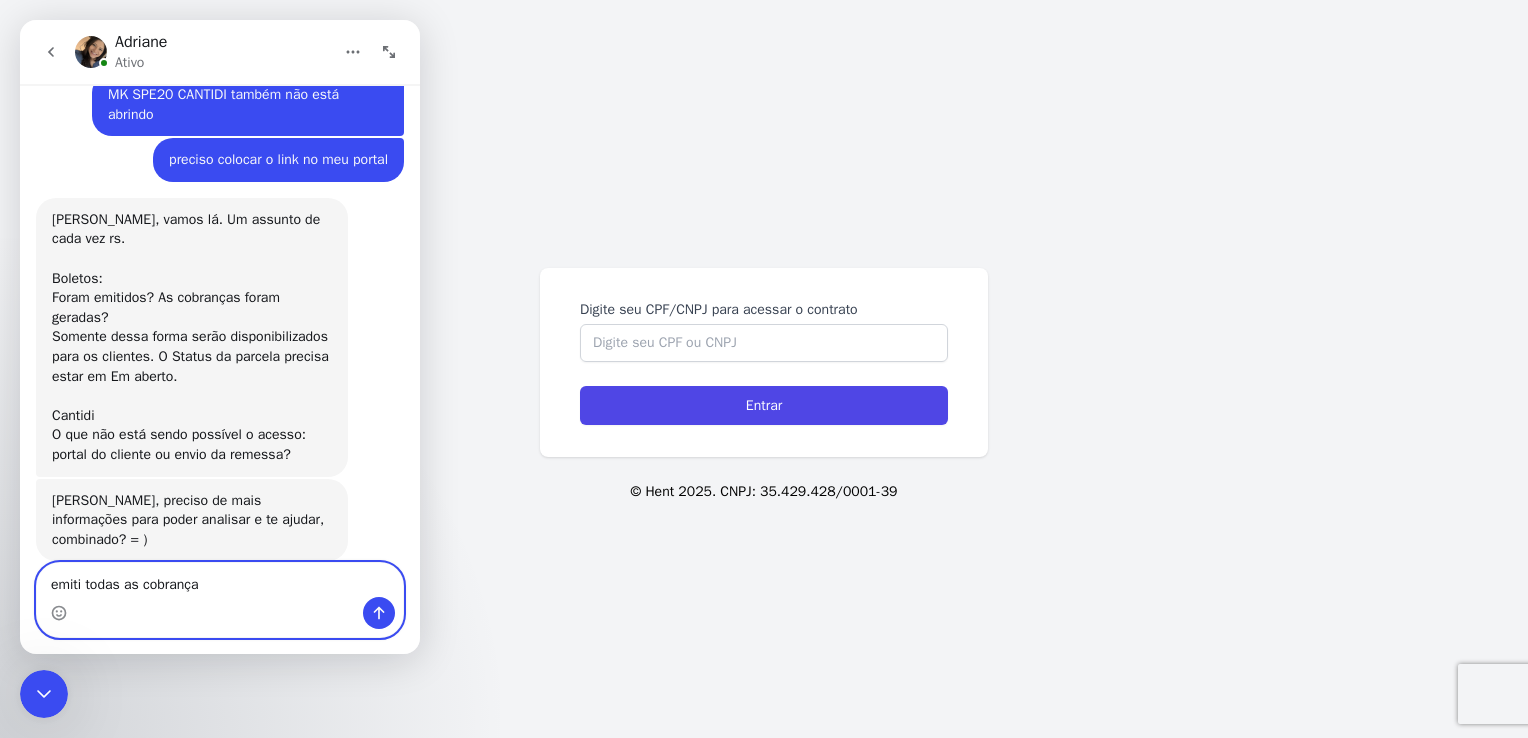 type on "emiti todas as cobranças" 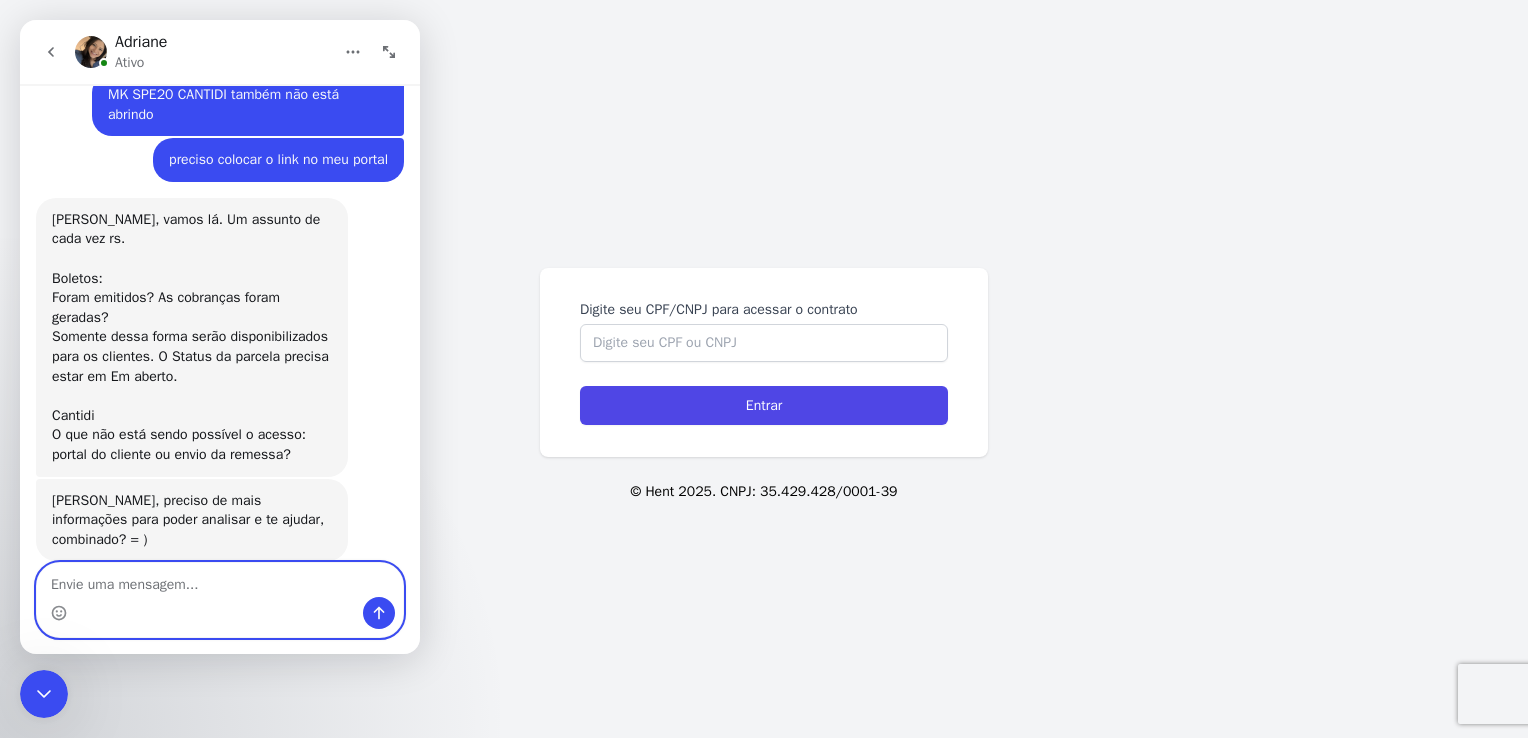 scroll, scrollTop: 973, scrollLeft: 0, axis: vertical 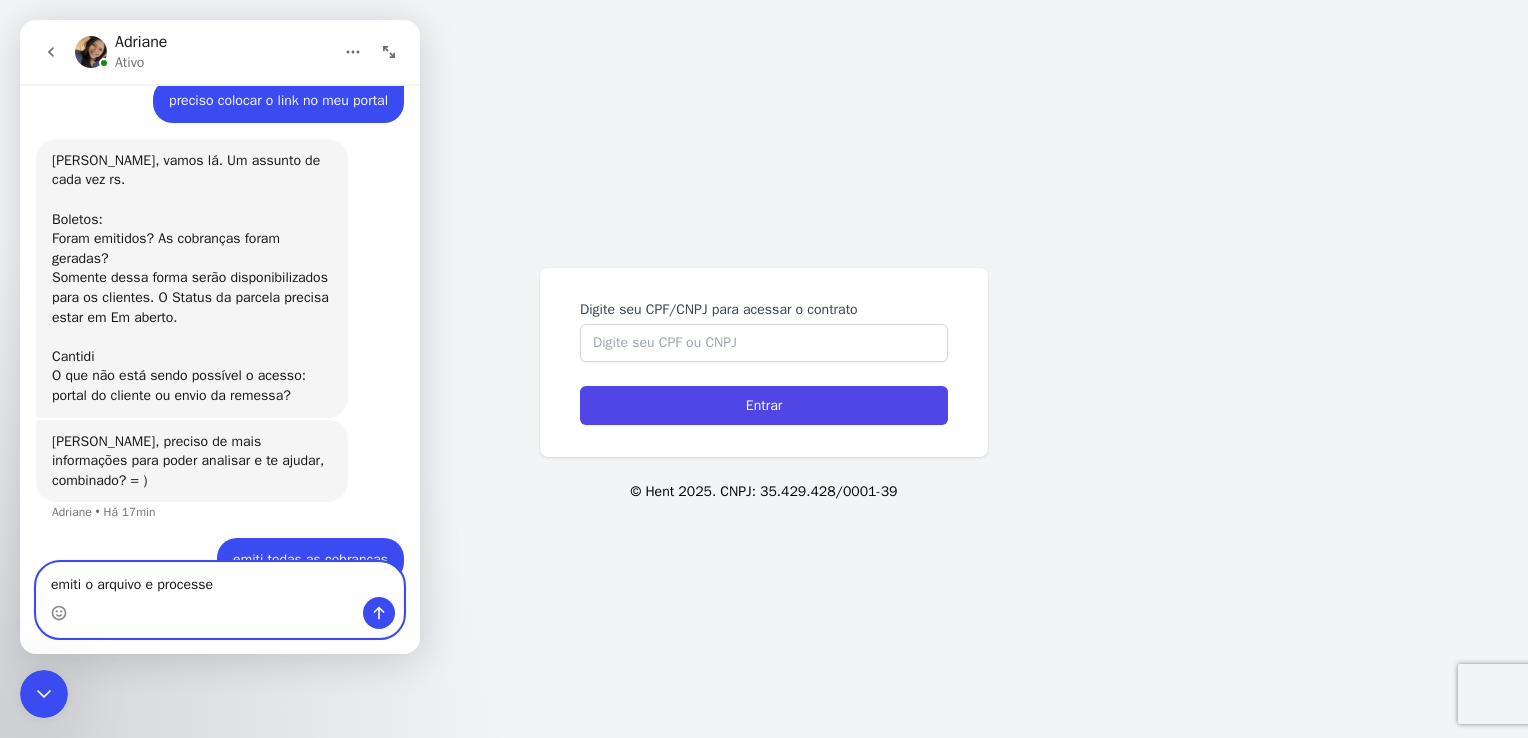 type on "emiti o arquivo e processei" 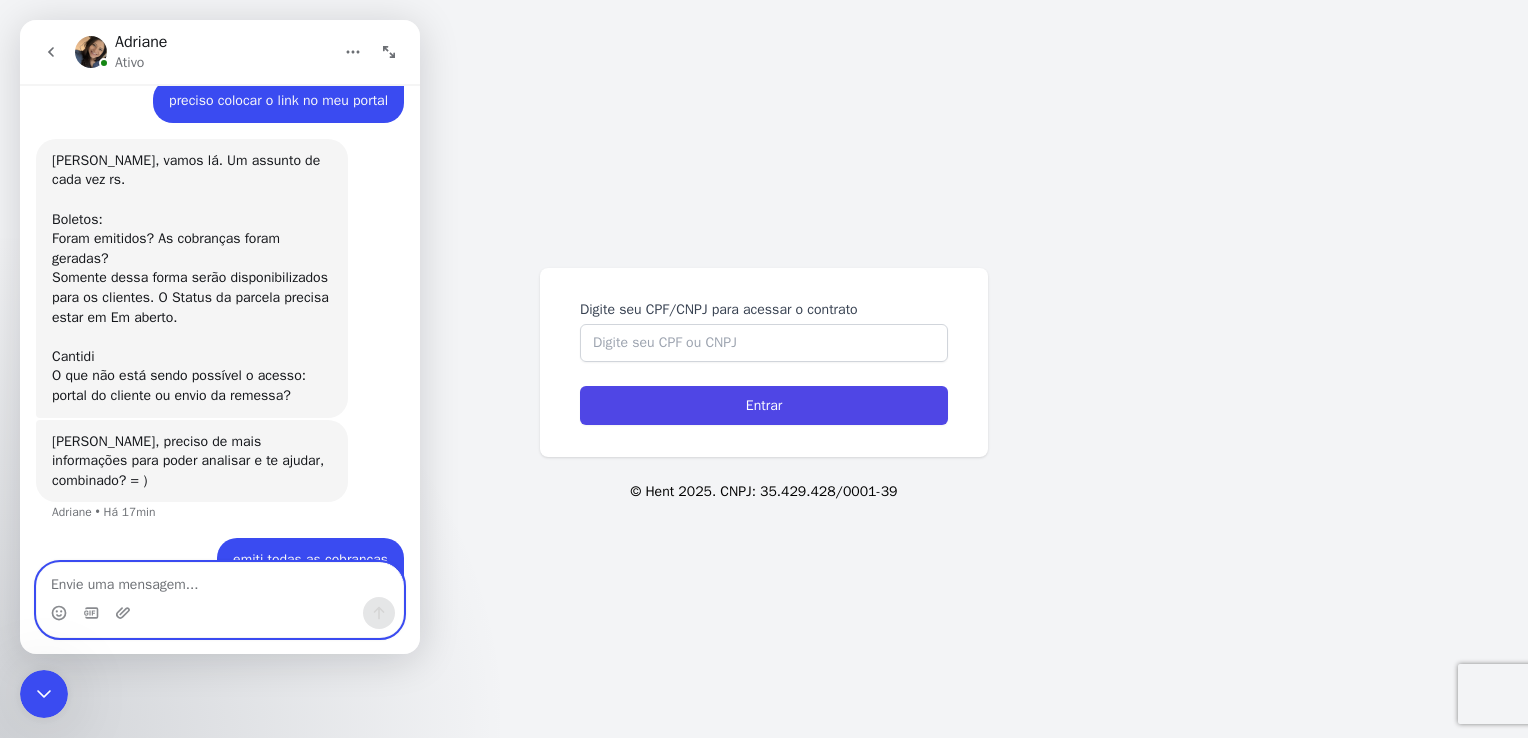 scroll, scrollTop: 1019, scrollLeft: 0, axis: vertical 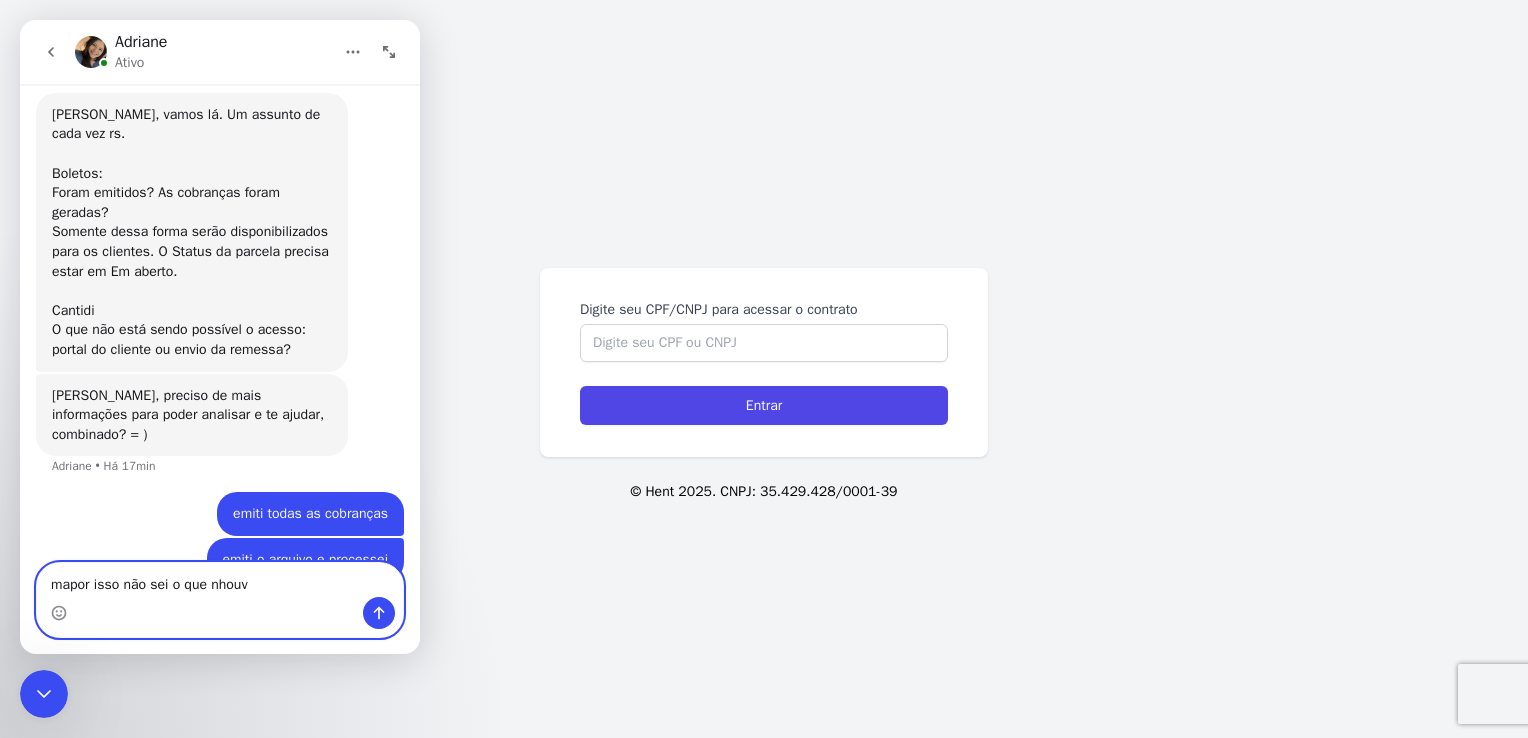 type on "mapor isso não sei o que nhouve" 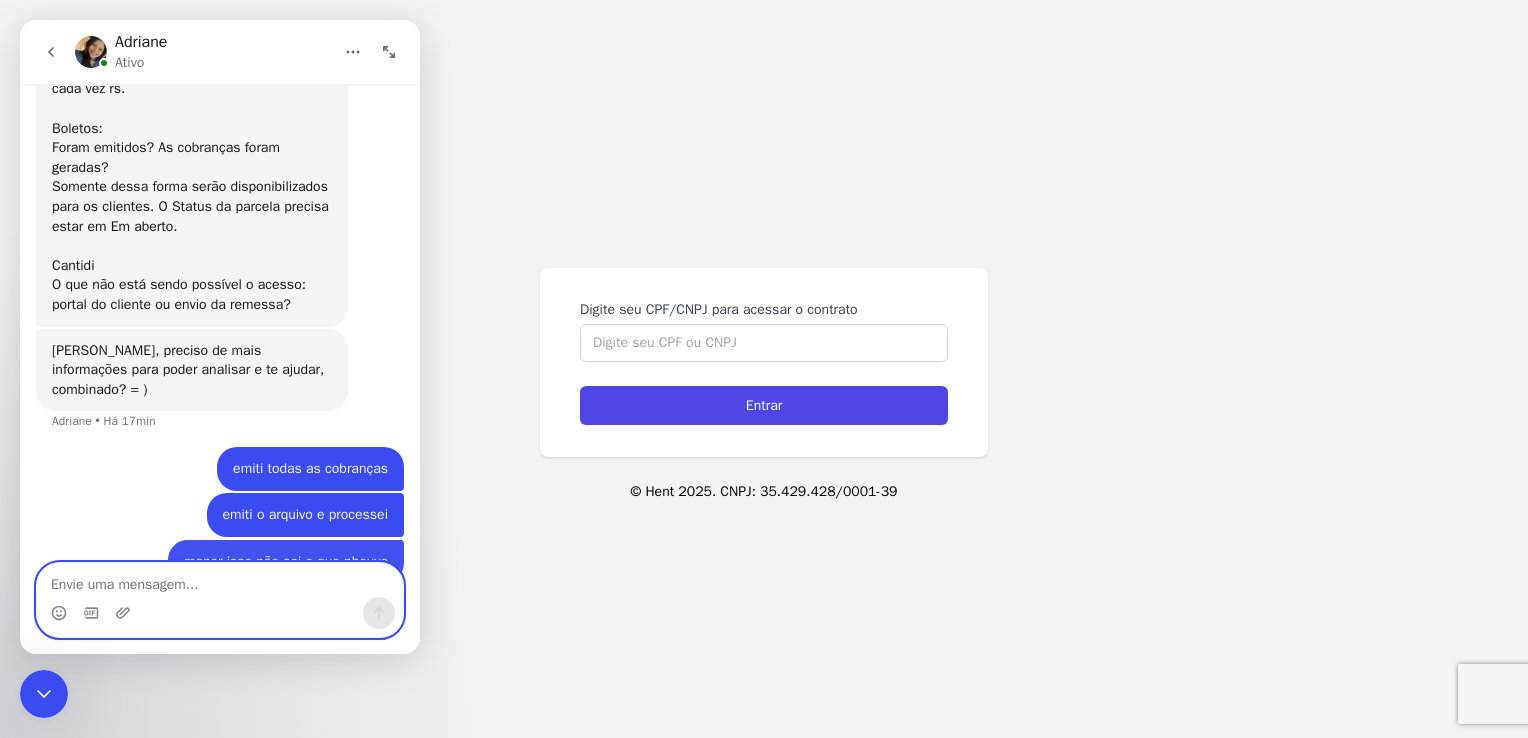 scroll, scrollTop: 1064, scrollLeft: 0, axis: vertical 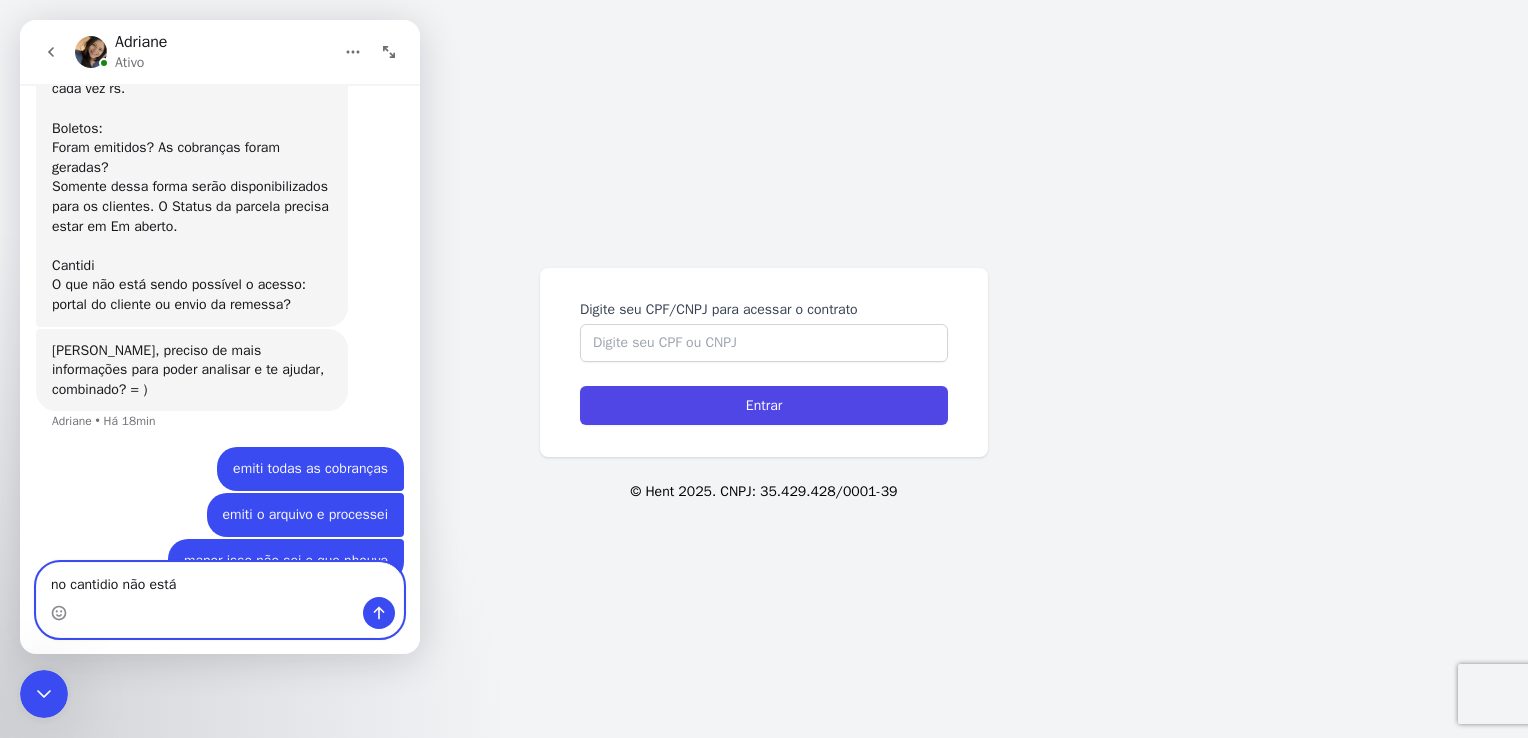 click on "no cantidio não está" at bounding box center [220, 580] 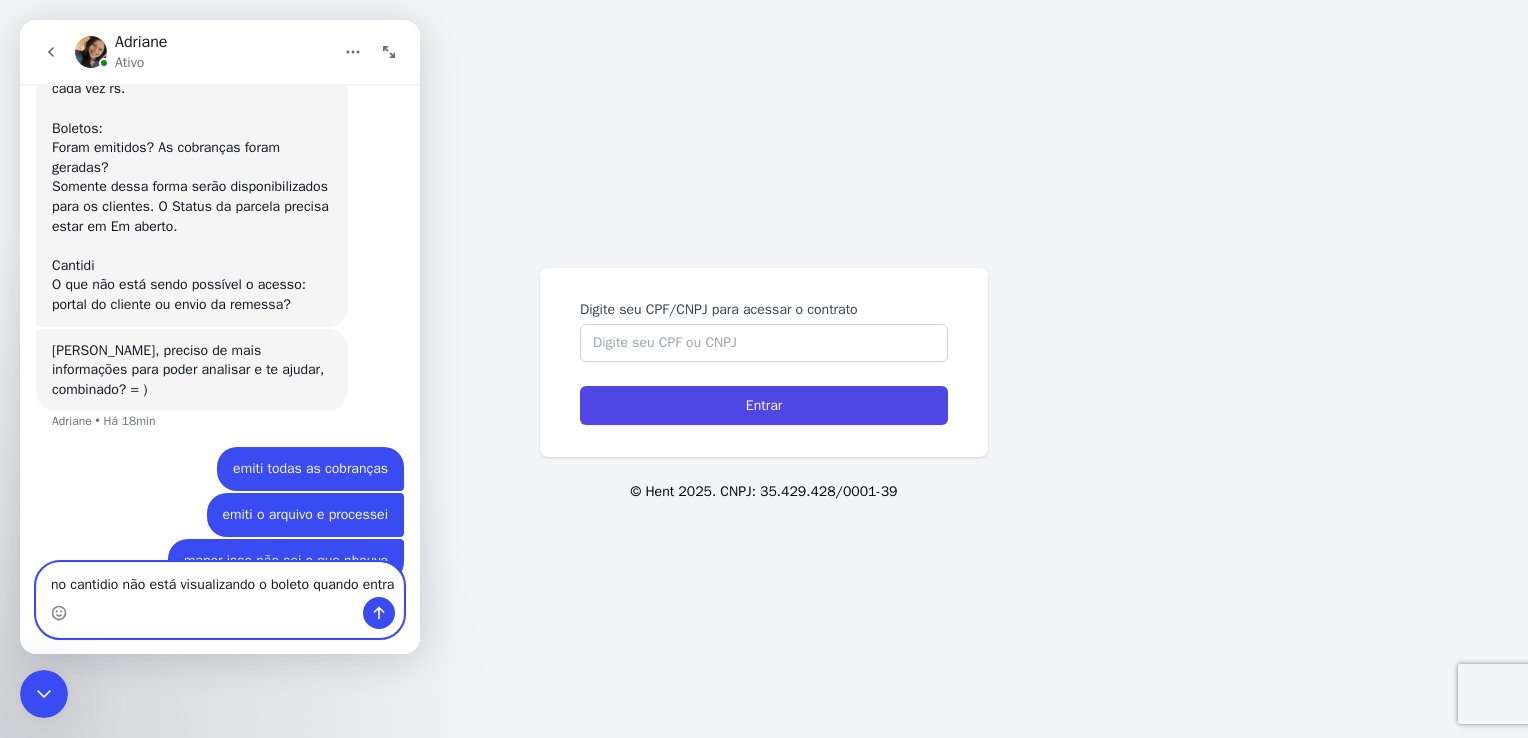 scroll, scrollTop: 1084, scrollLeft: 0, axis: vertical 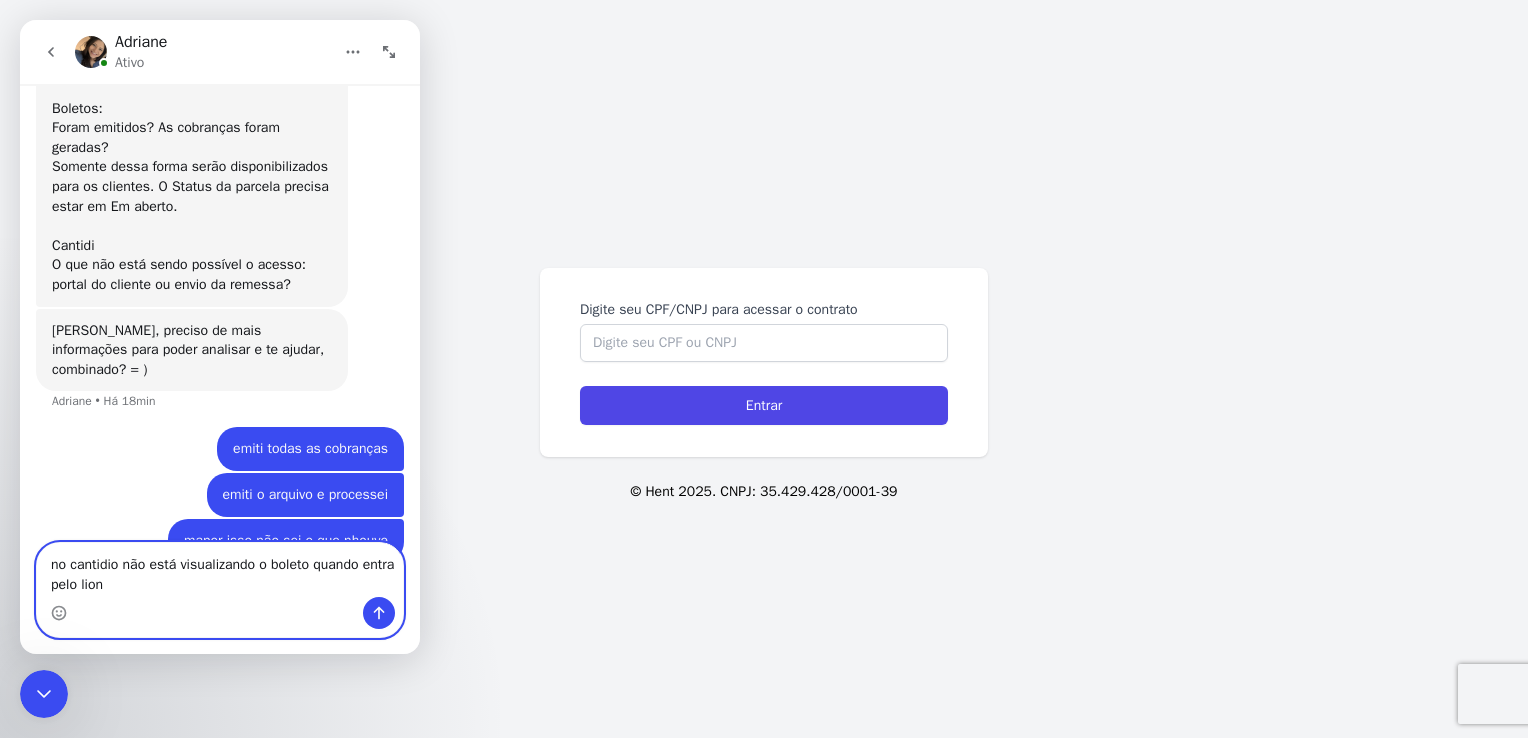 type on "no cantidio não está visualizando o boleto quando entra pelo lionk" 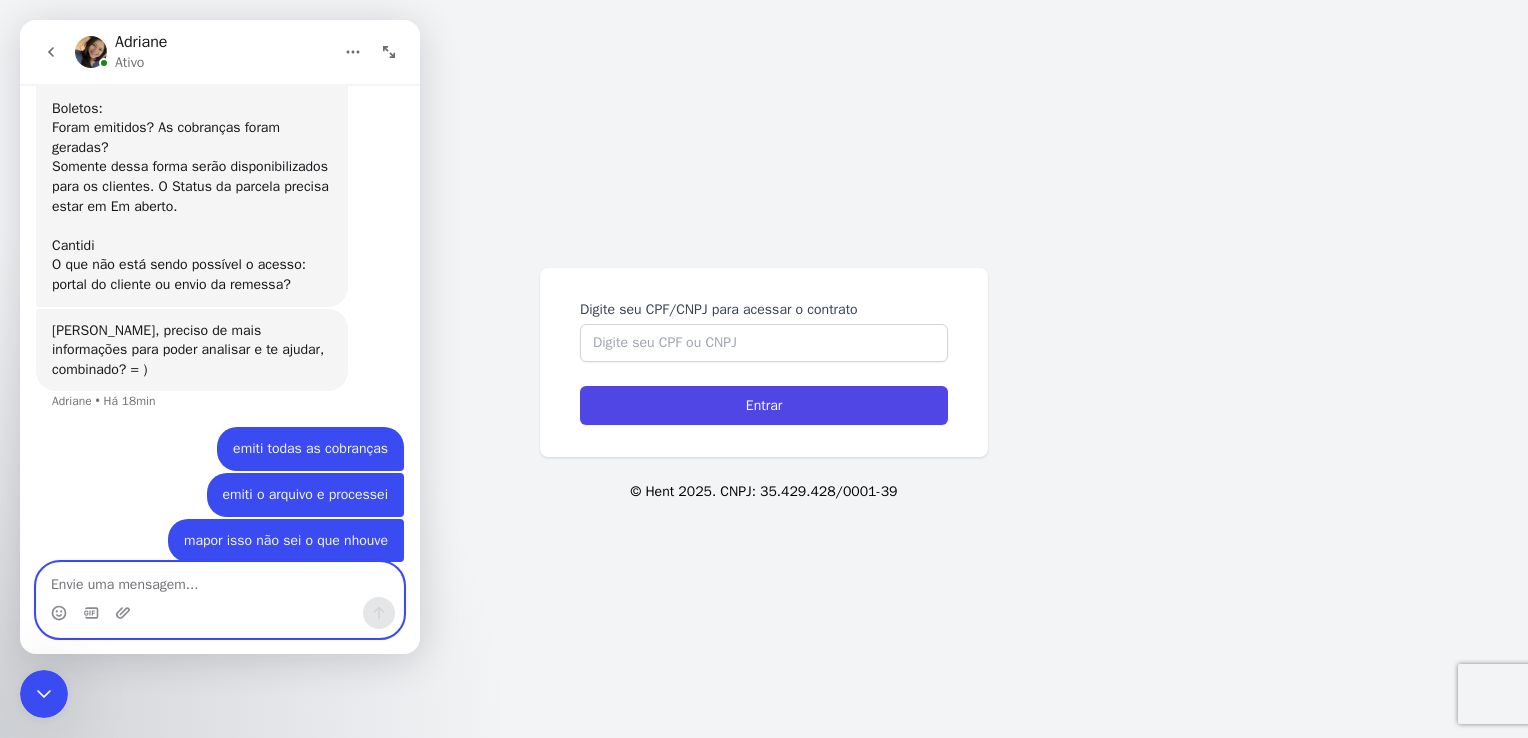 scroll, scrollTop: 1130, scrollLeft: 0, axis: vertical 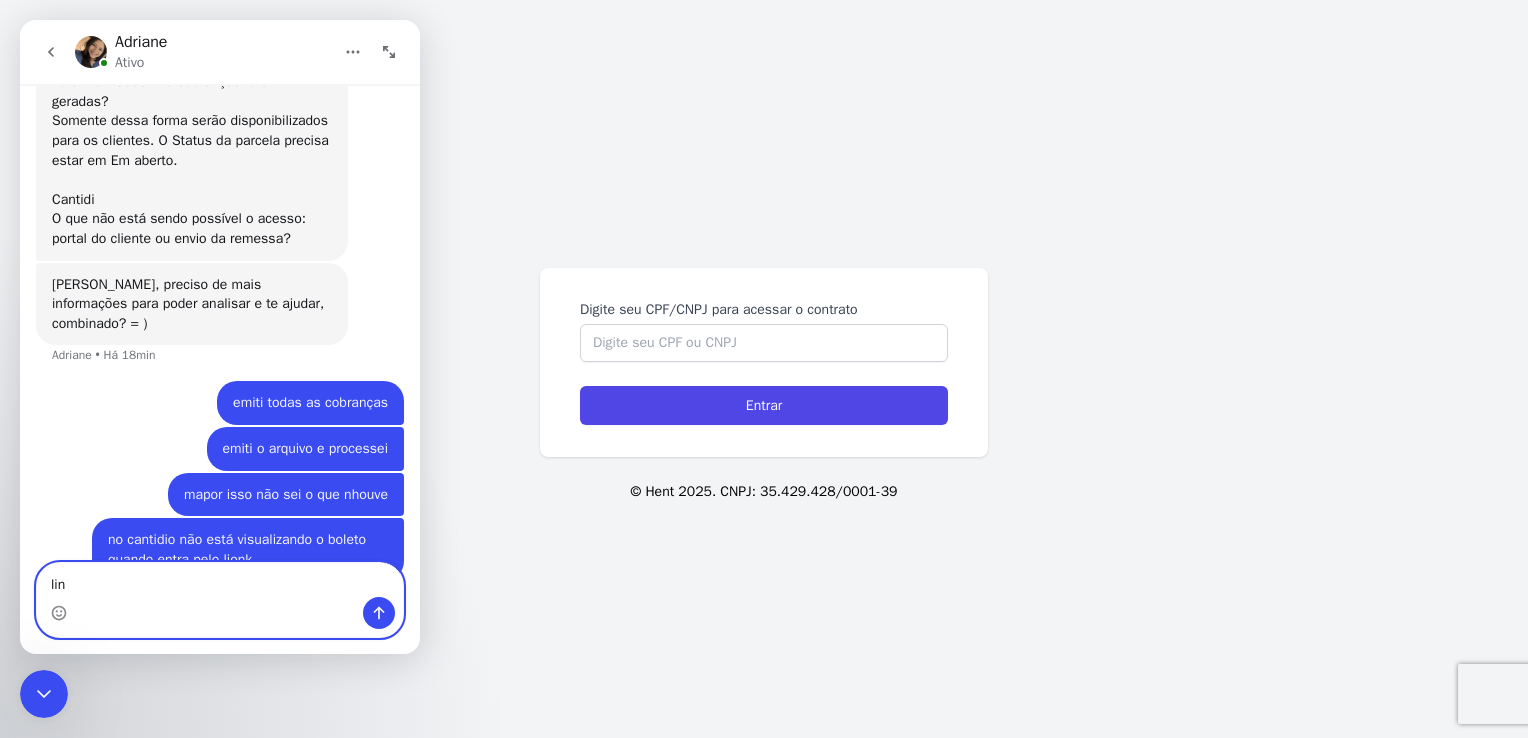 type on "link" 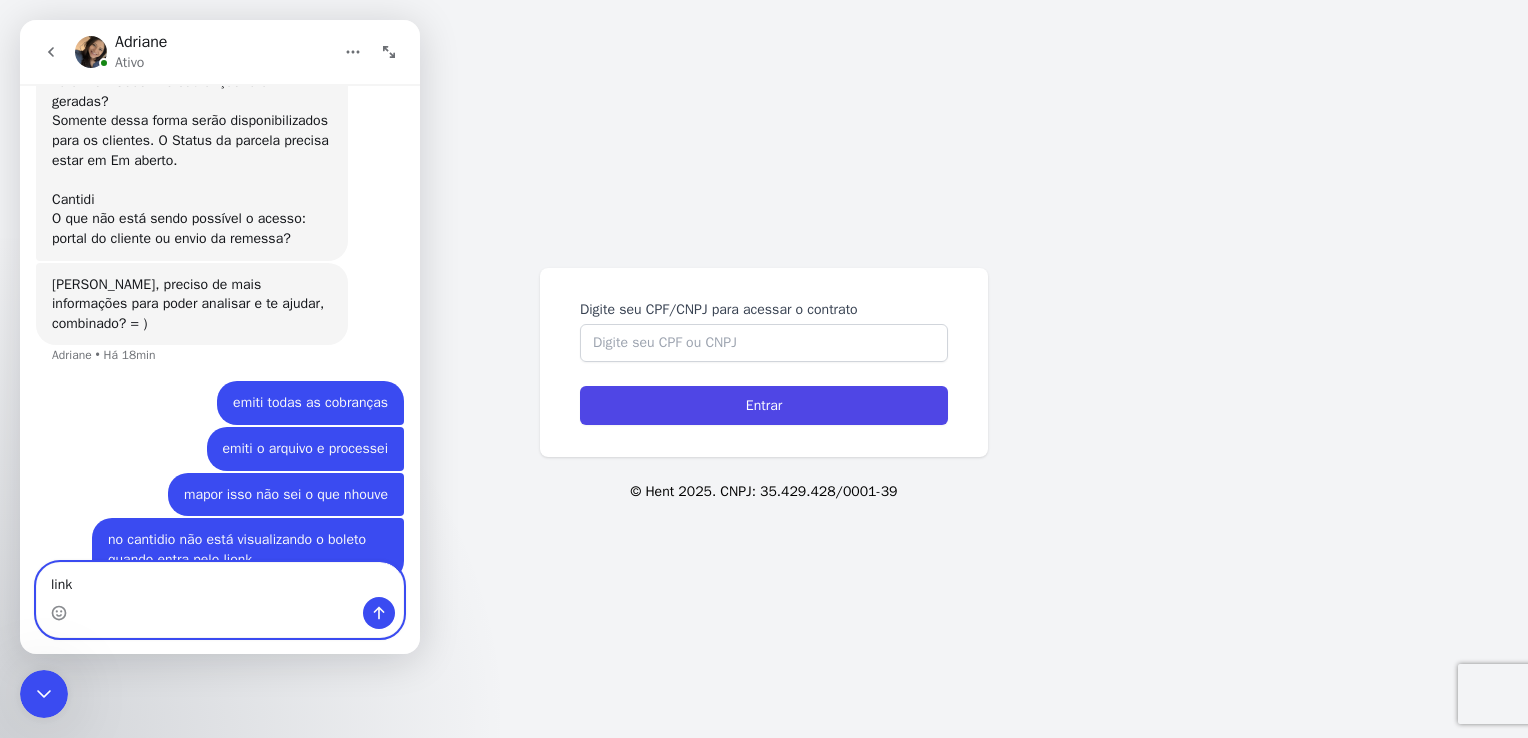 type 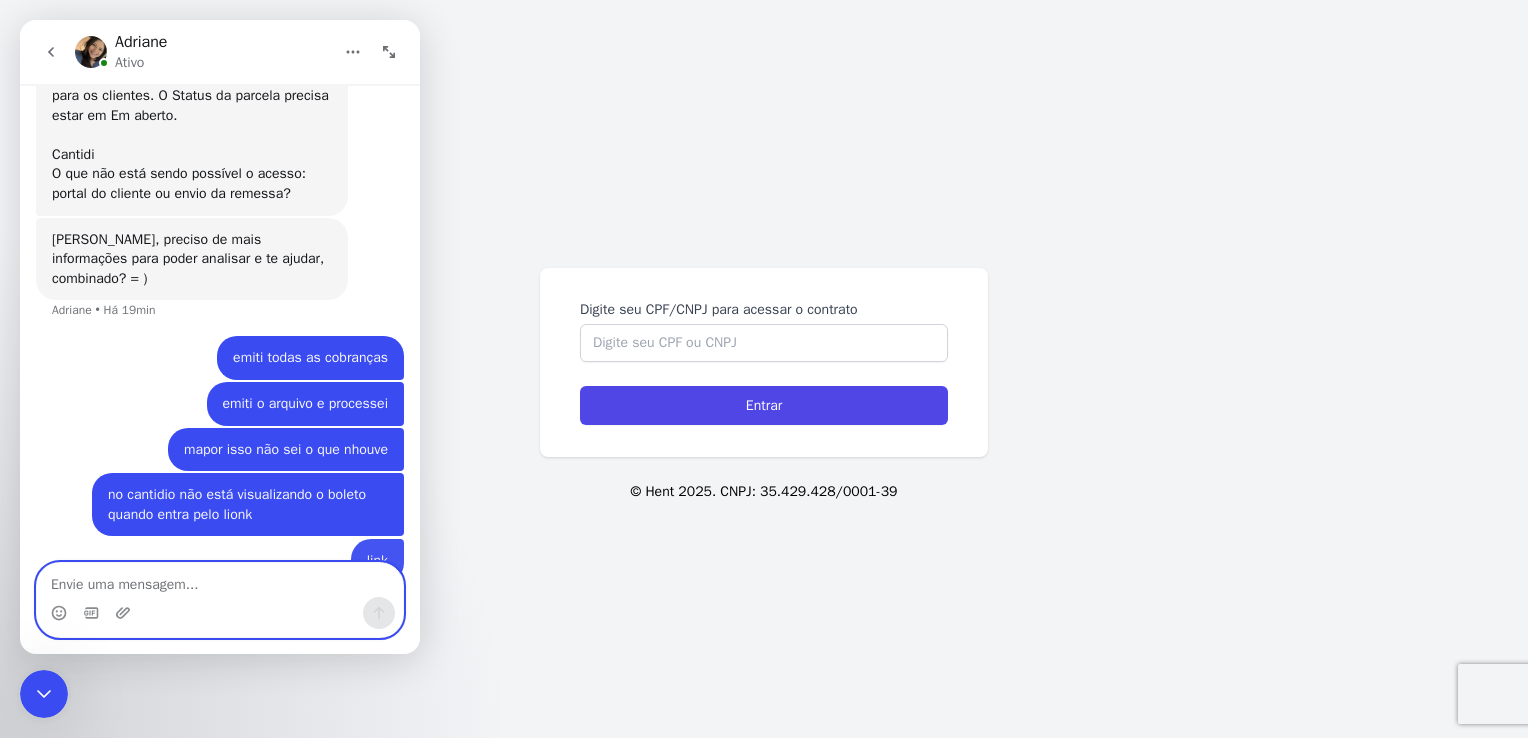 scroll, scrollTop: 1176, scrollLeft: 0, axis: vertical 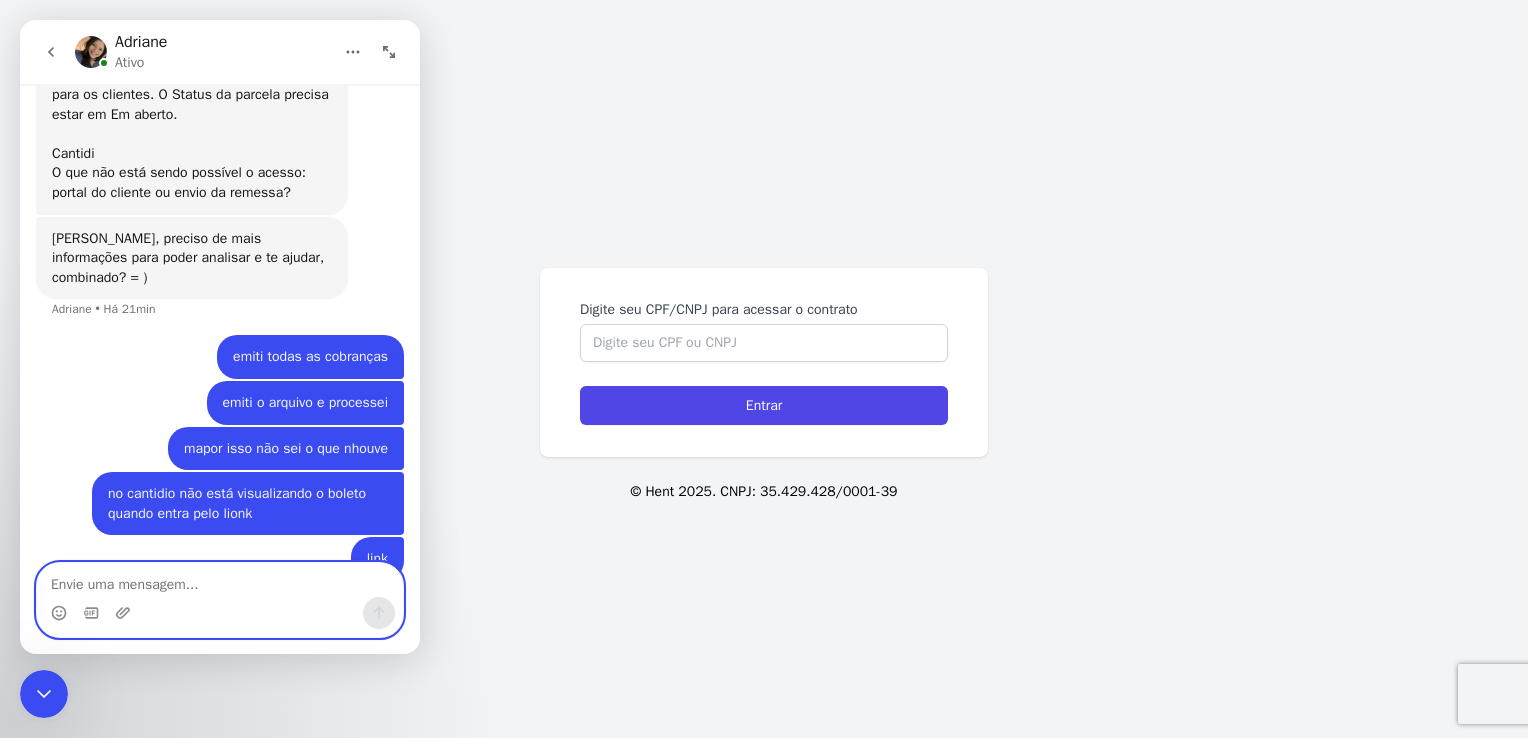 click at bounding box center [220, 580] 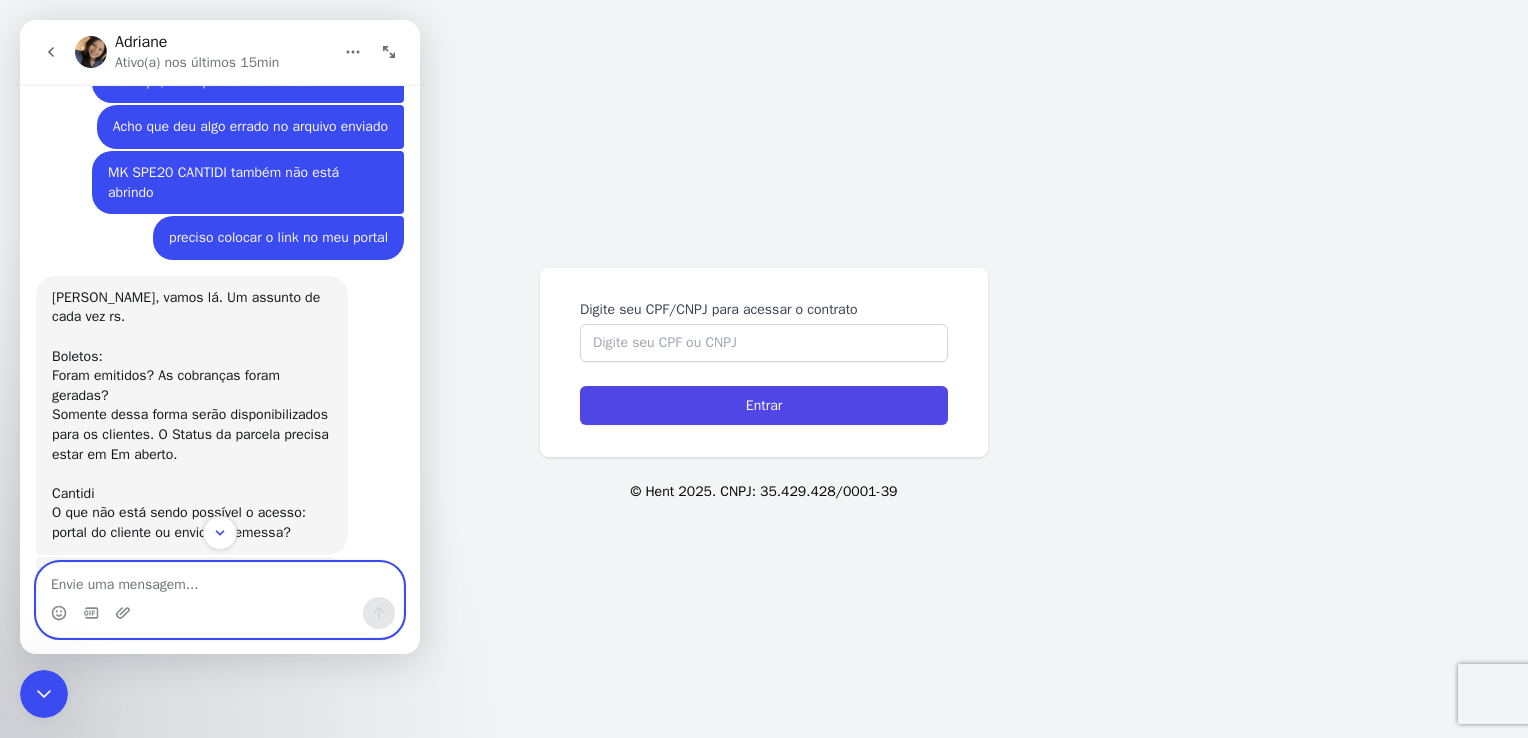 scroll, scrollTop: 1176, scrollLeft: 0, axis: vertical 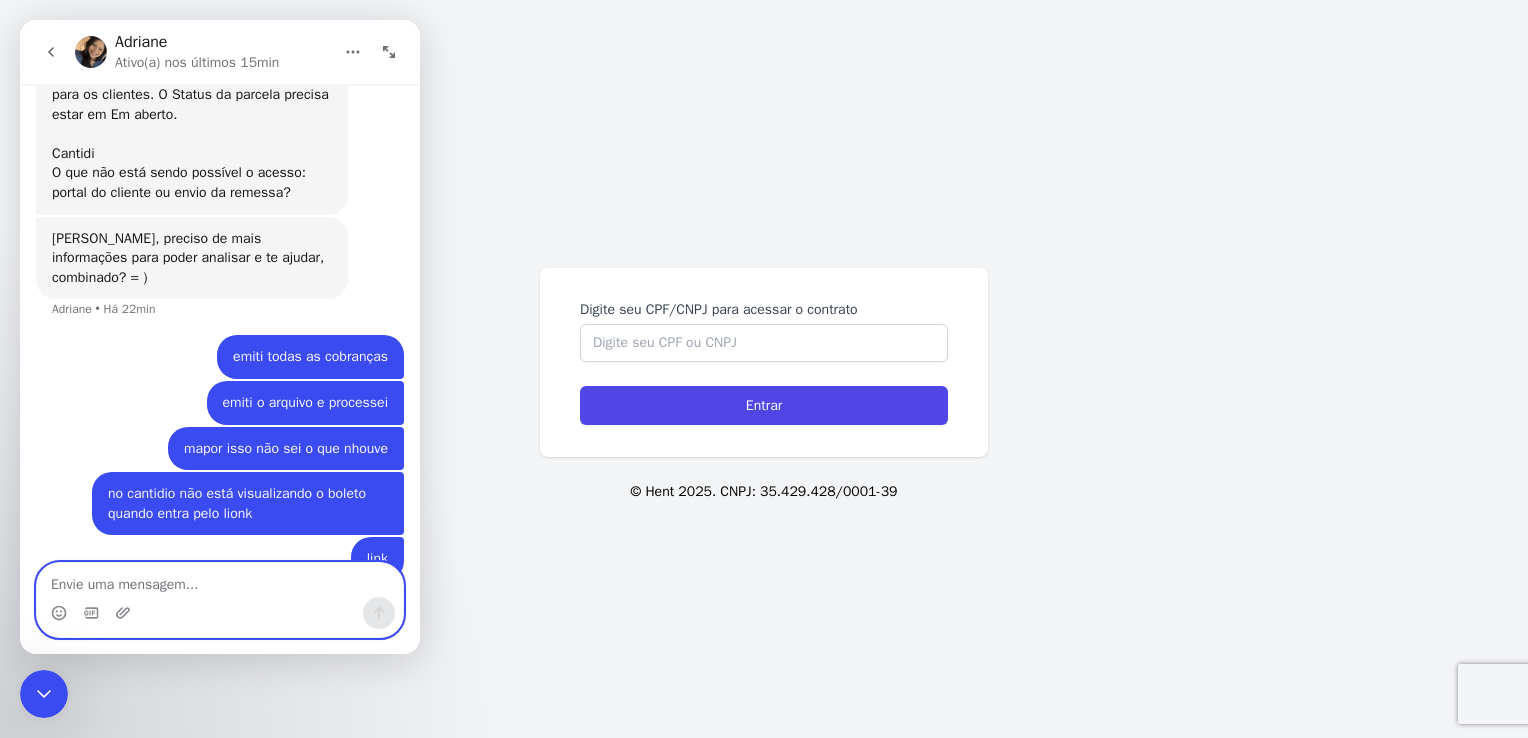 click at bounding box center [220, 580] 